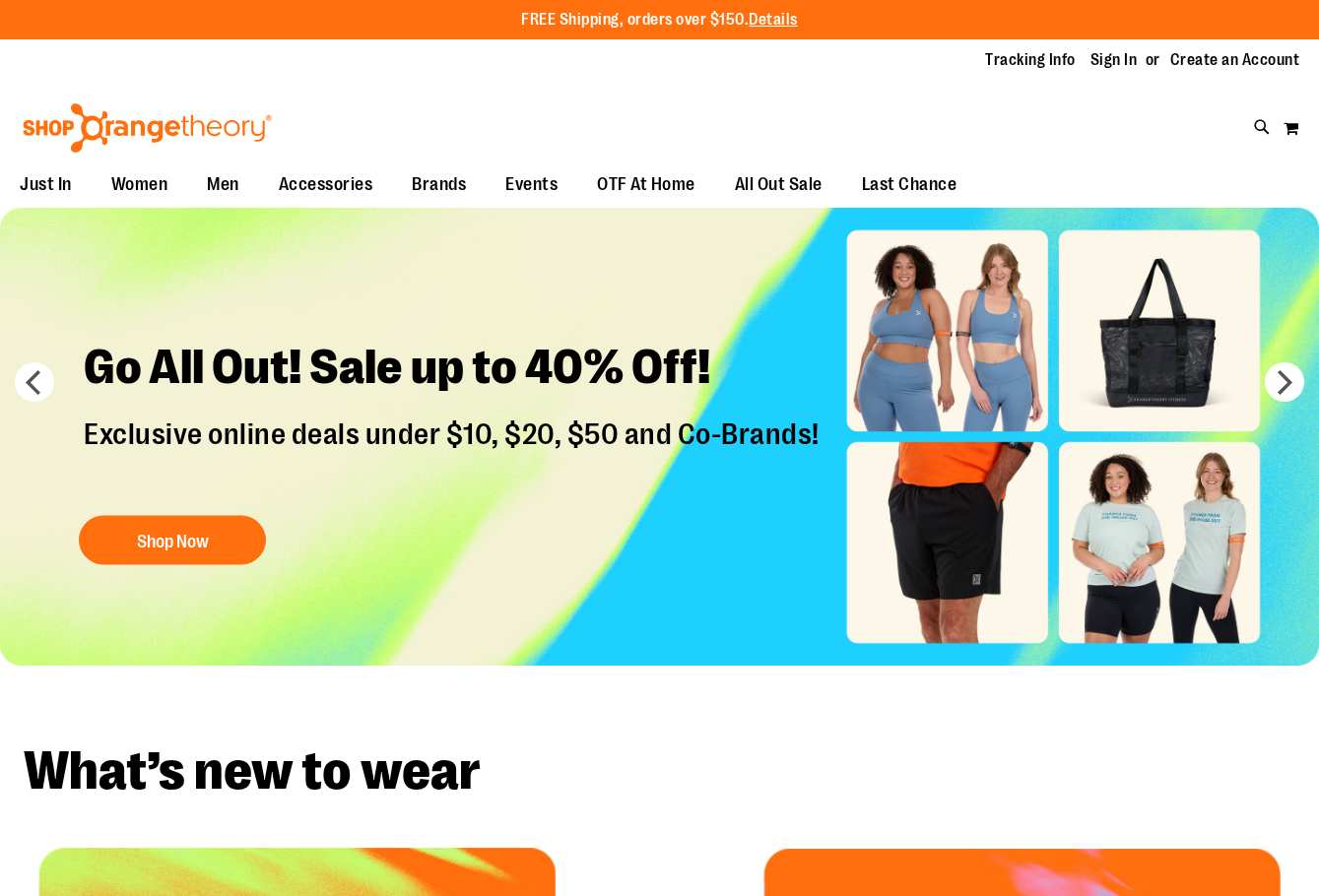 scroll, scrollTop: 0, scrollLeft: 0, axis: both 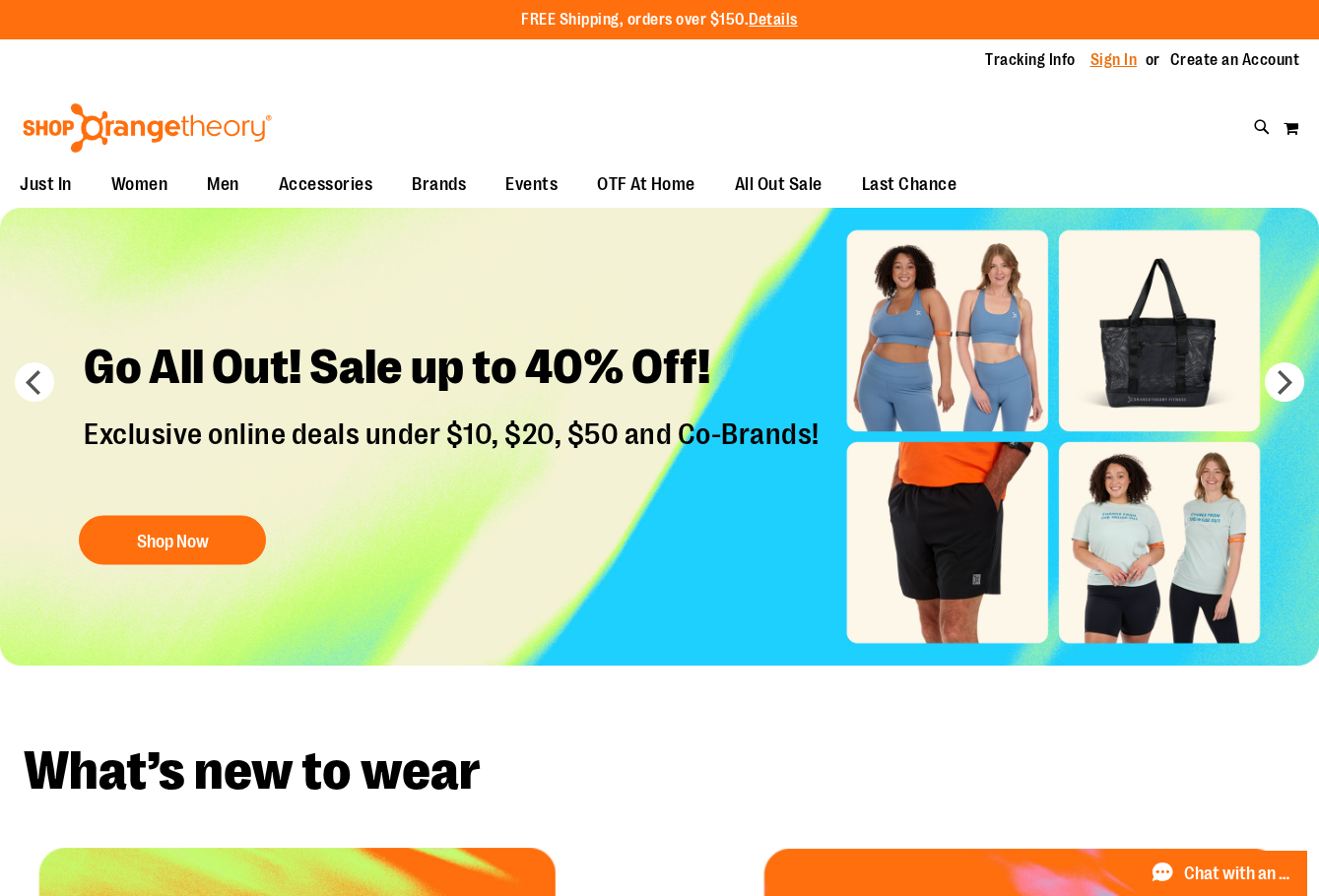 type on "**********" 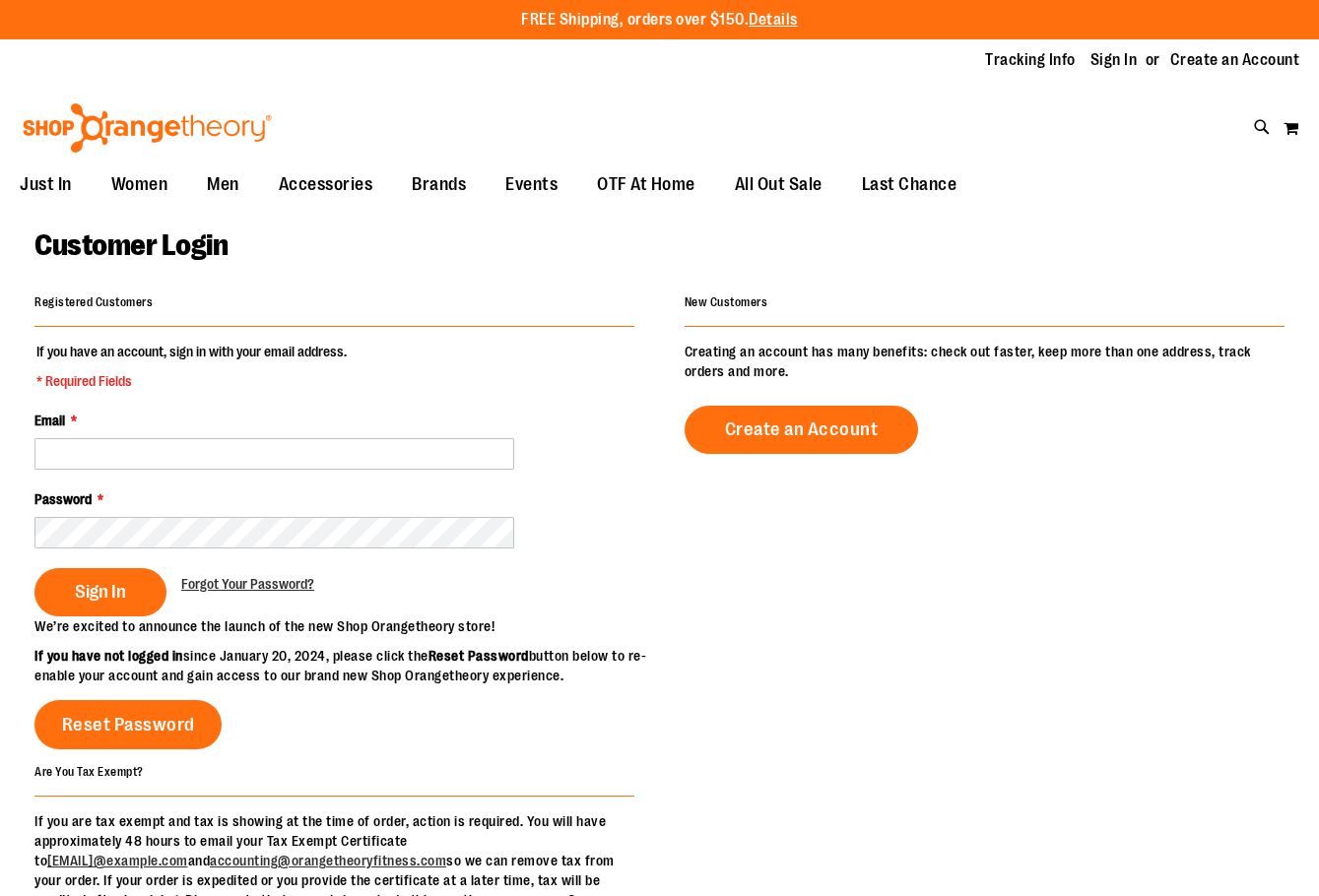 scroll, scrollTop: 0, scrollLeft: 0, axis: both 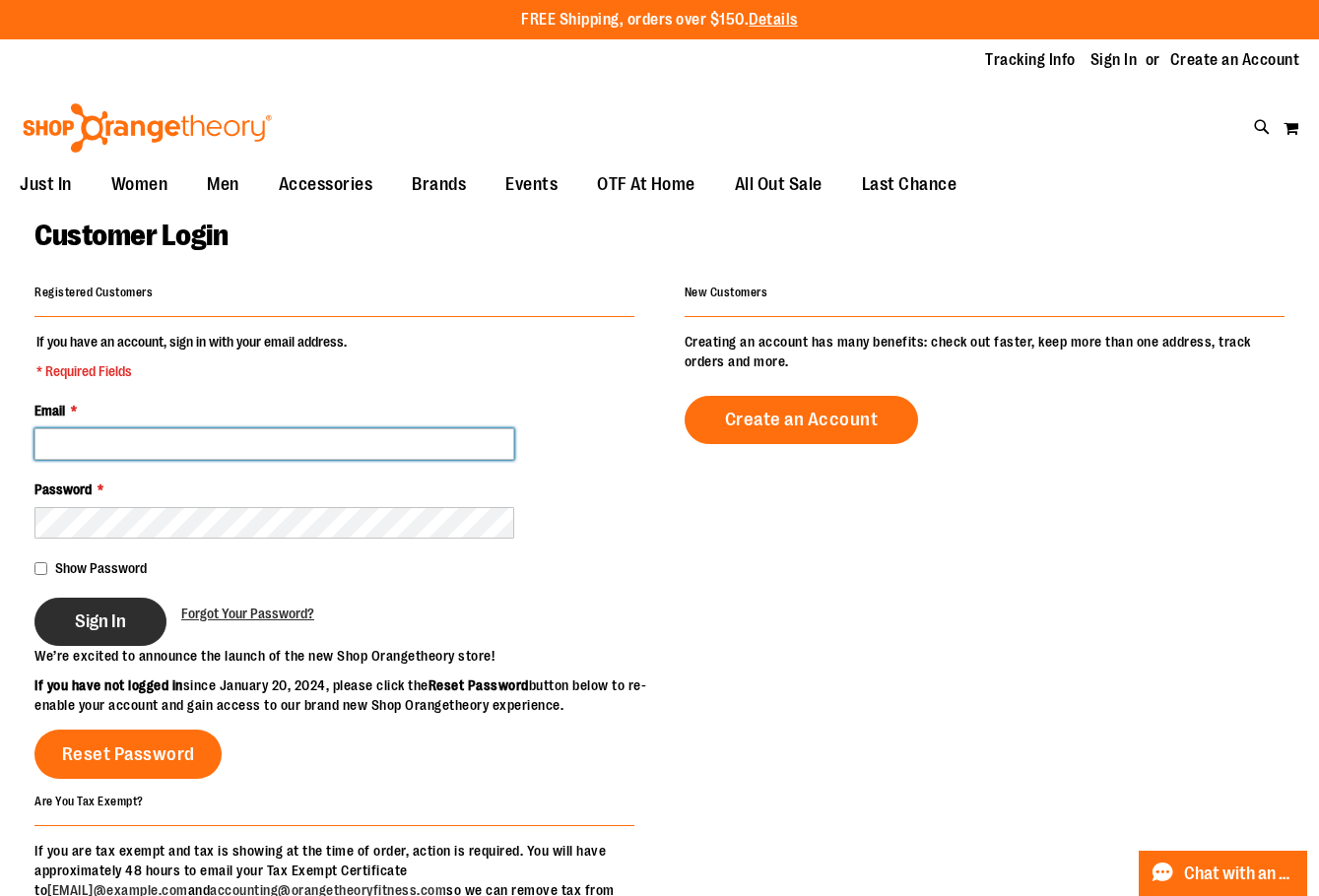 type on "**********" 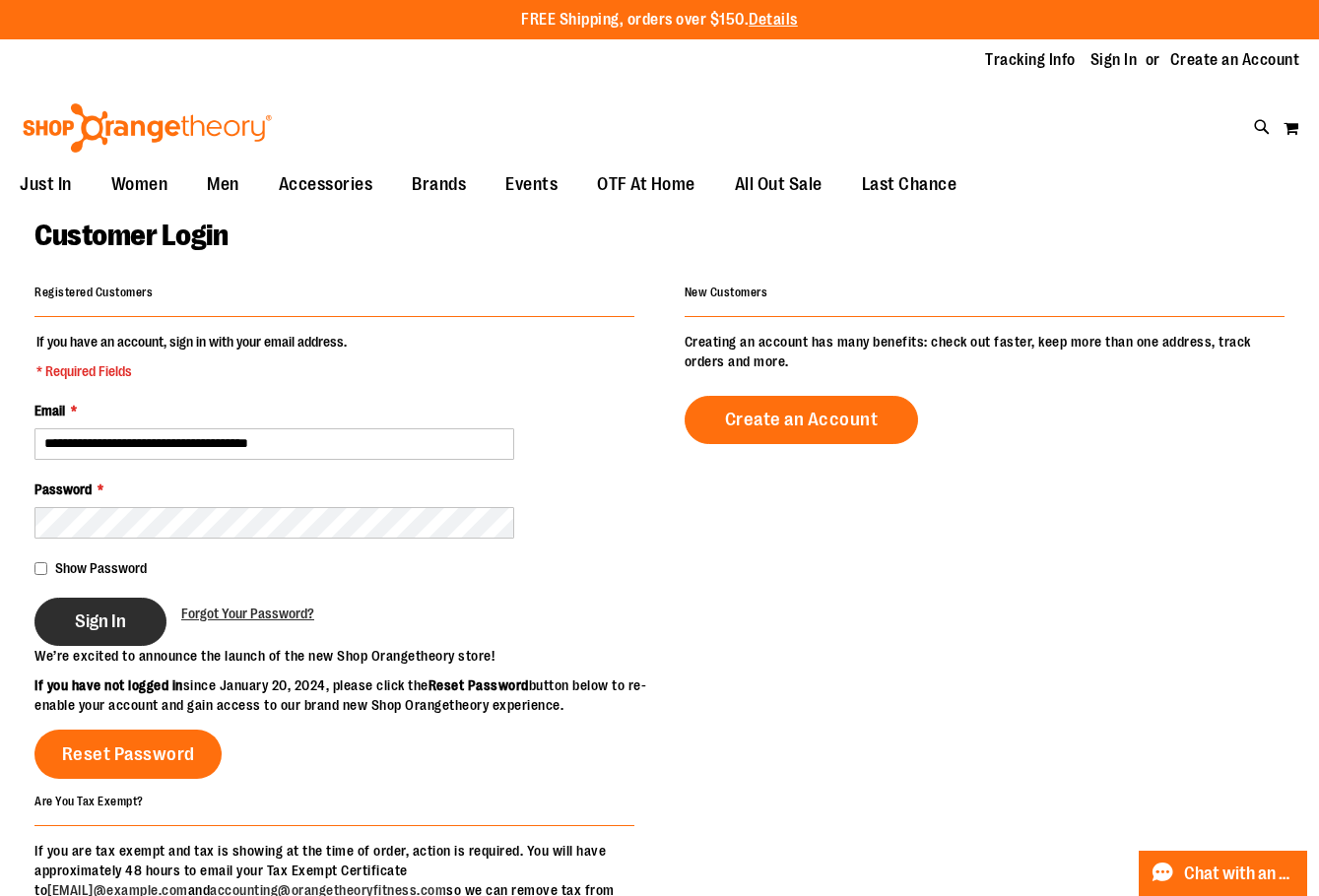 type on "**********" 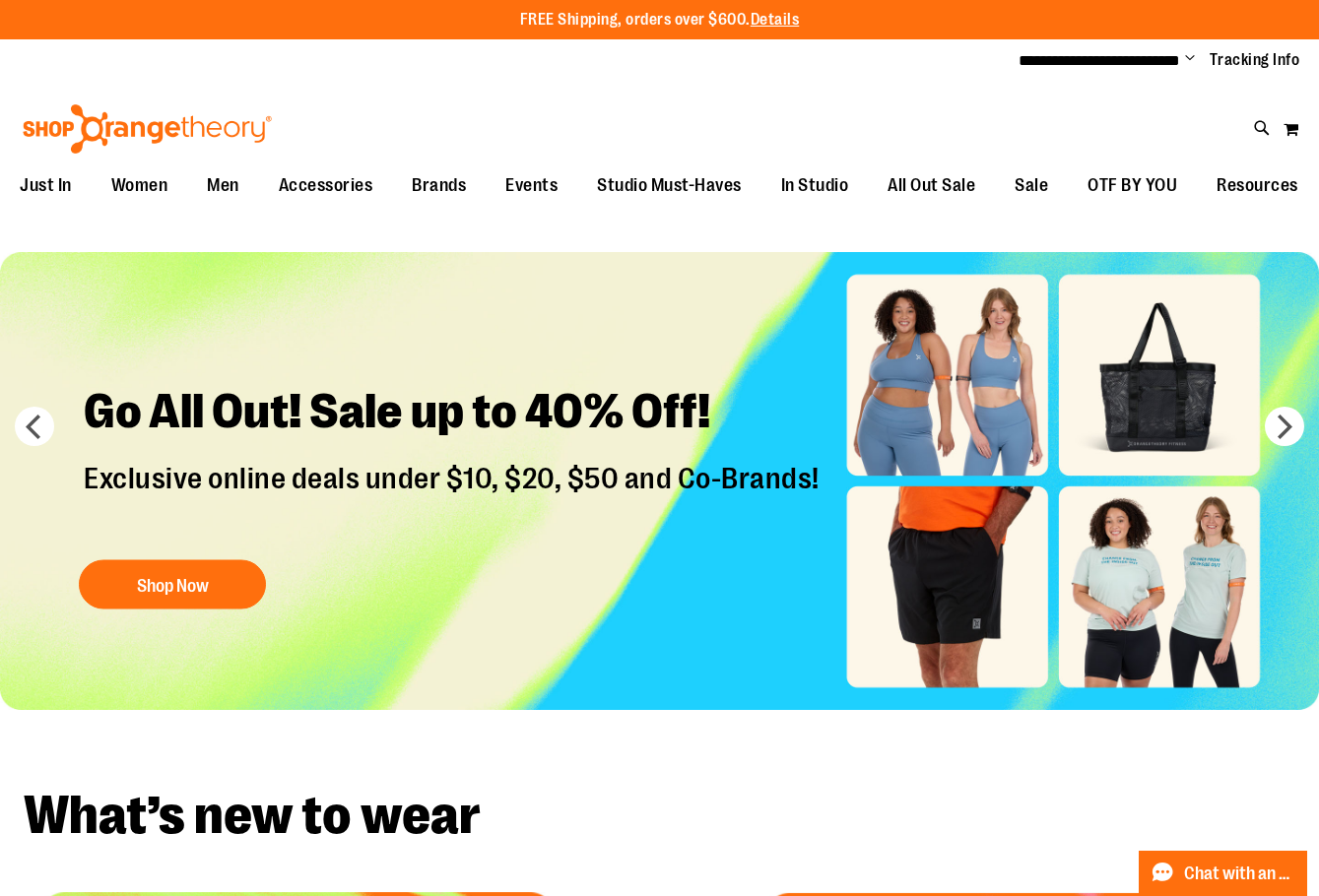 scroll, scrollTop: 0, scrollLeft: 0, axis: both 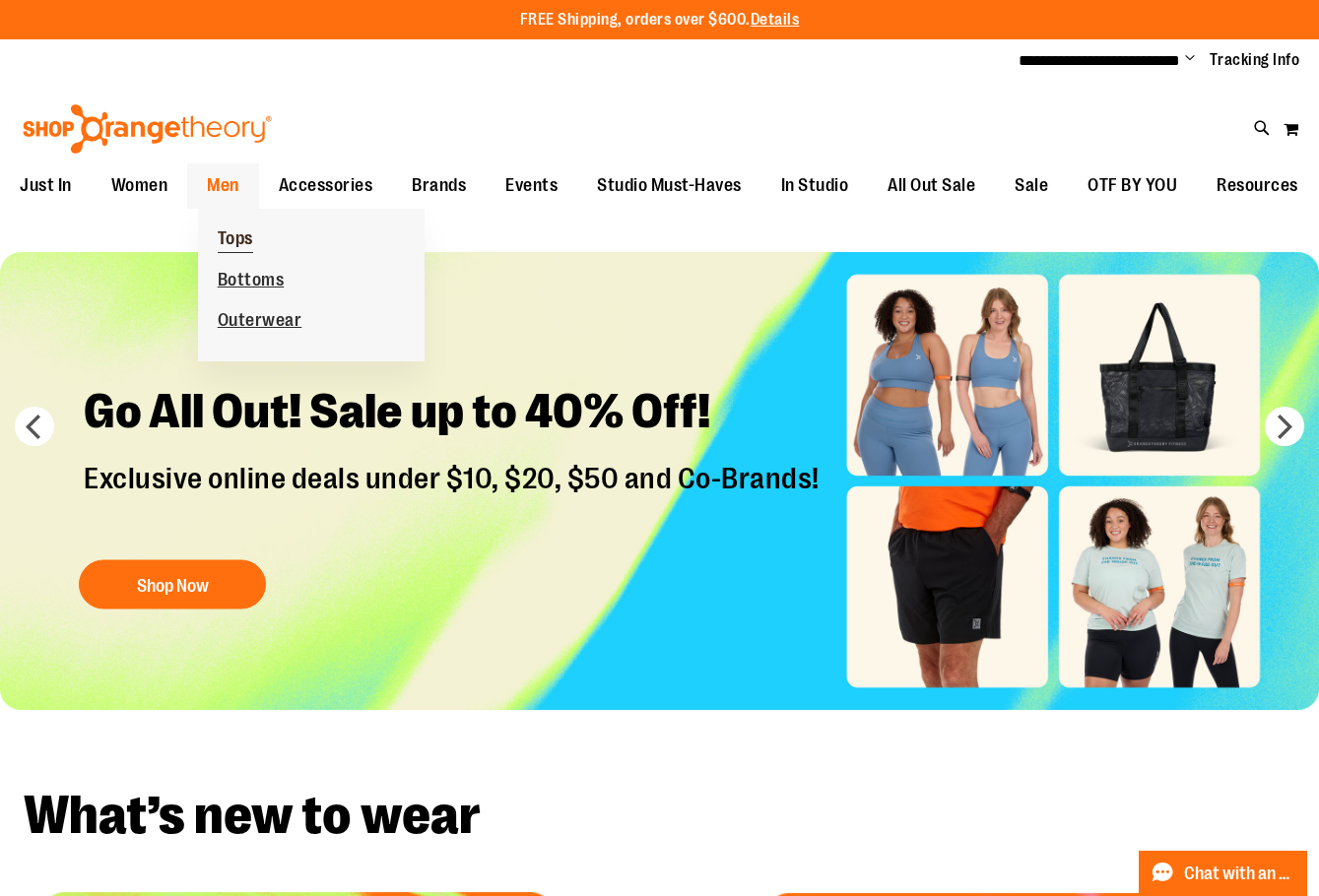 type on "**********" 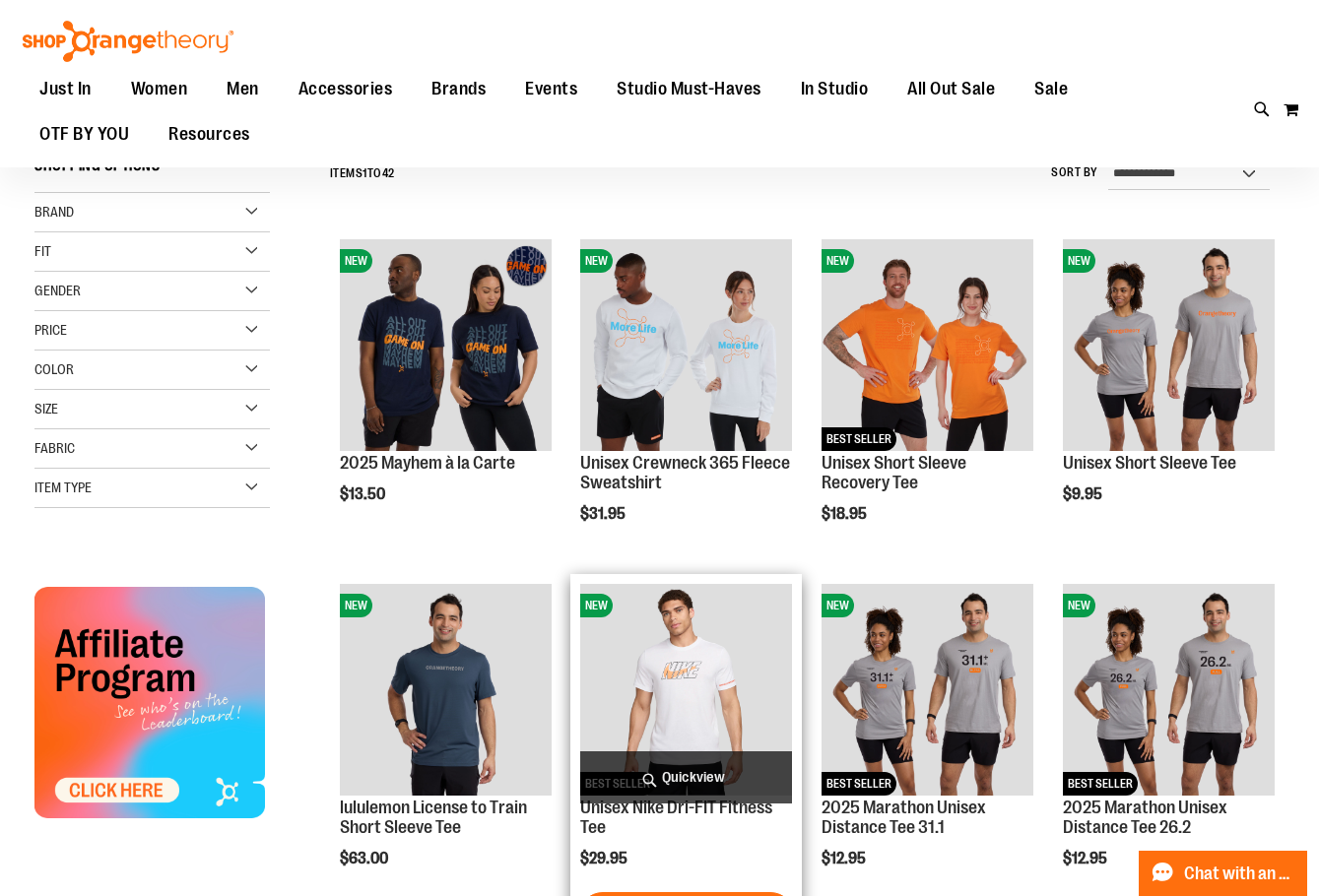 scroll, scrollTop: 393, scrollLeft: 0, axis: vertical 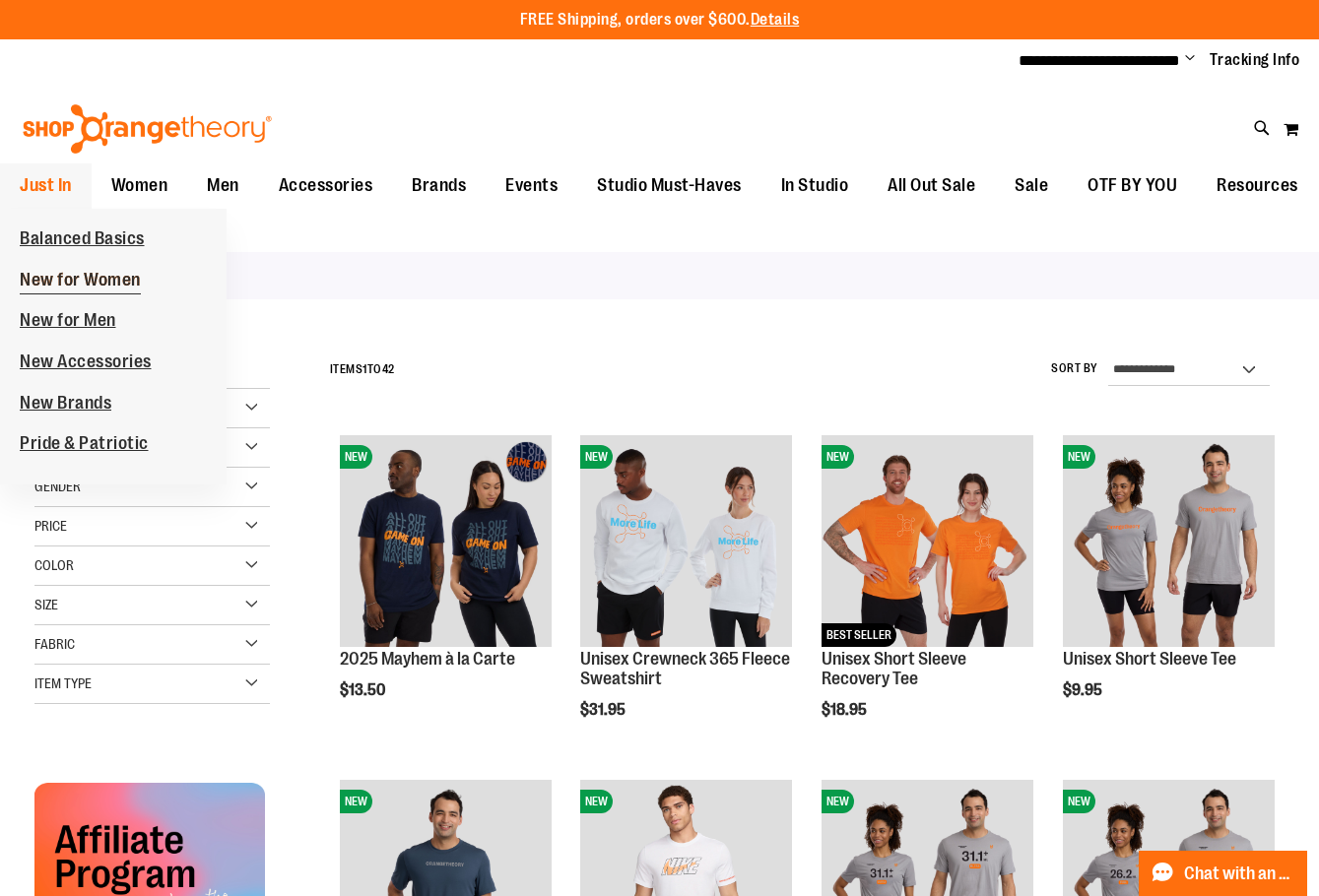 type on "**********" 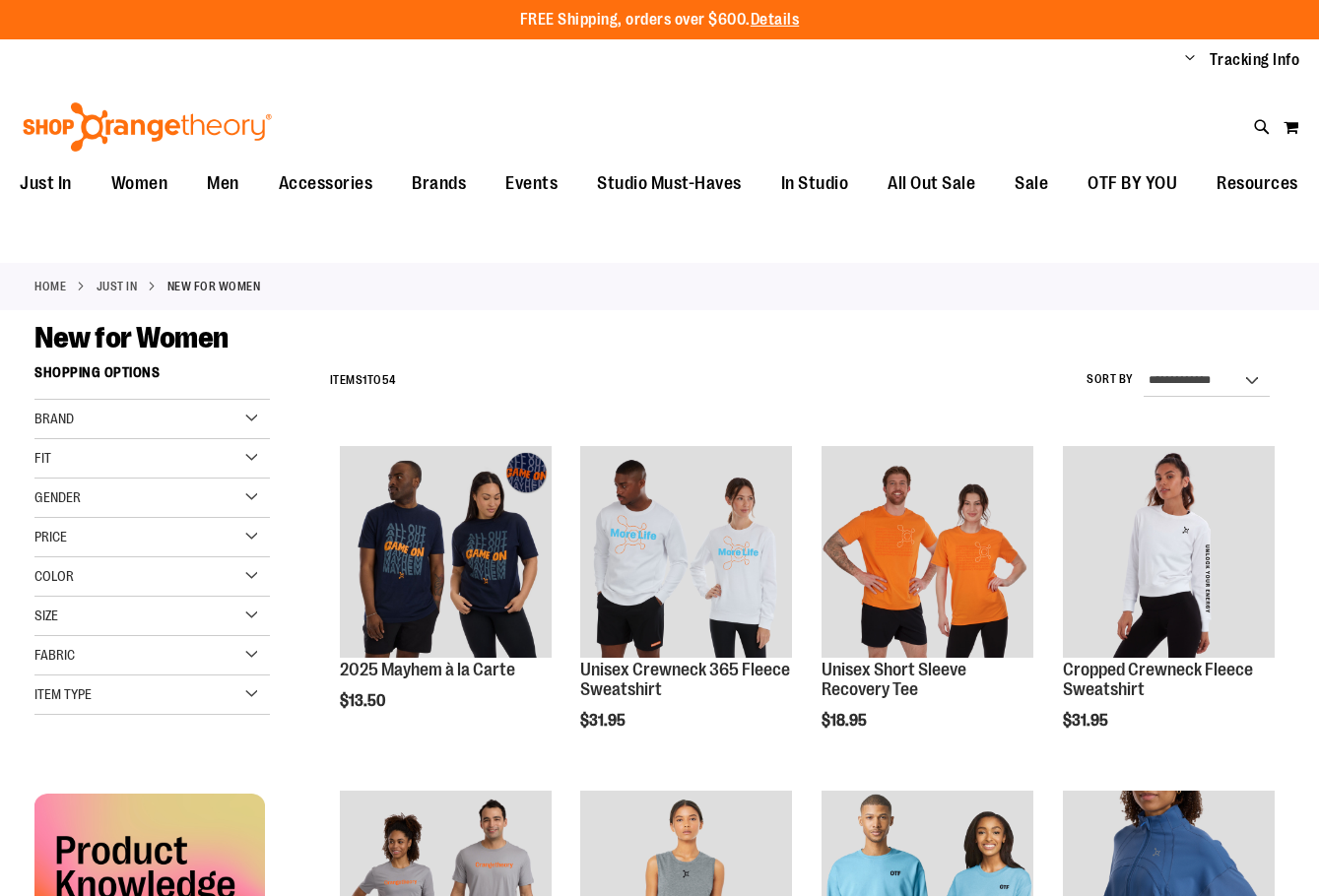 scroll, scrollTop: 0, scrollLeft: 0, axis: both 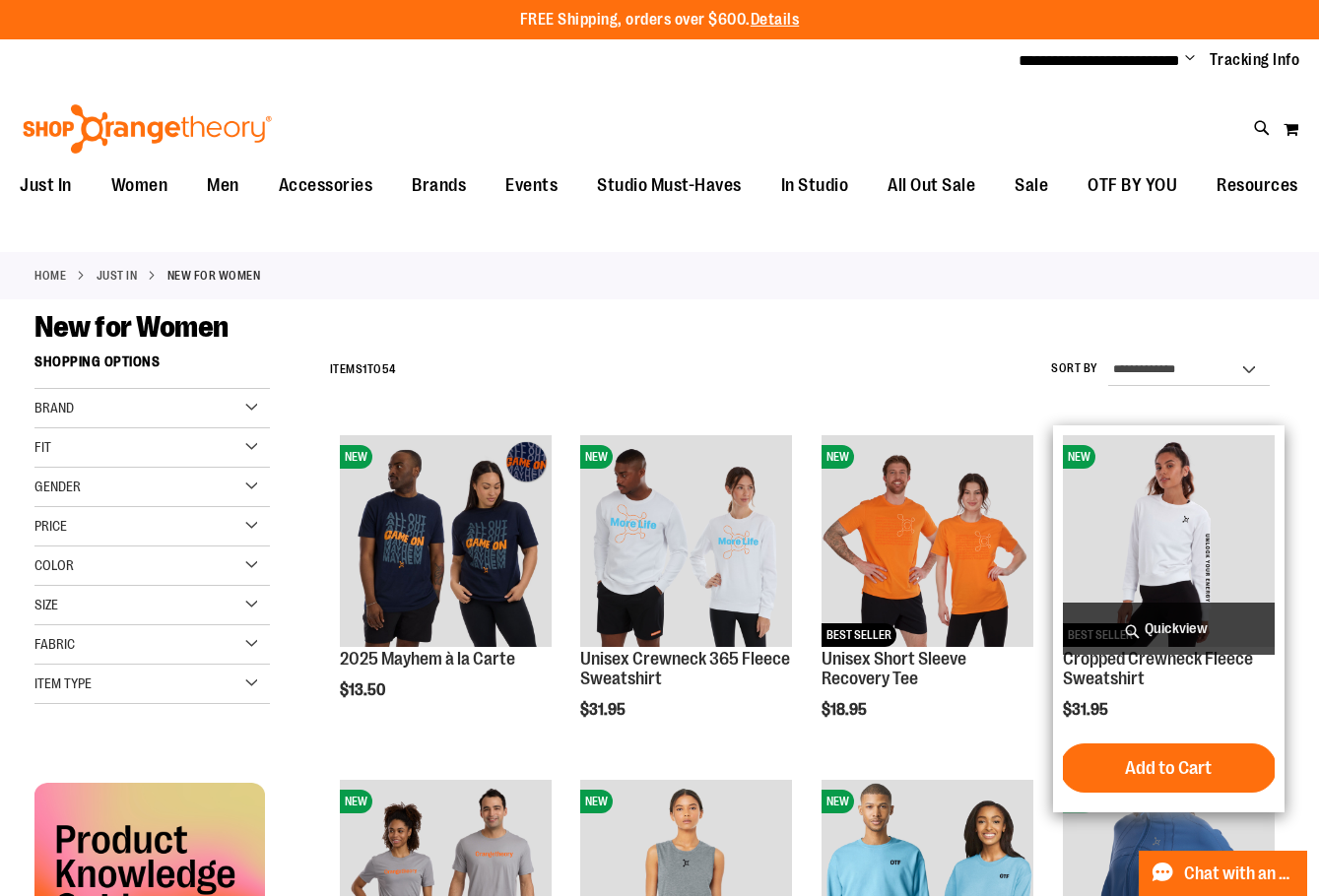 type on "**********" 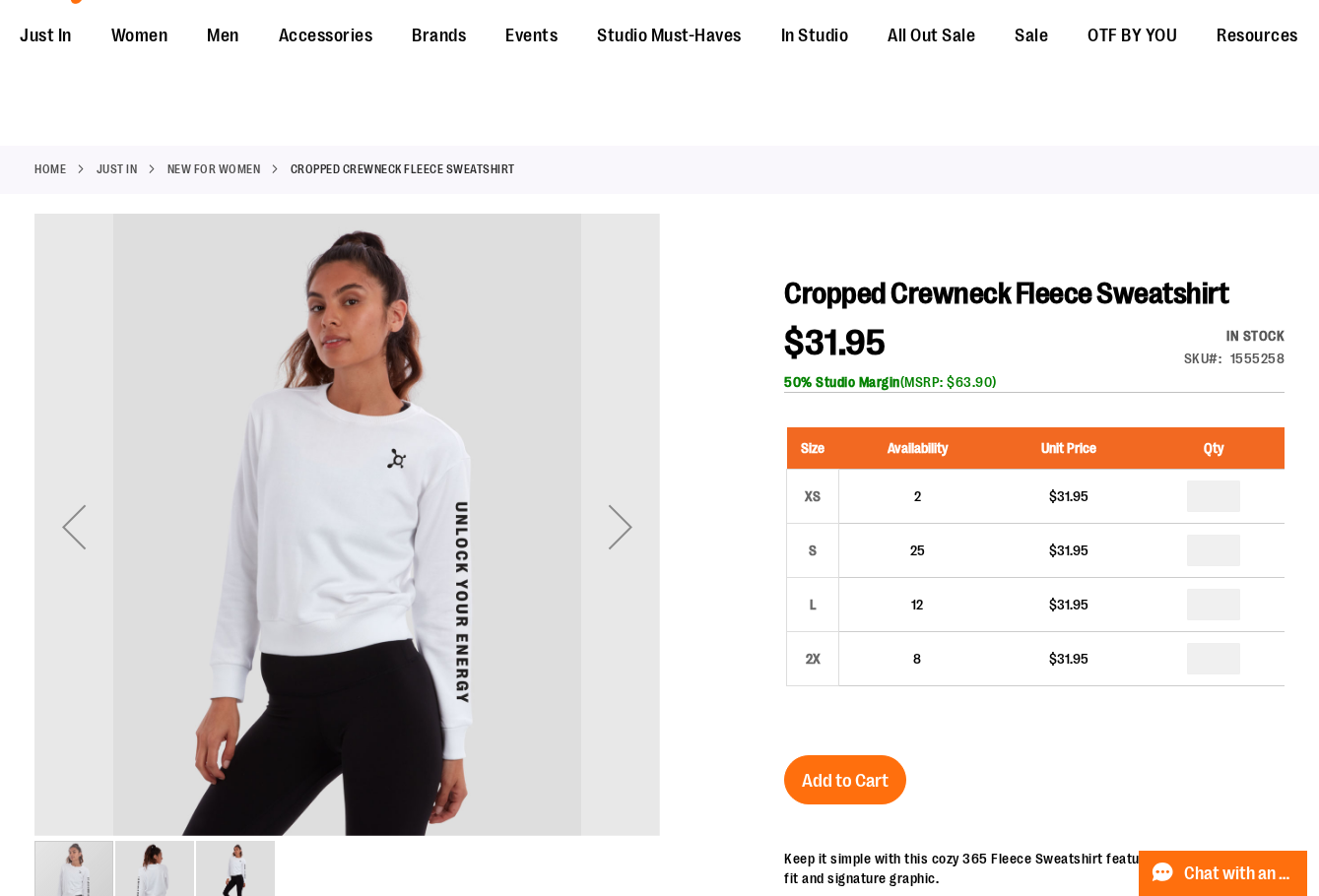 scroll, scrollTop: 0, scrollLeft: 0, axis: both 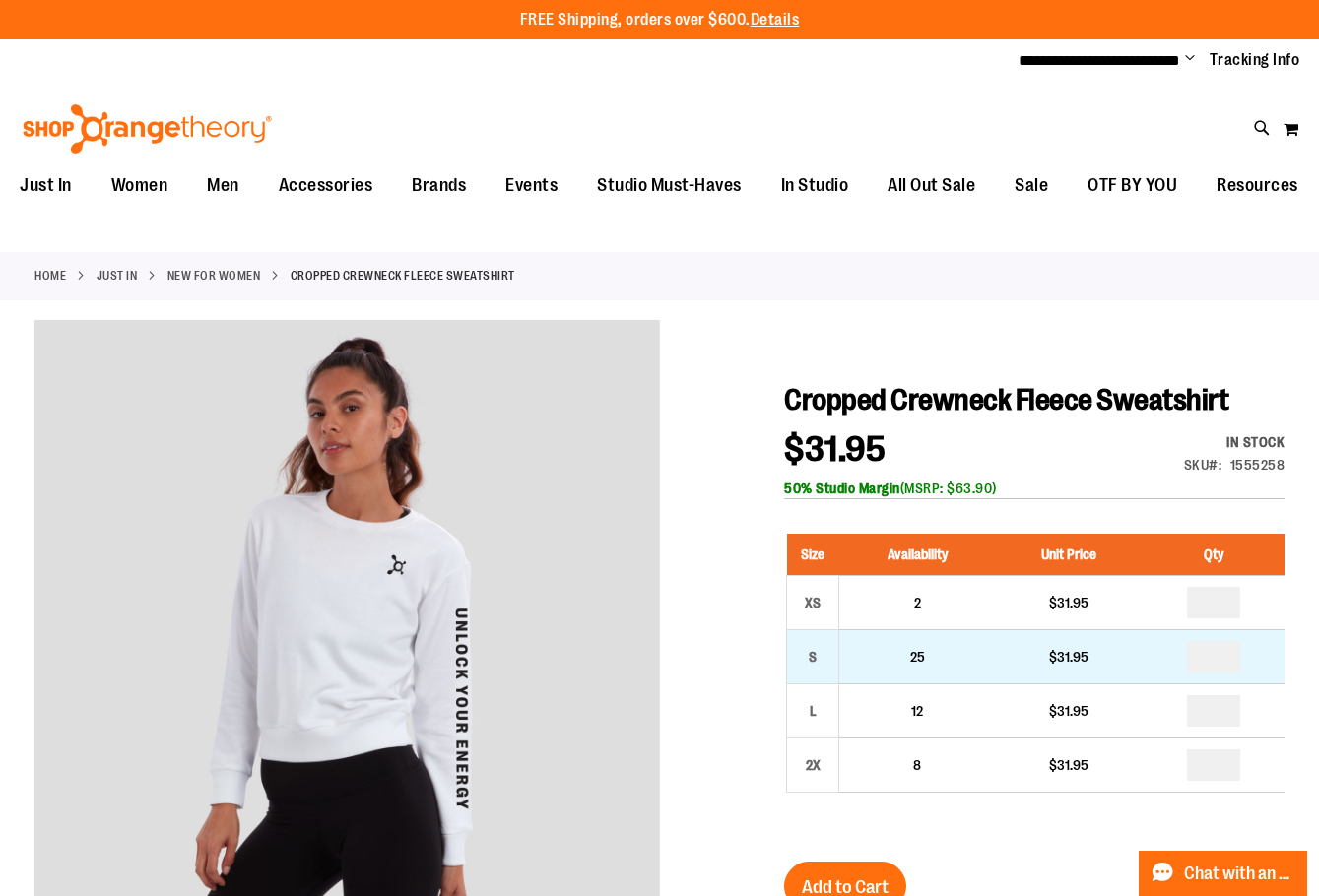 type on "**********" 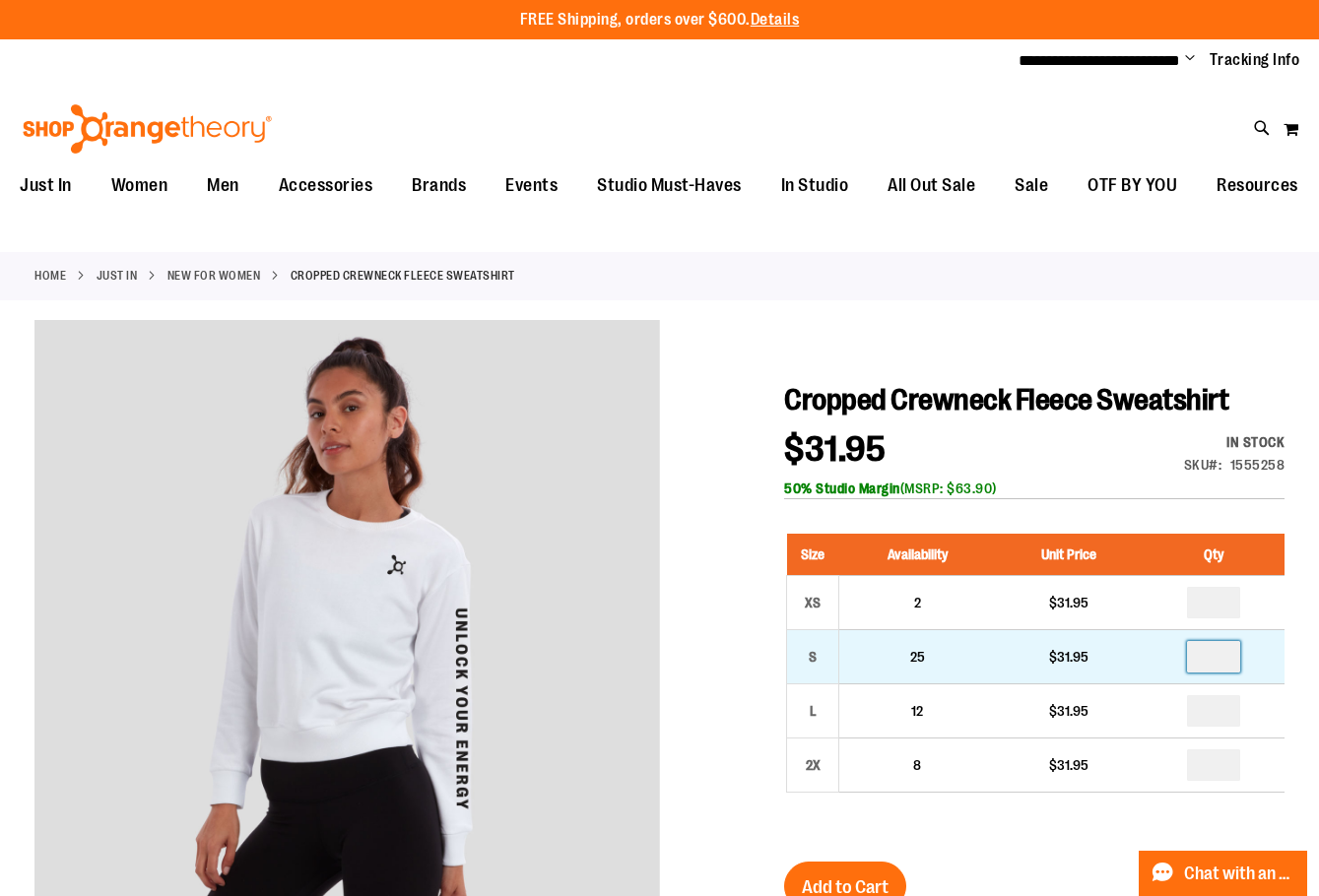 click at bounding box center (1214, 657) 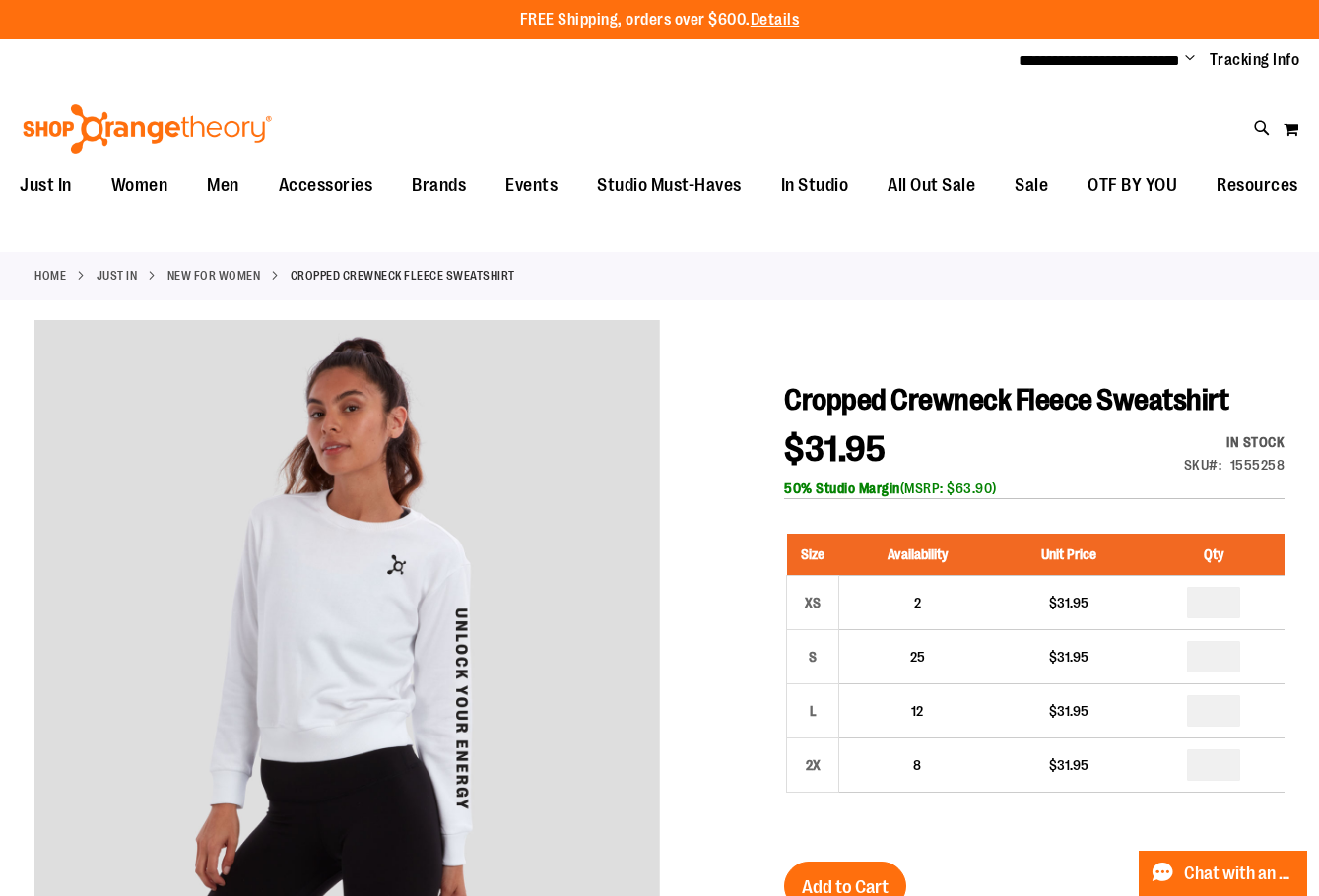 click at bounding box center [1214, 711] 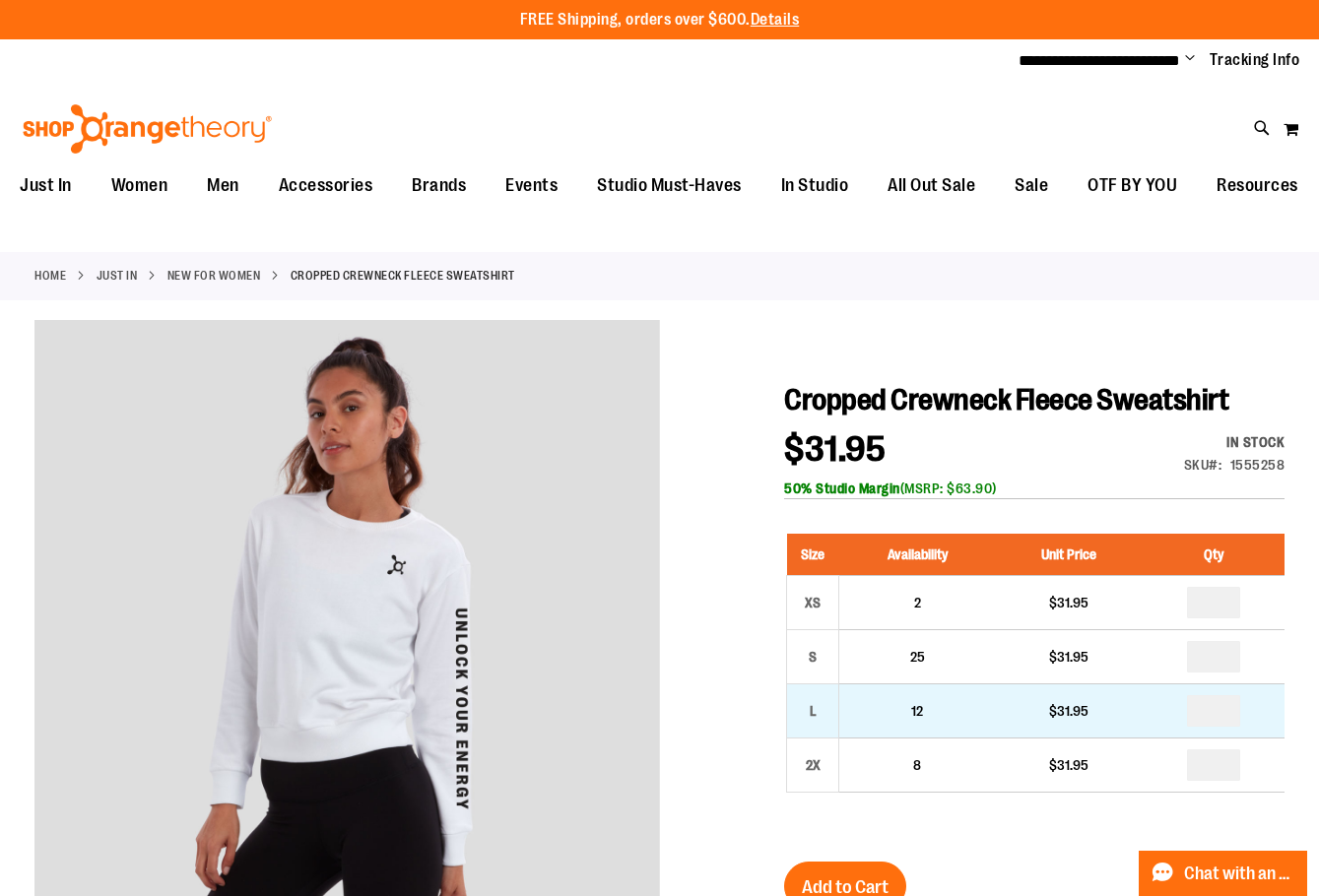 type on "*" 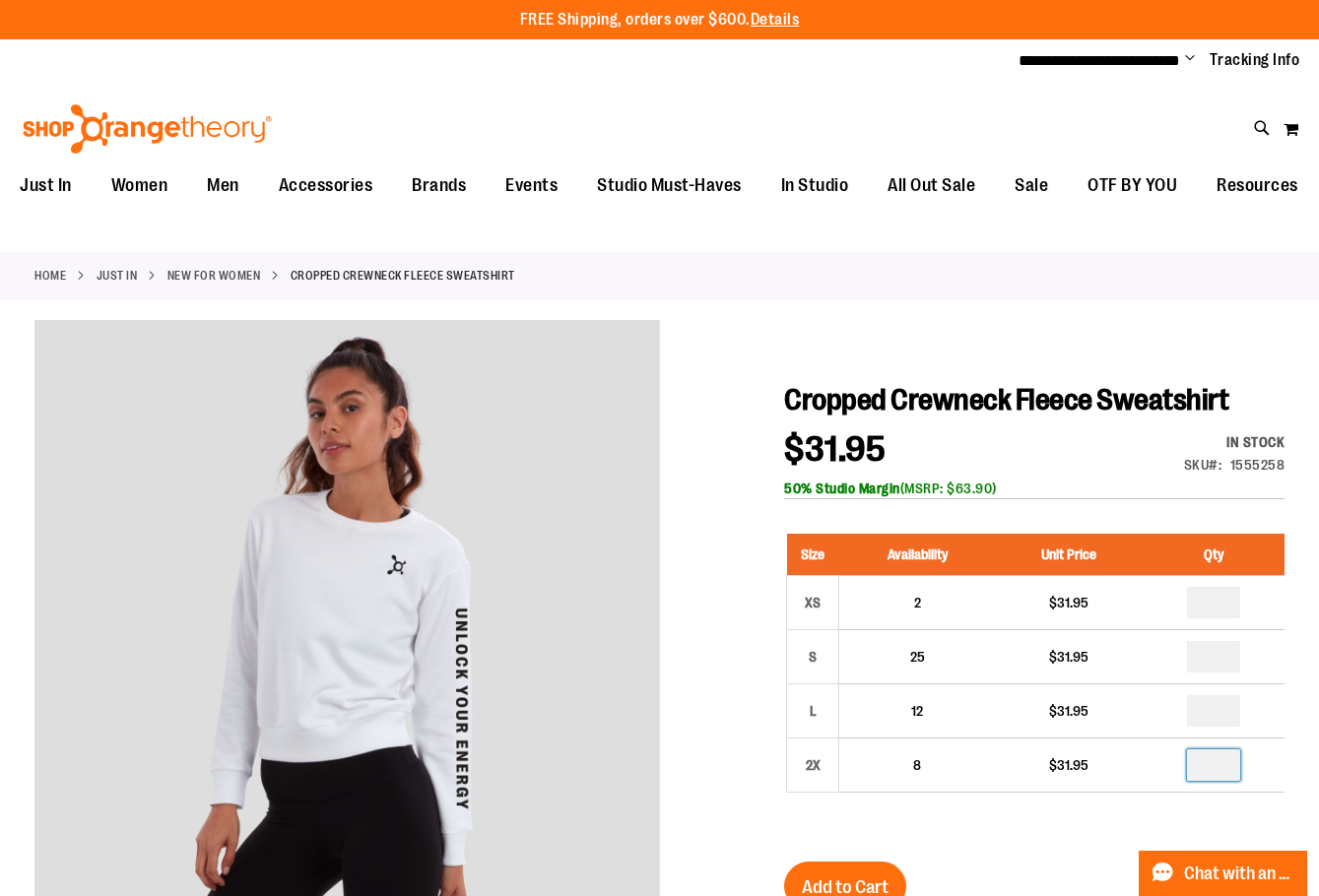 click at bounding box center (1214, 765) 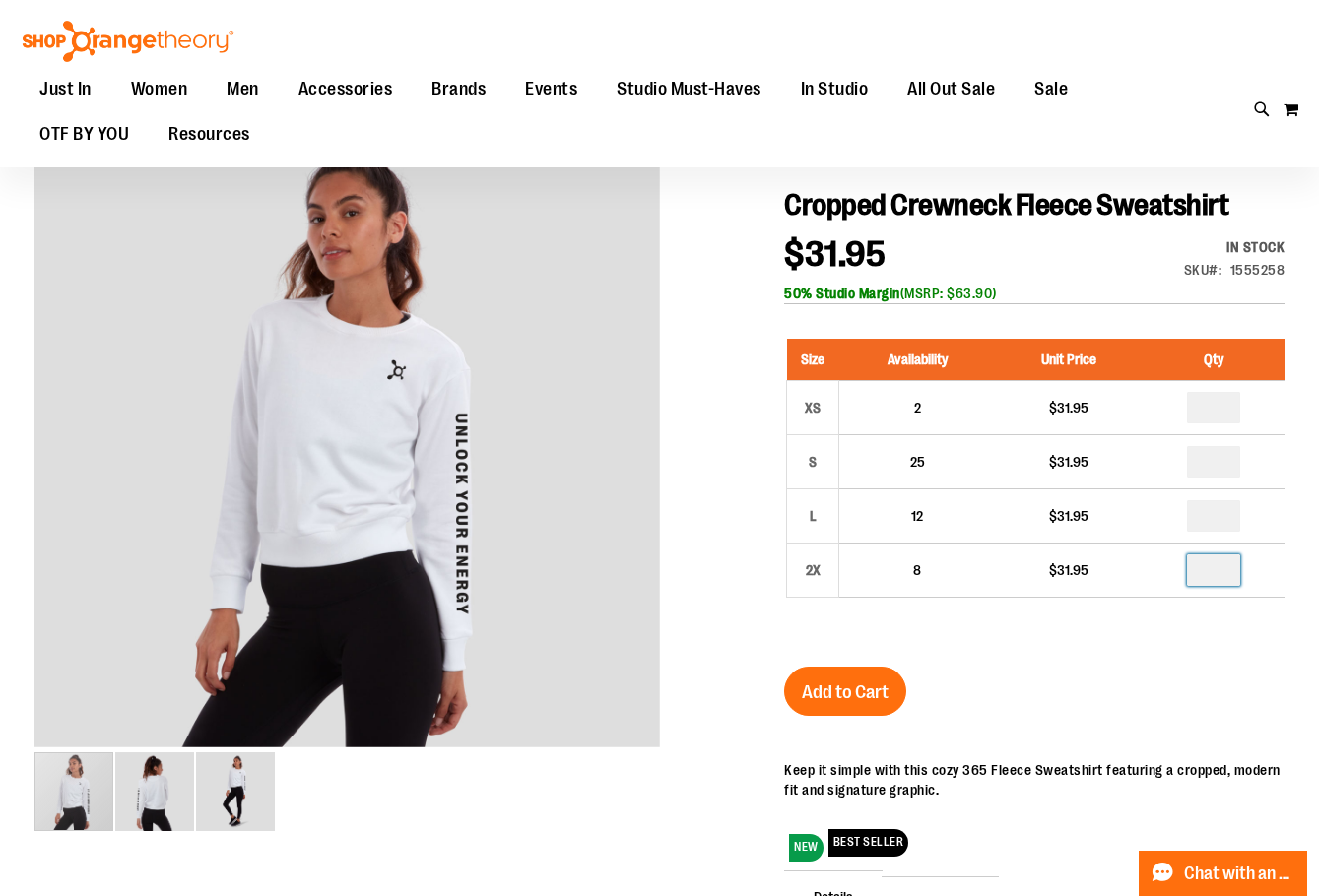 scroll, scrollTop: 196, scrollLeft: 0, axis: vertical 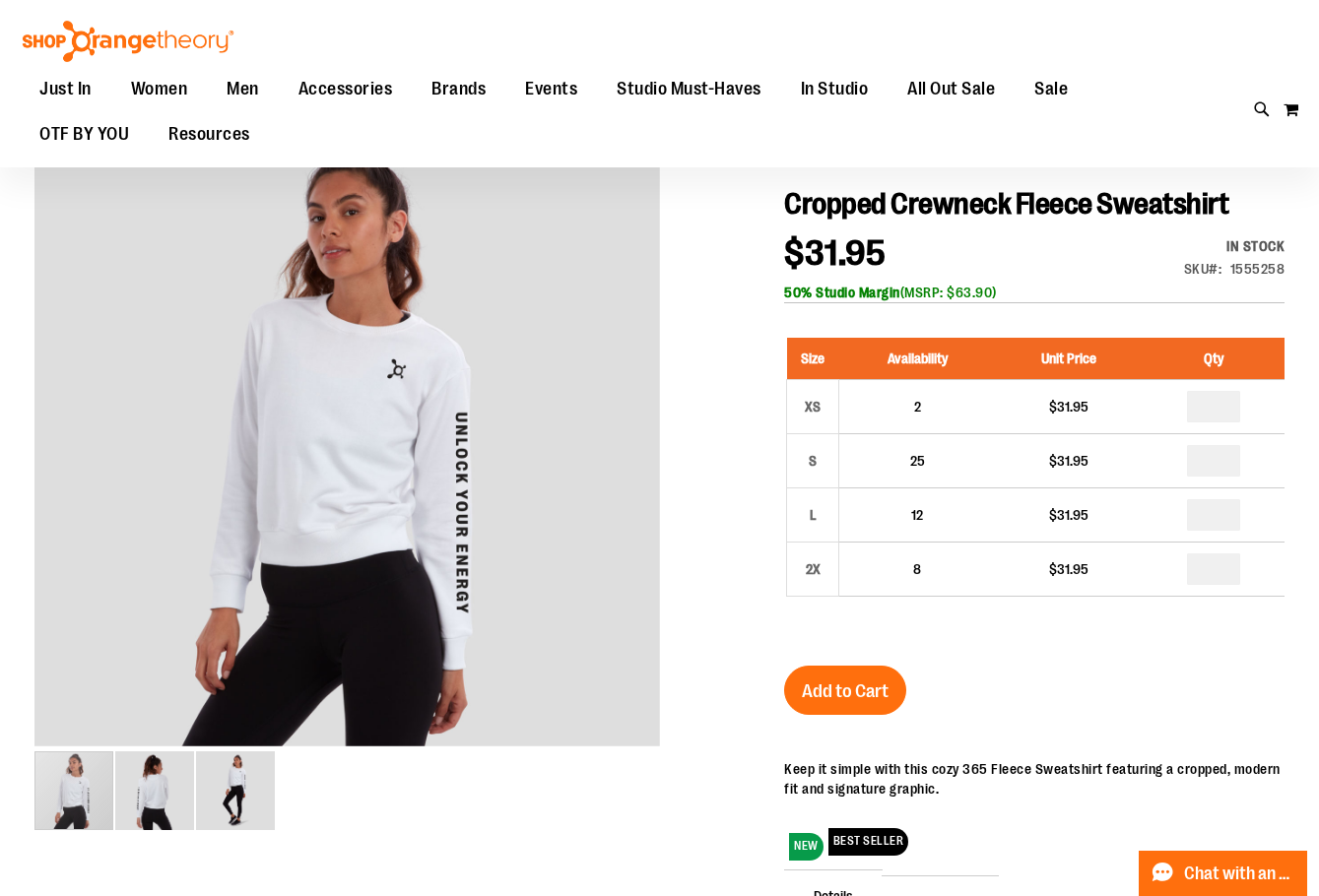 click on "Add to Cart" at bounding box center [845, 691] 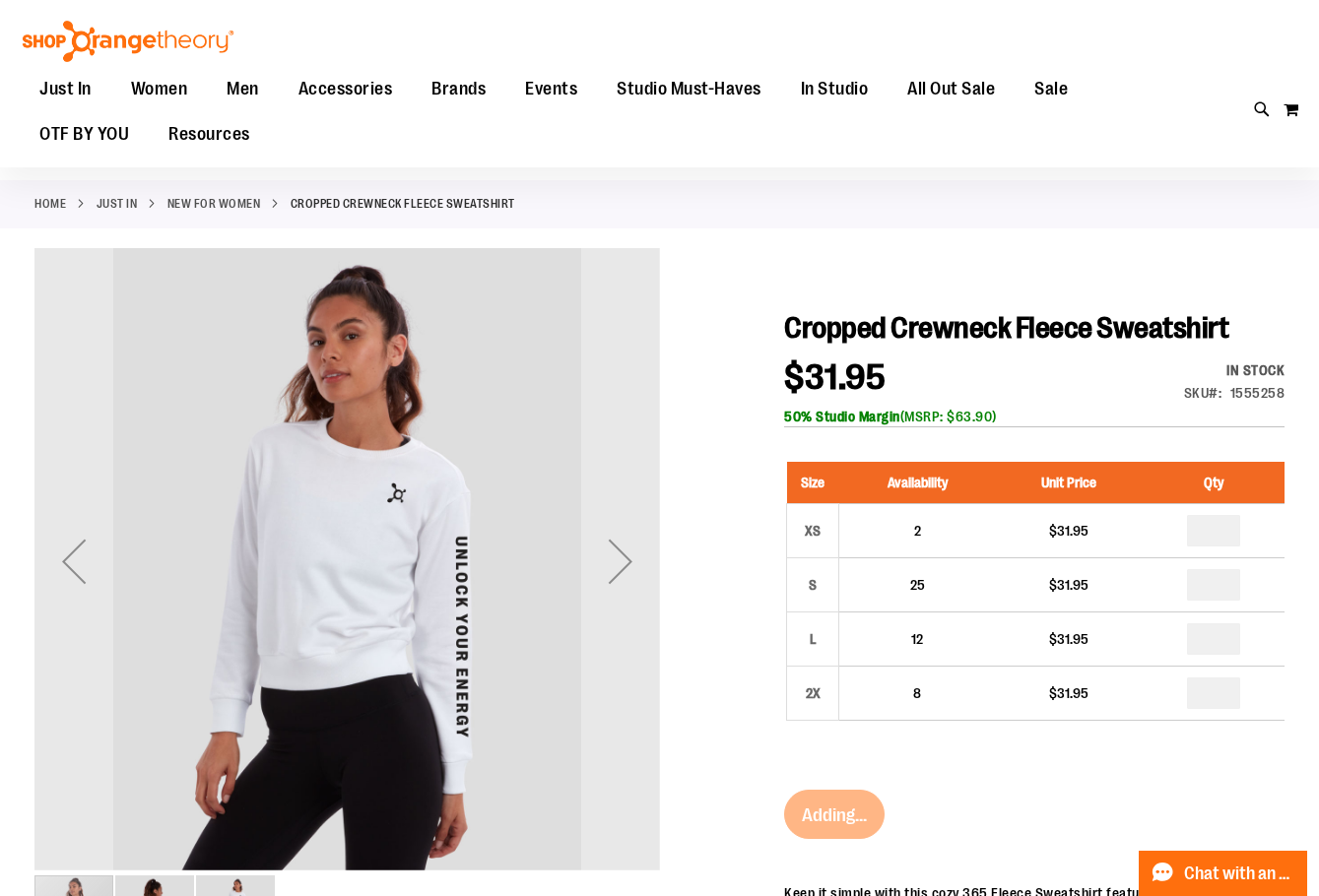 scroll, scrollTop: 0, scrollLeft: 0, axis: both 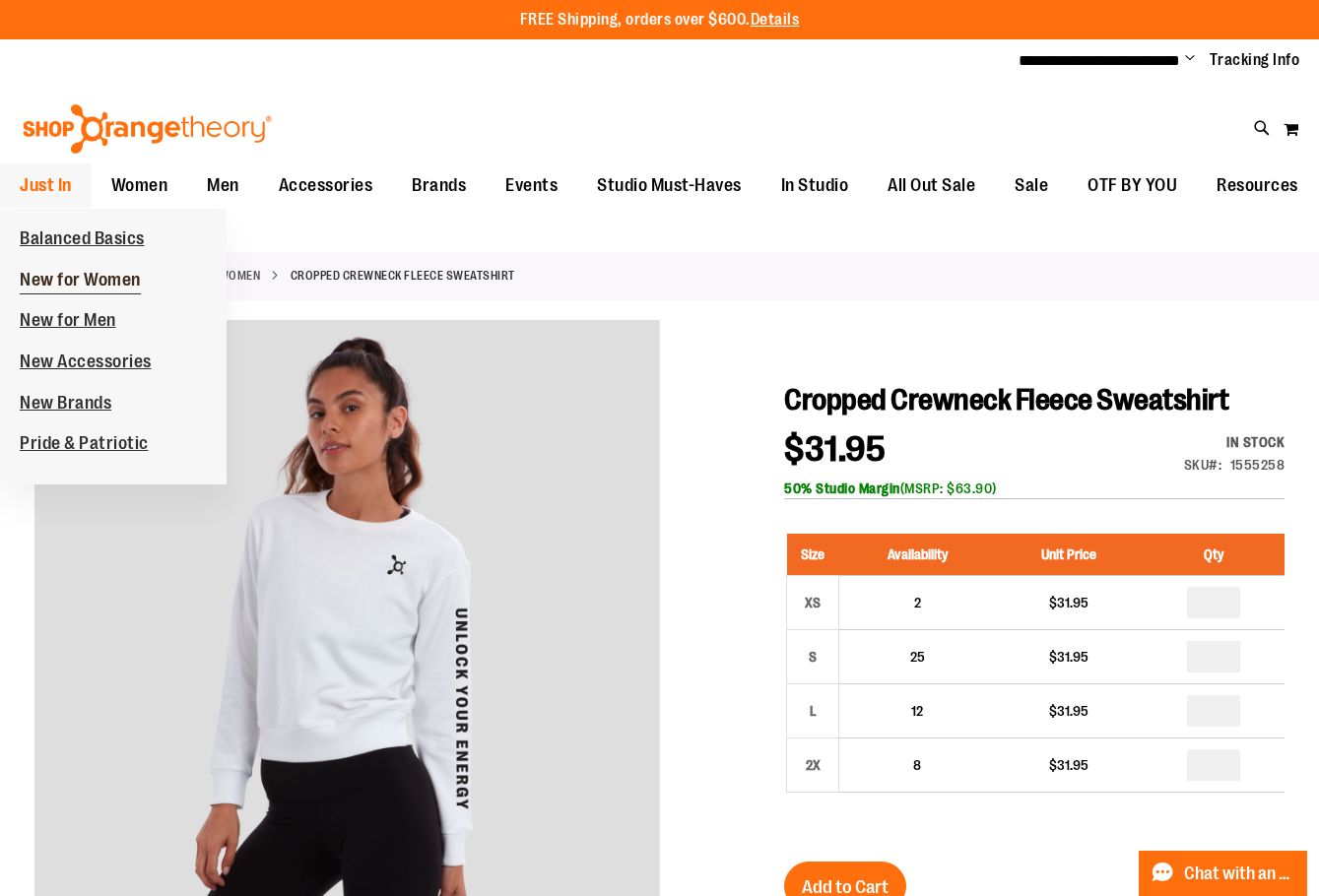 click on "New for Women" at bounding box center [80, 282] 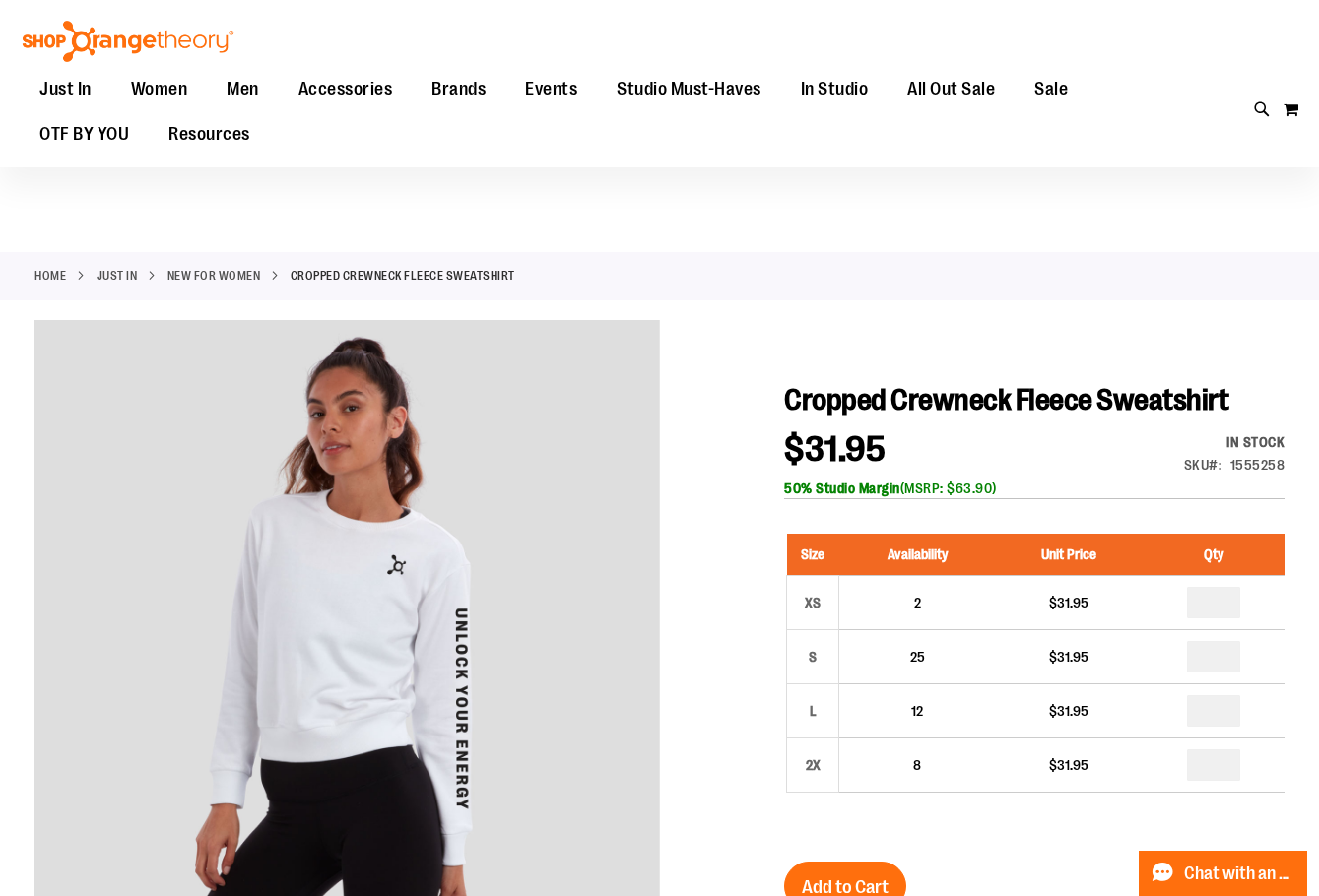 scroll, scrollTop: 96, scrollLeft: 0, axis: vertical 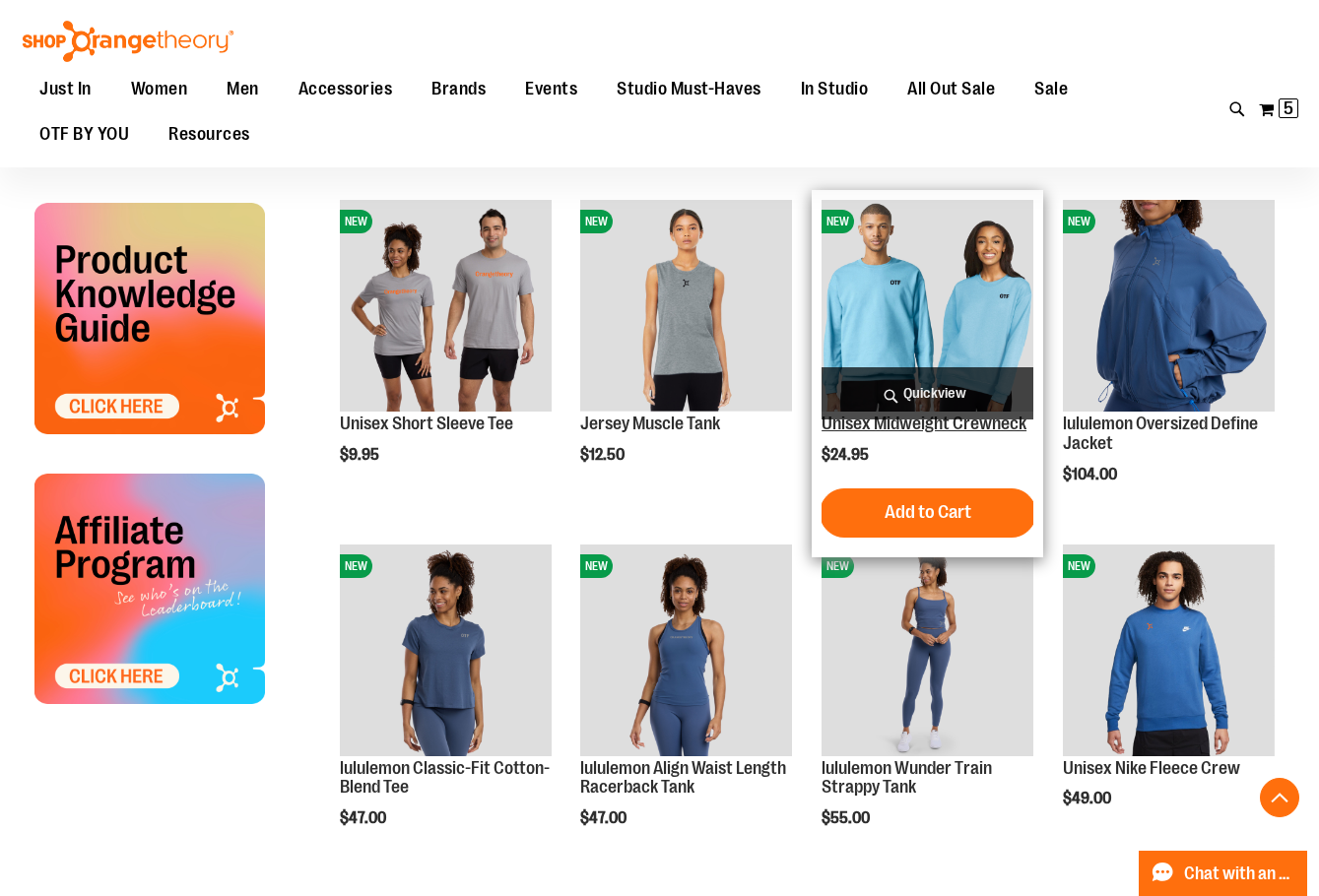 type on "**********" 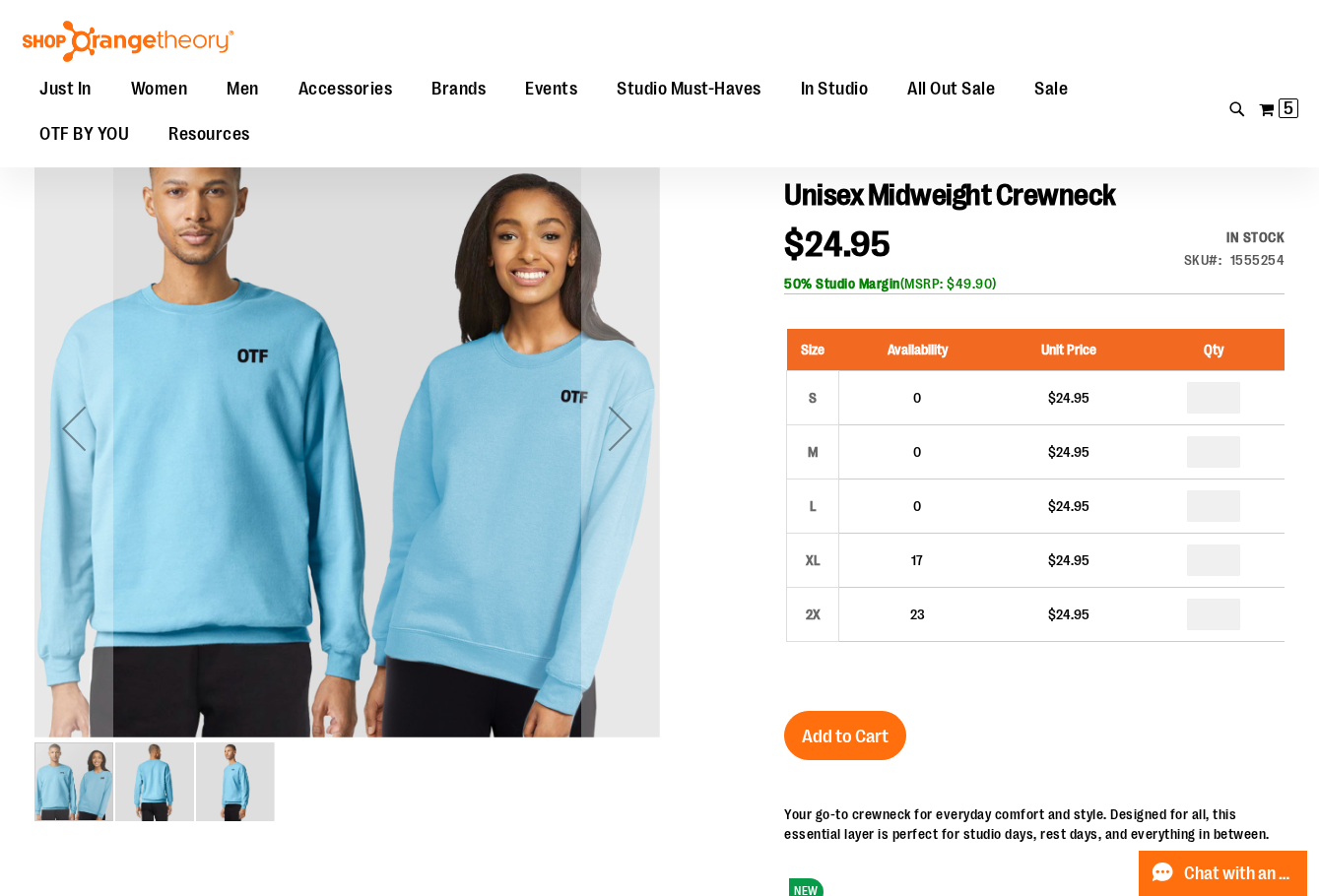 scroll, scrollTop: 97, scrollLeft: 0, axis: vertical 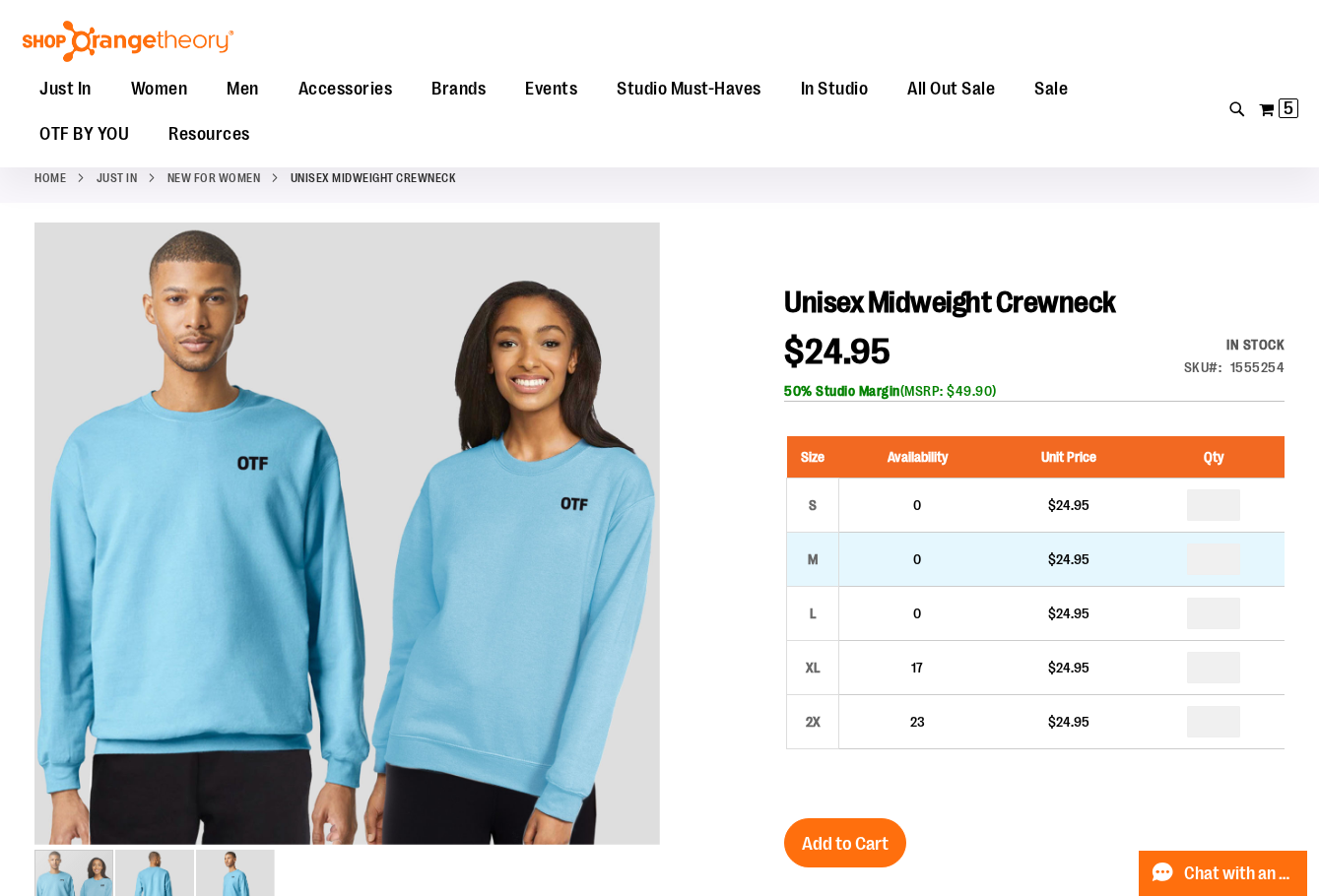 type on "**********" 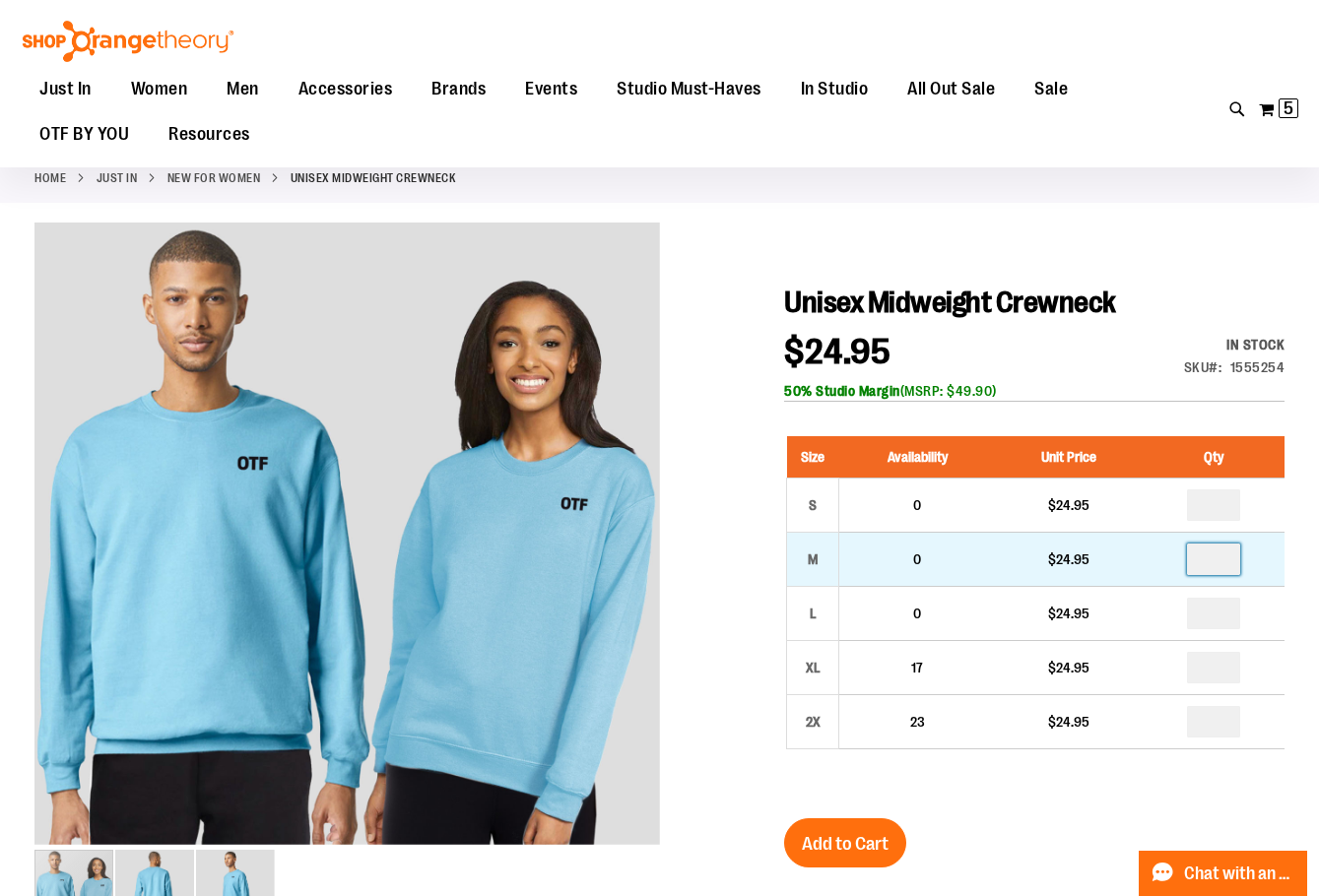 click at bounding box center [1214, 559] 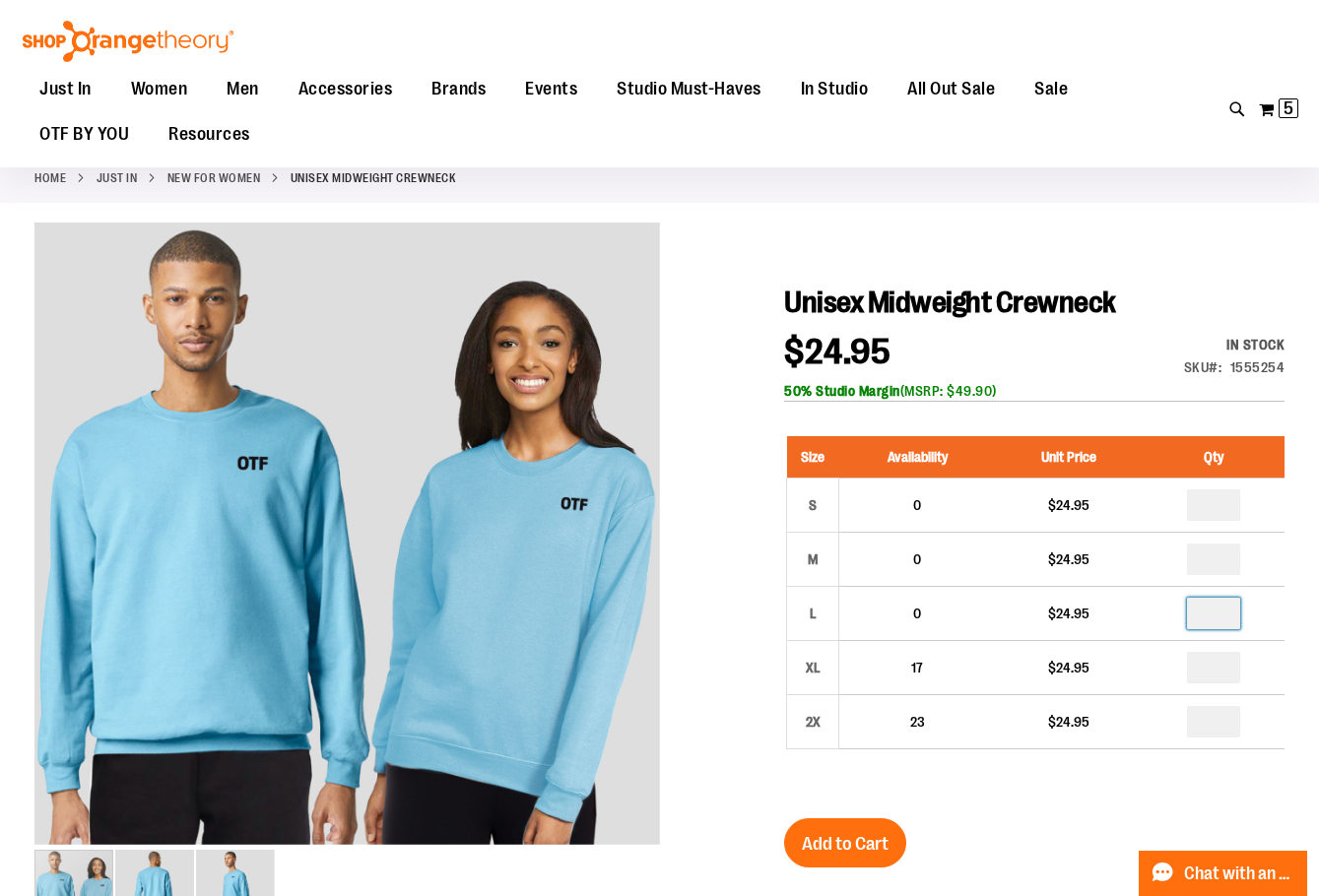 click at bounding box center (1214, 613) 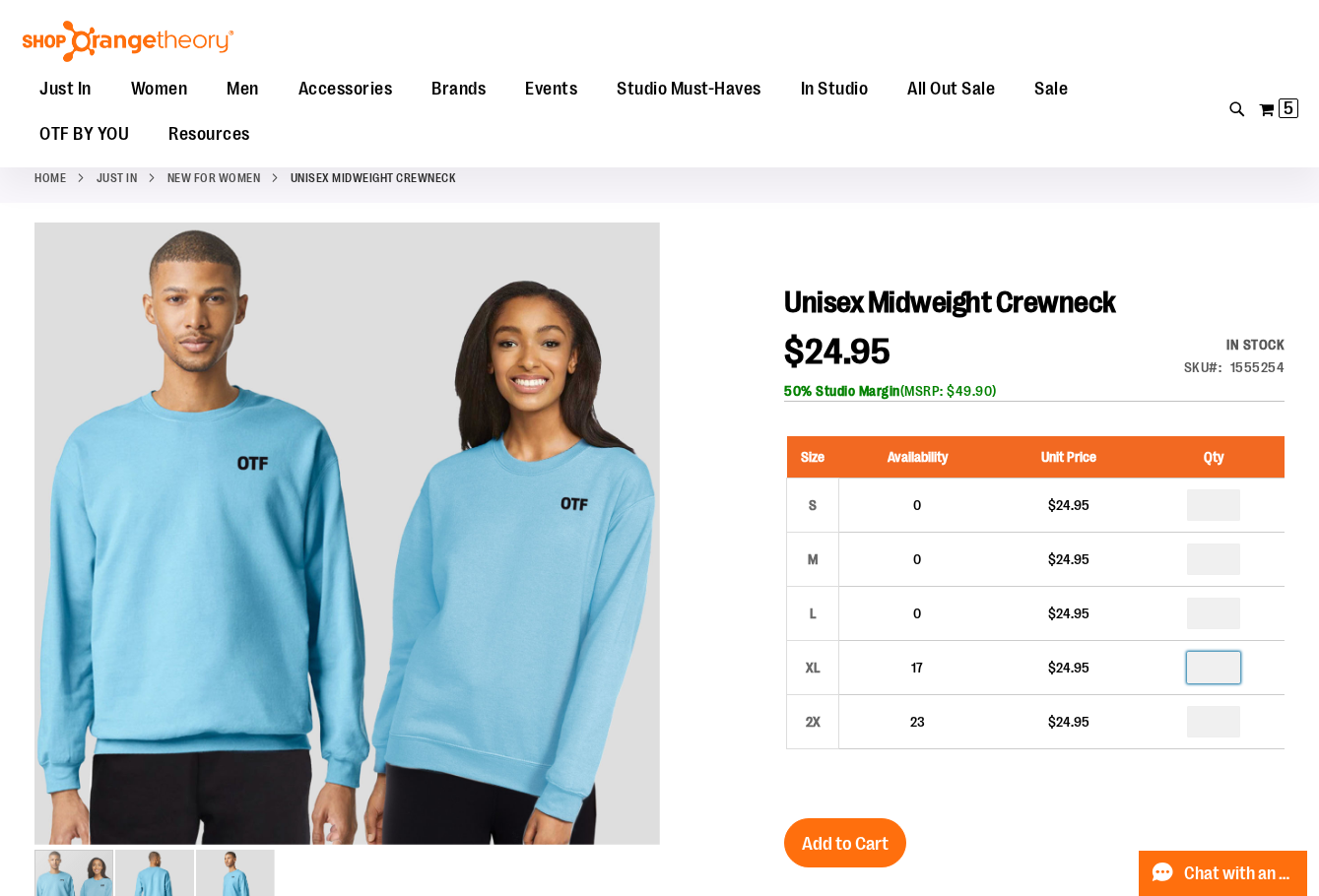 click at bounding box center [1214, 668] 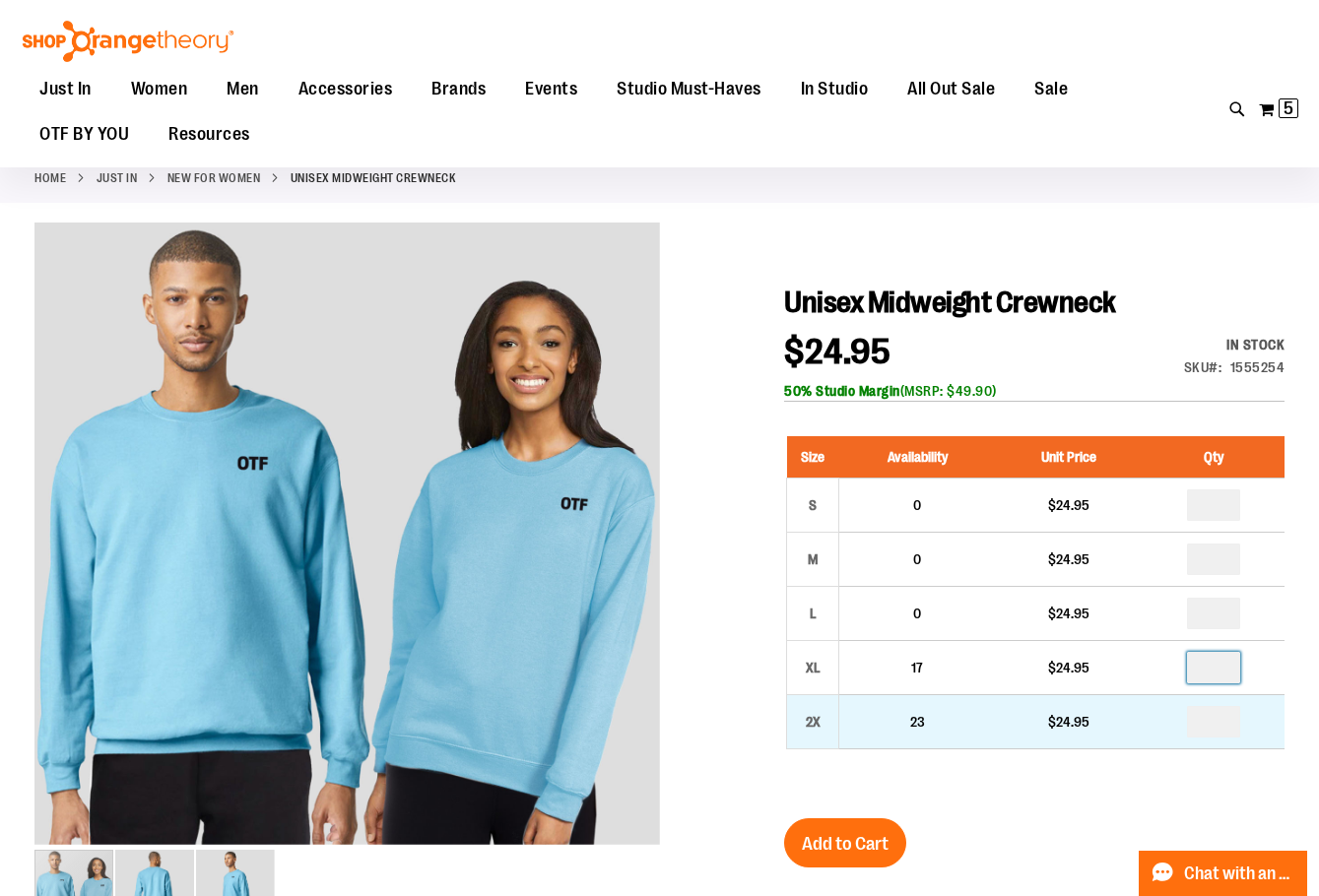 drag, startPoint x: 1232, startPoint y: 673, endPoint x: 1231, endPoint y: 697, distance: 24.020824 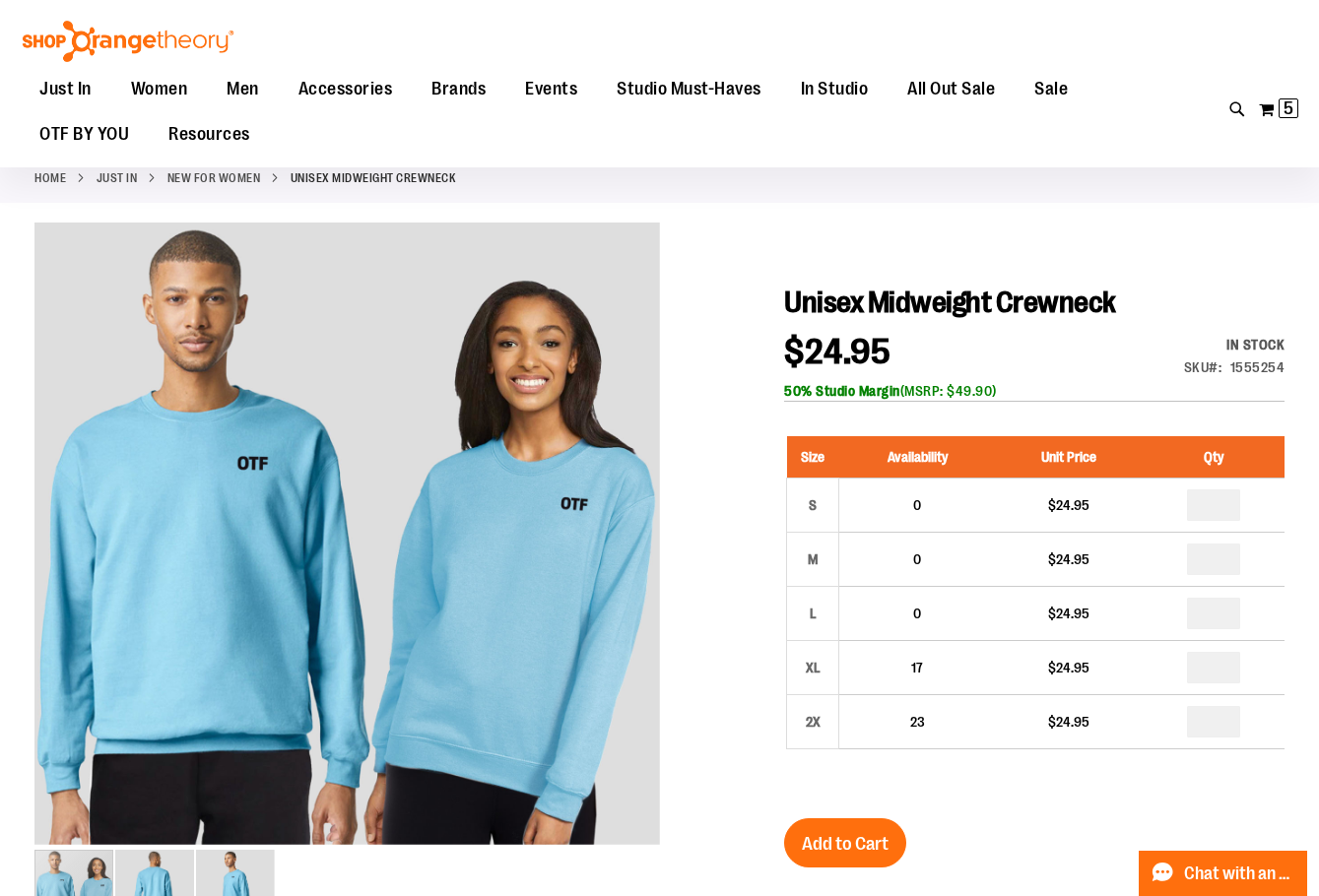 click on "Add to Cart" at bounding box center [845, 844] 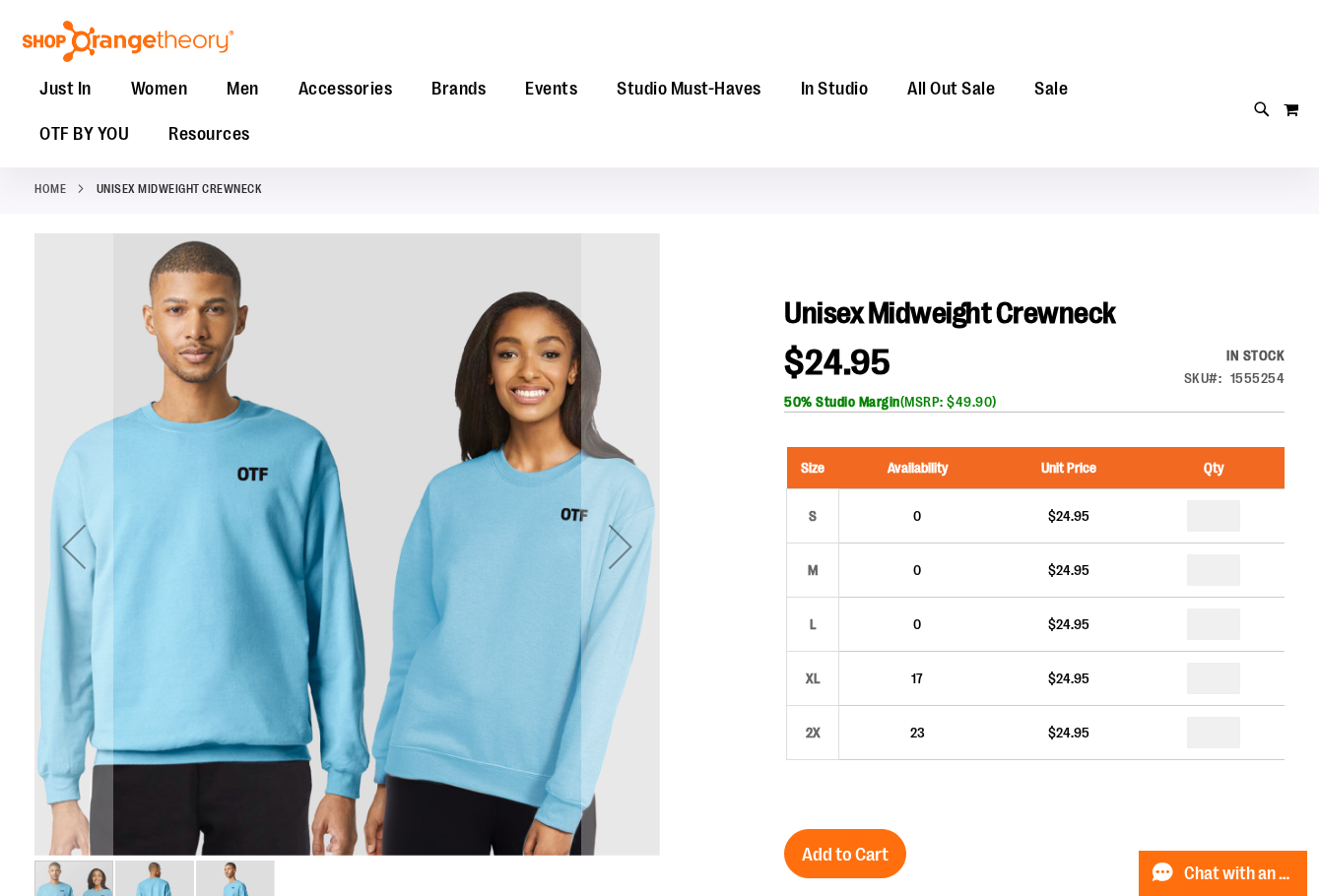 scroll, scrollTop: 0, scrollLeft: 0, axis: both 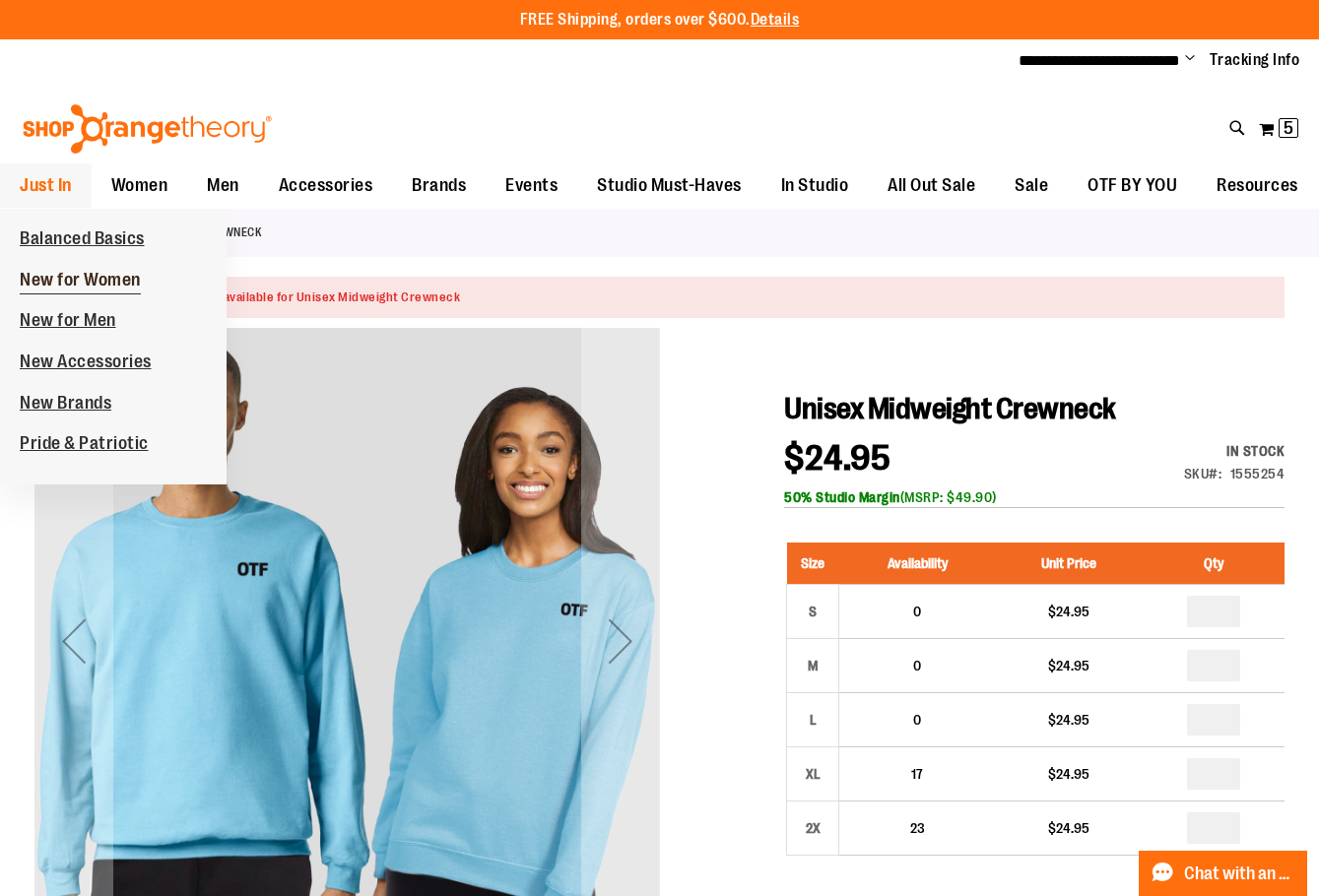 type on "**********" 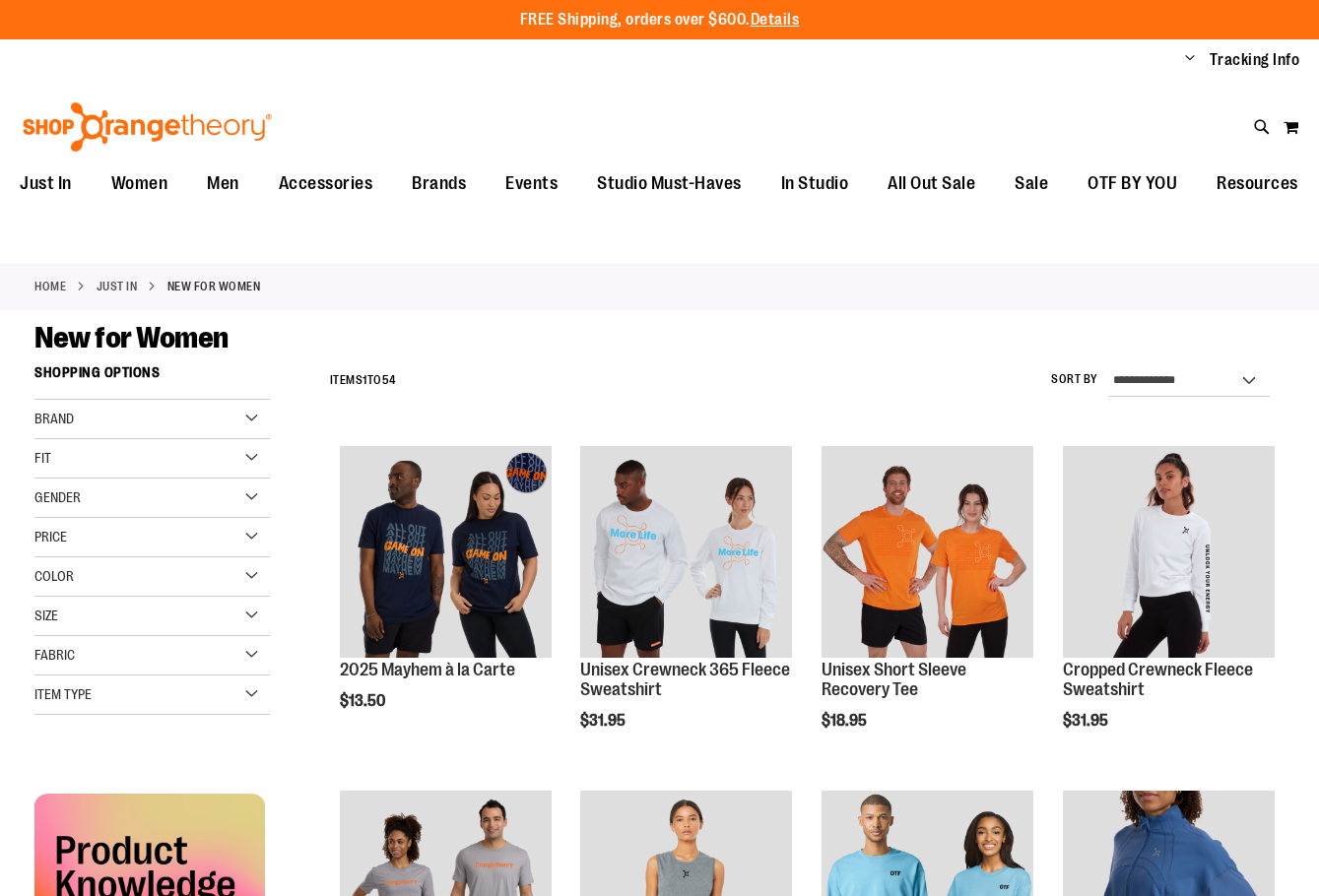 scroll, scrollTop: 0, scrollLeft: 0, axis: both 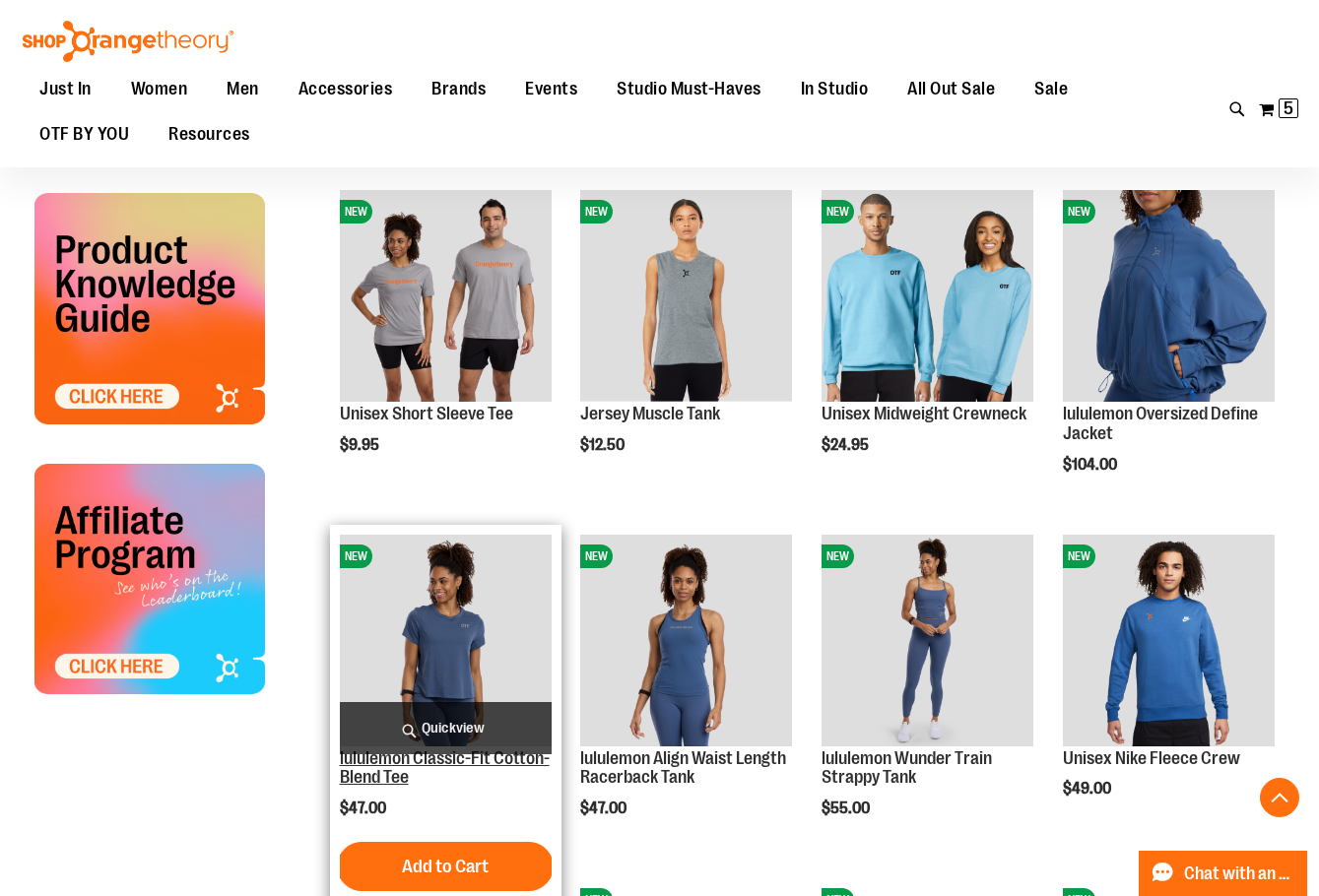 type on "**********" 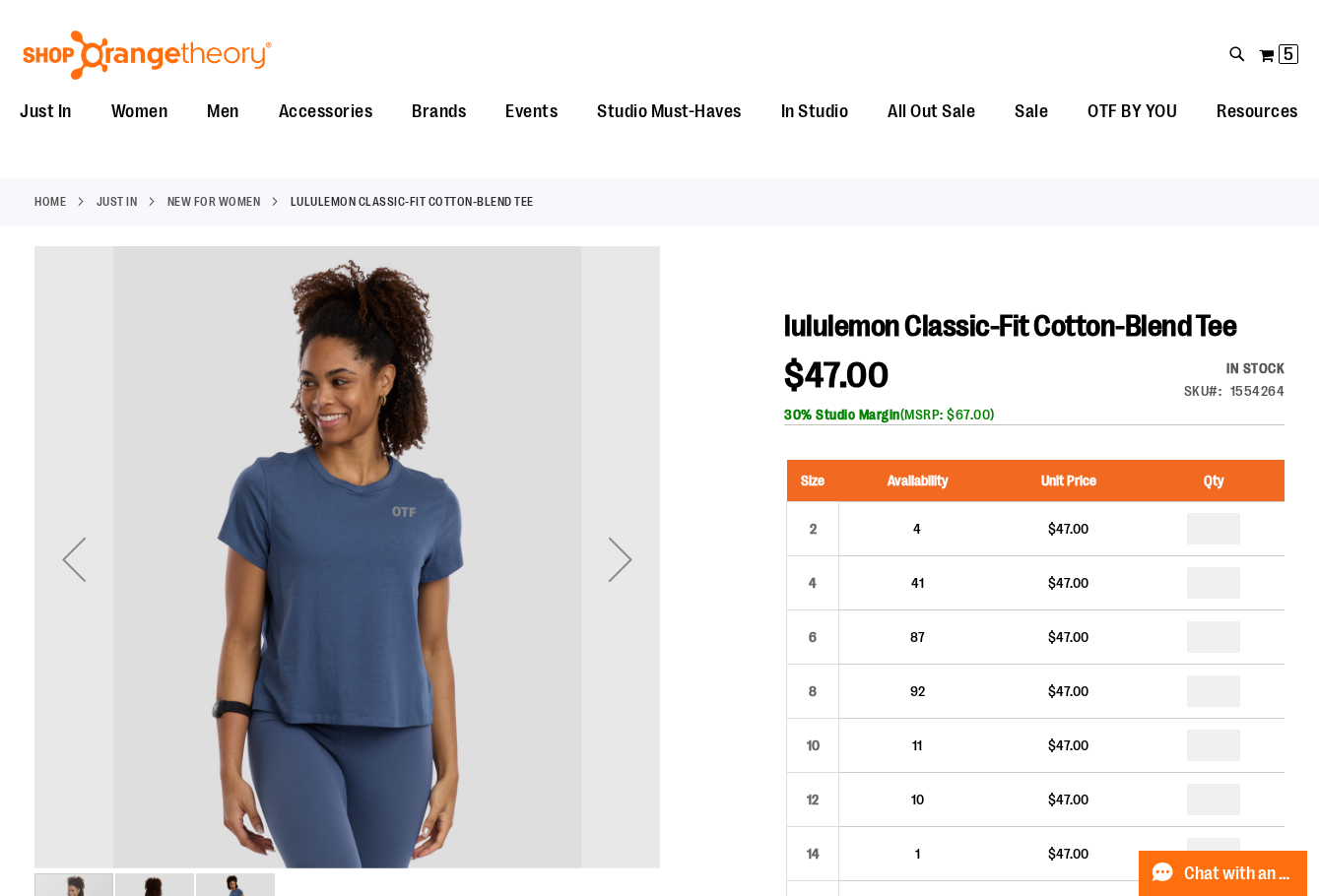 scroll, scrollTop: 196, scrollLeft: 0, axis: vertical 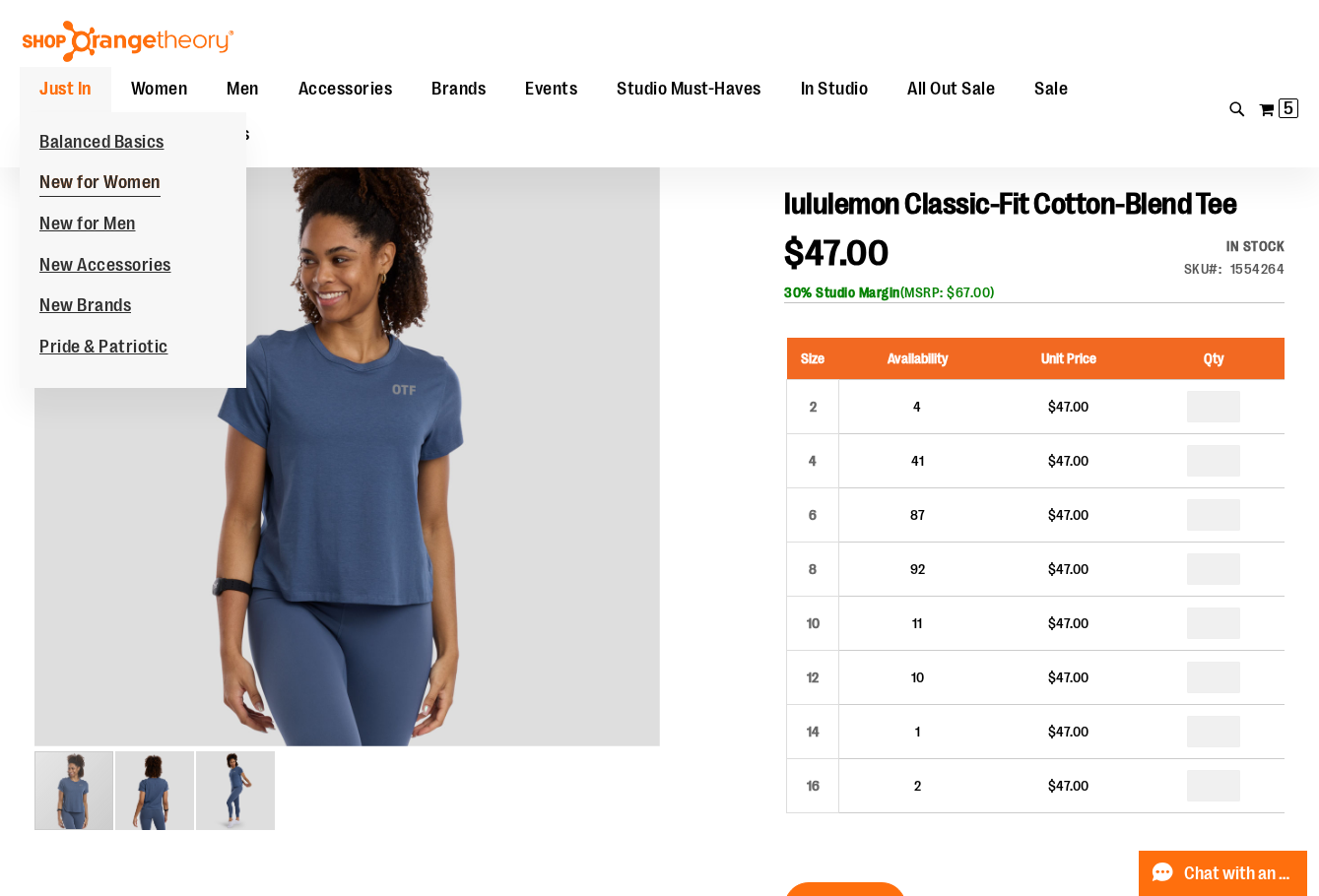 type on "**********" 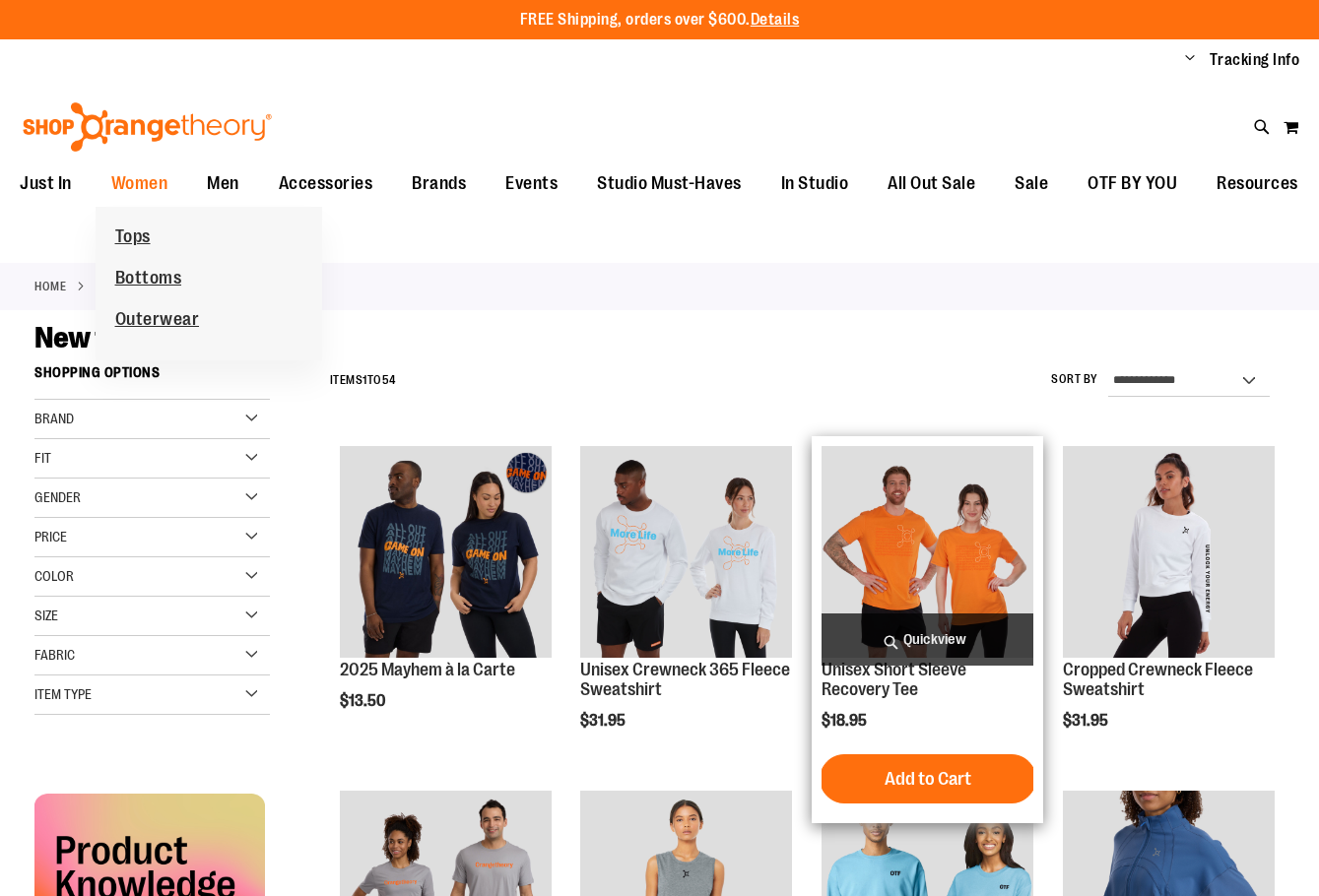 scroll, scrollTop: 0, scrollLeft: 0, axis: both 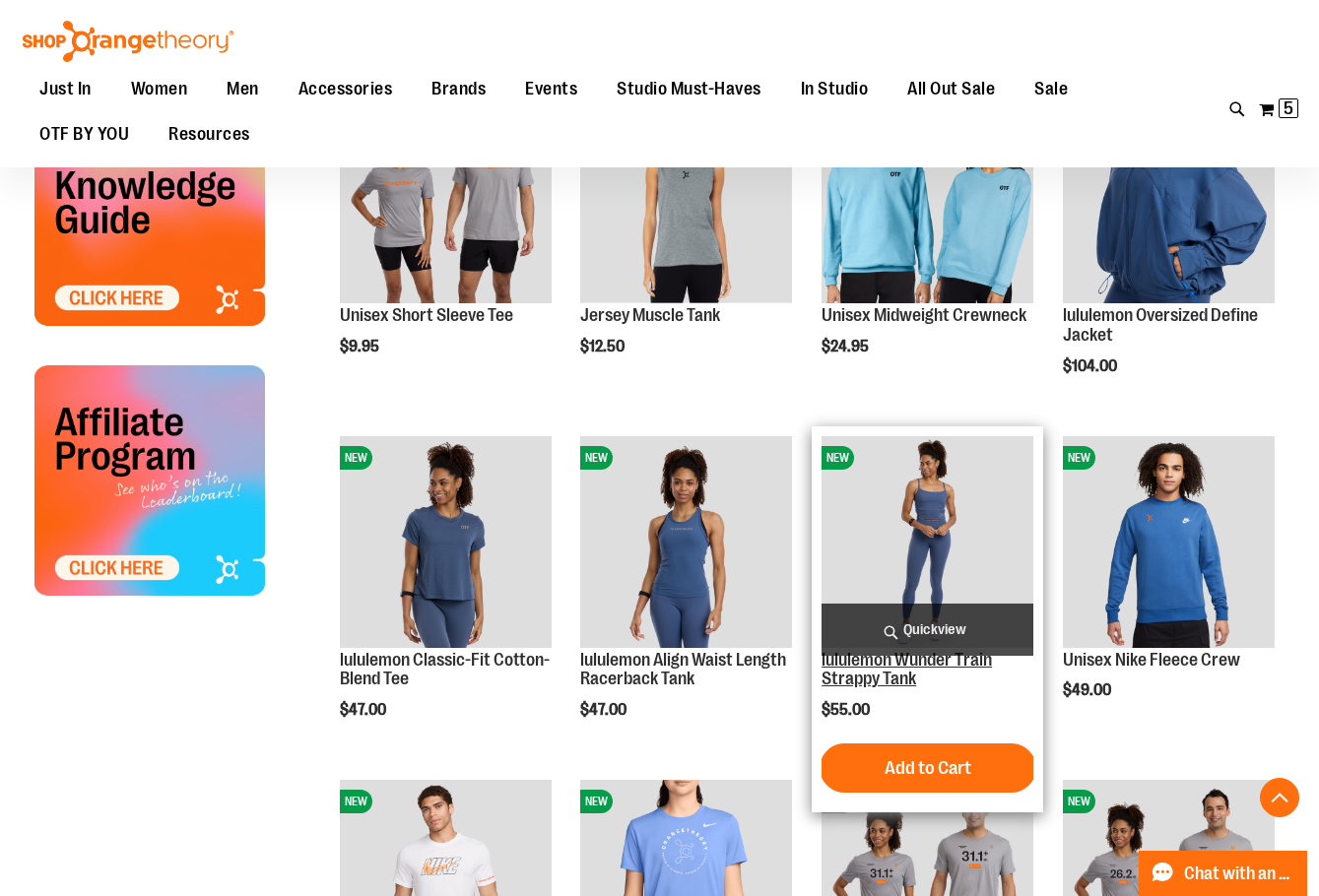 type on "**********" 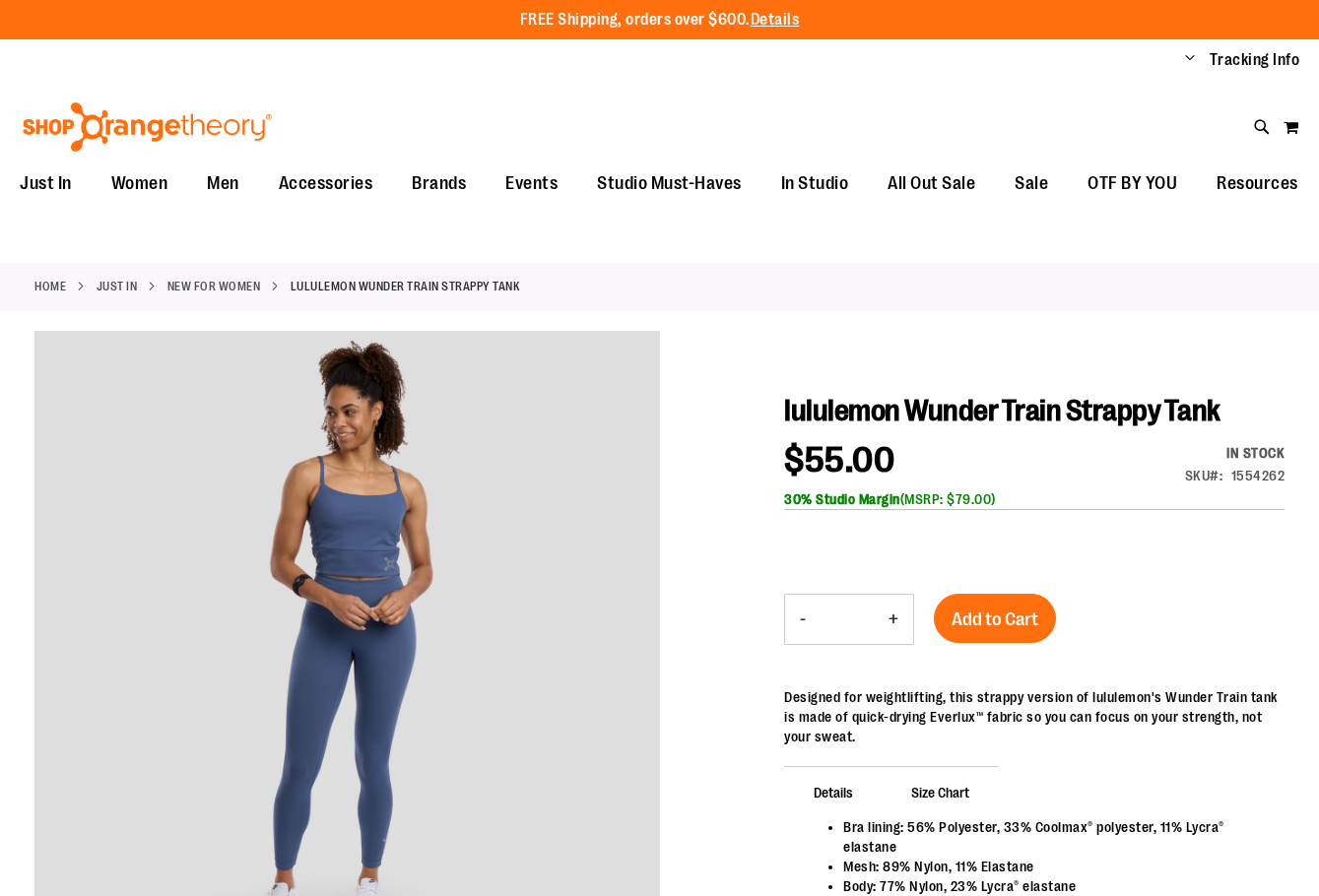 scroll, scrollTop: 0, scrollLeft: 0, axis: both 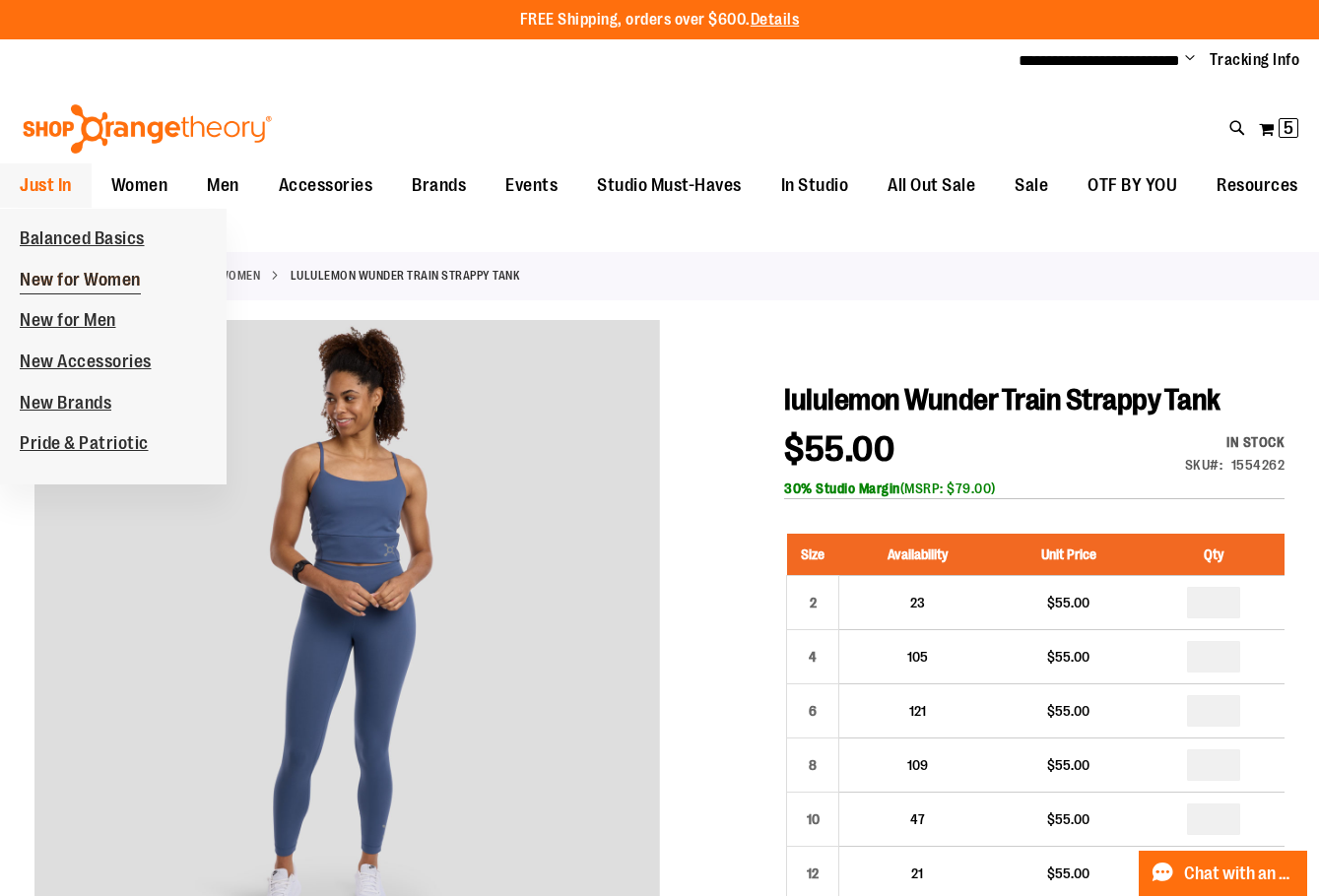 type on "**********" 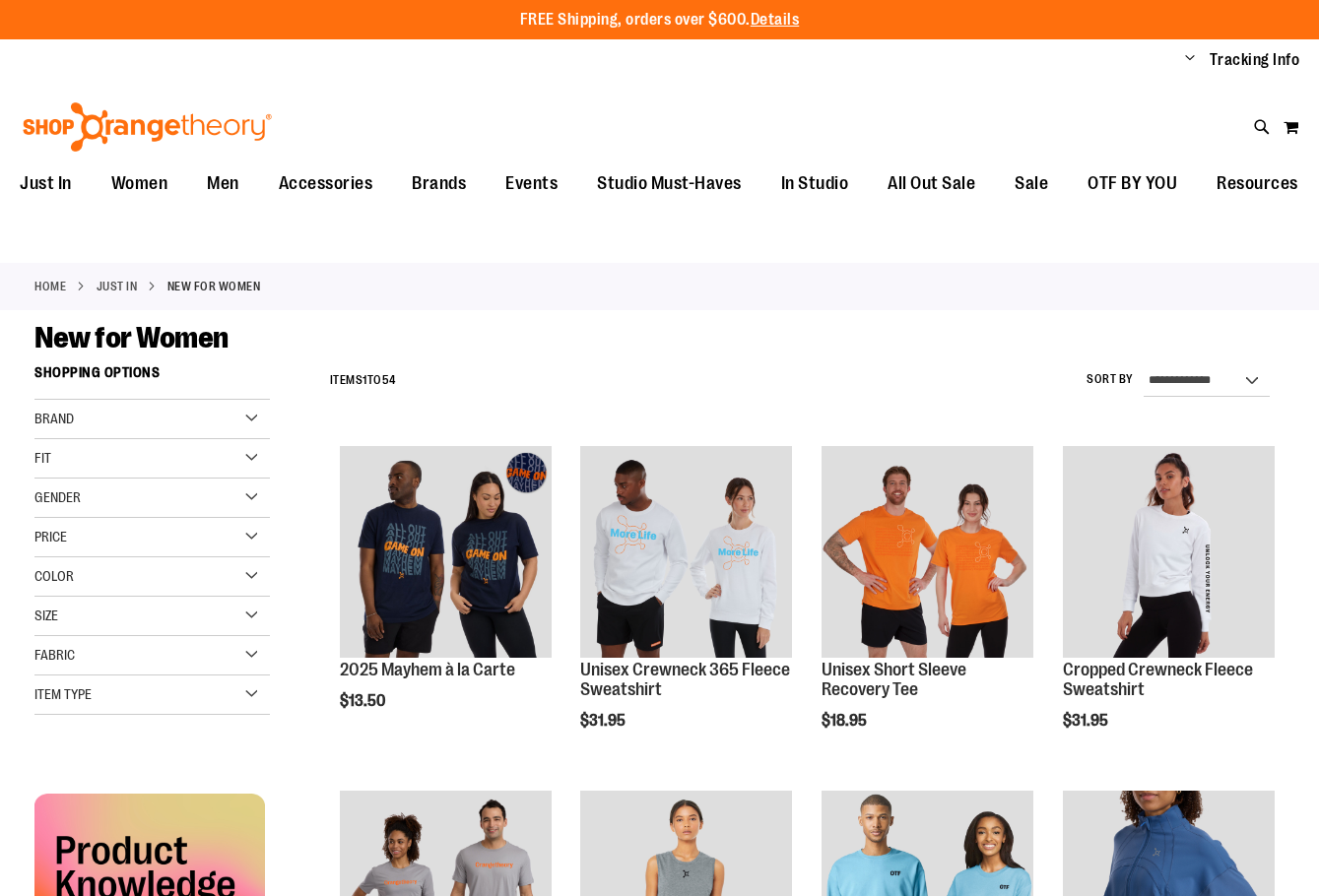 scroll, scrollTop: 0, scrollLeft: 0, axis: both 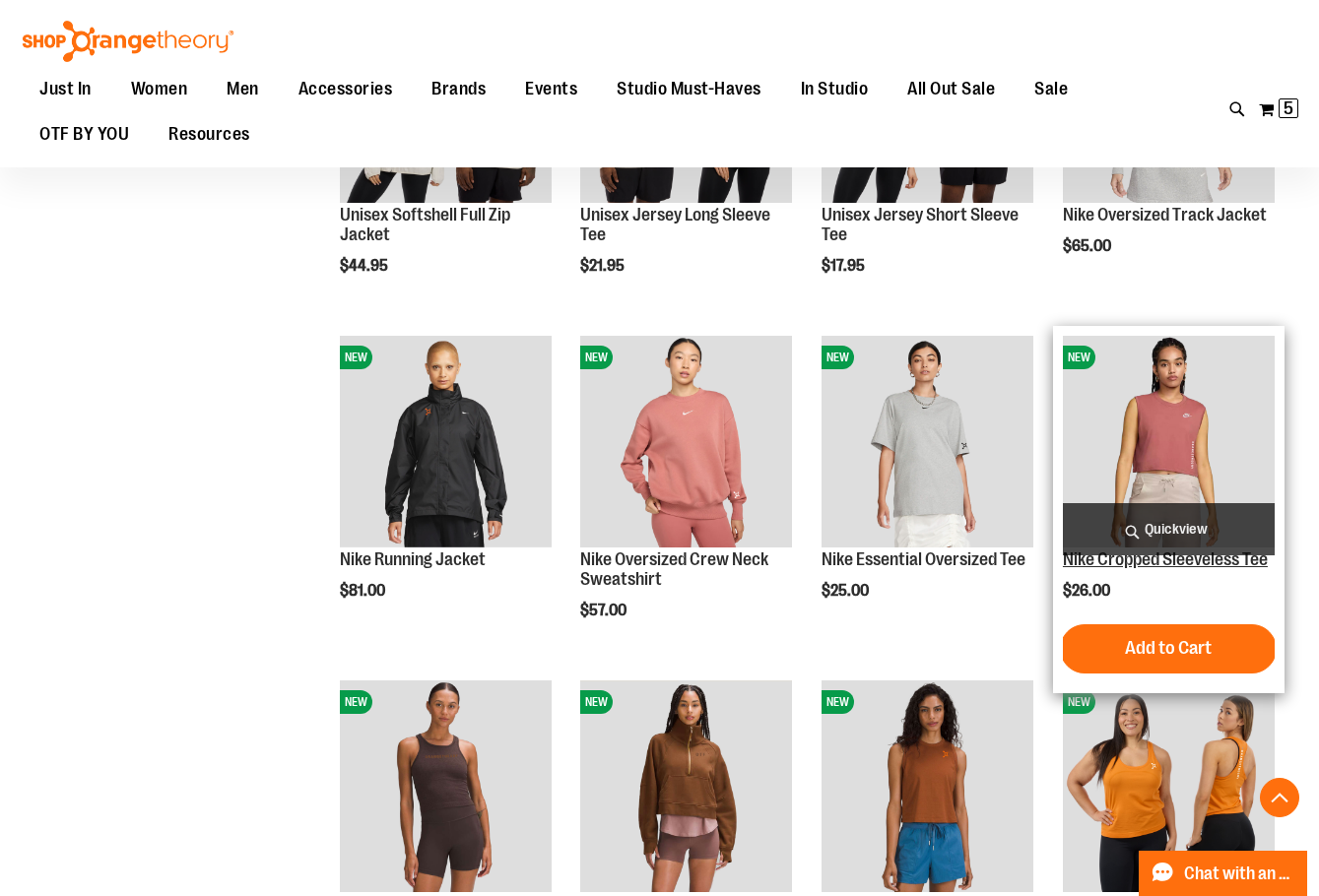 type on "**********" 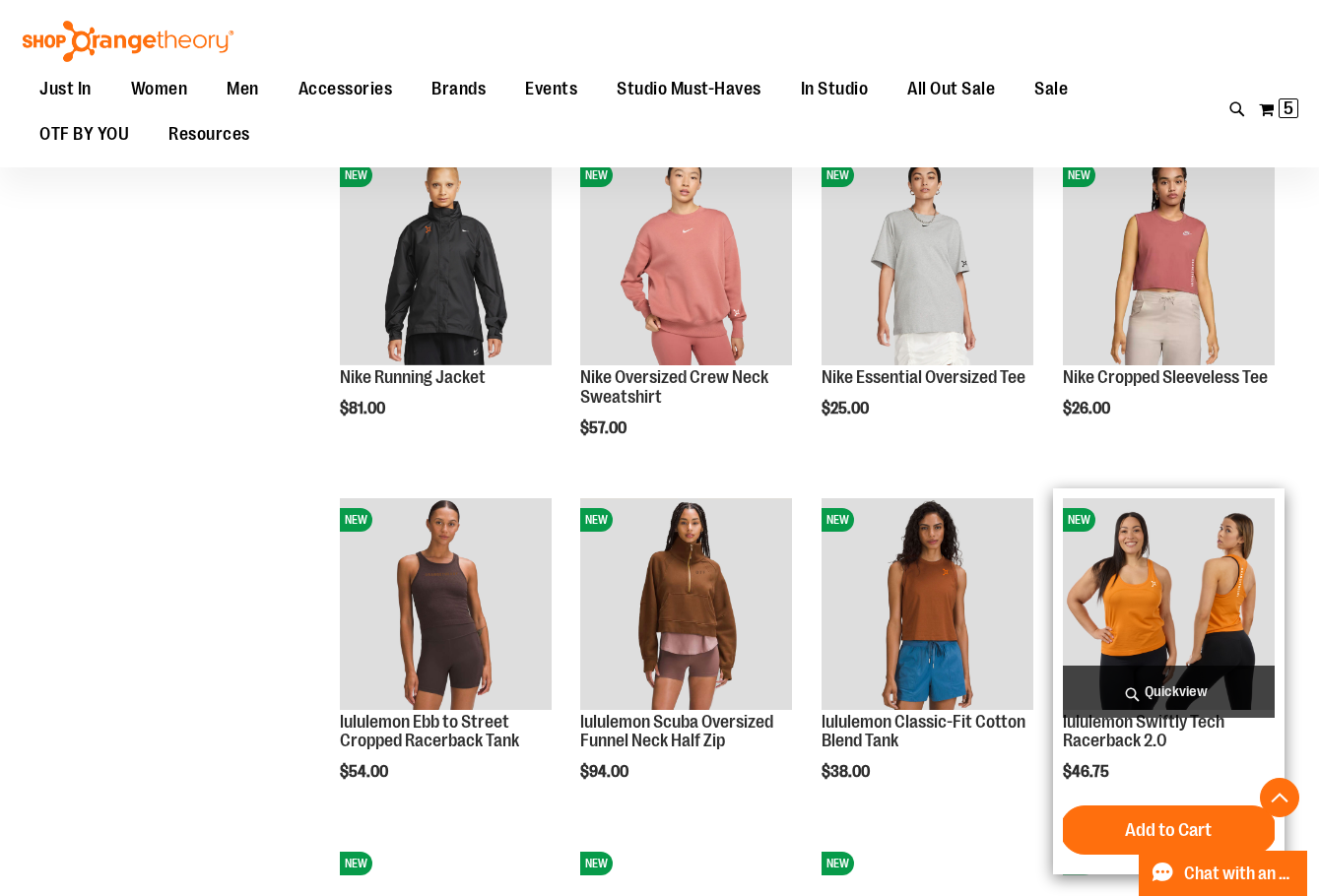 scroll, scrollTop: 2362, scrollLeft: 0, axis: vertical 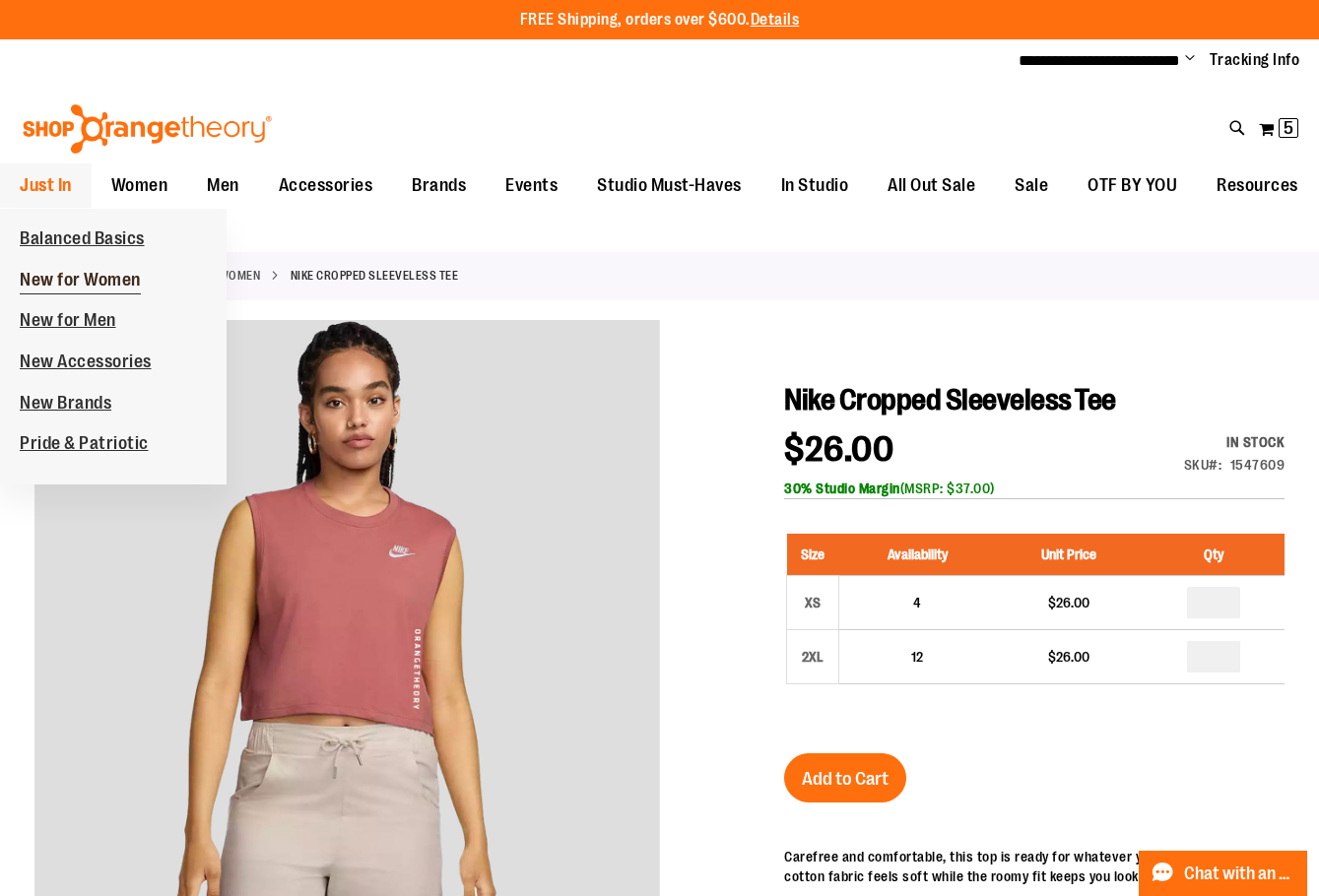 type on "**********" 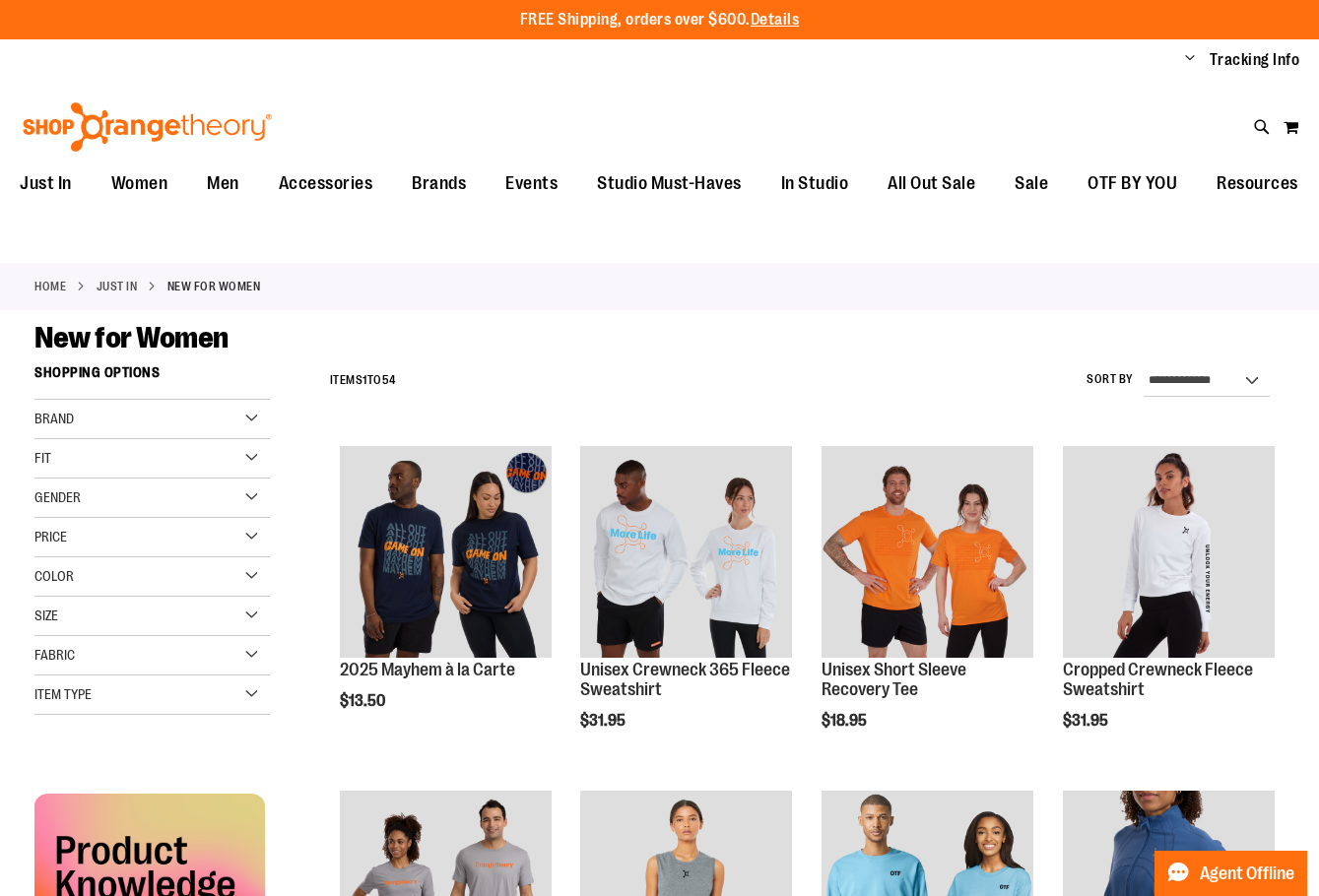 scroll, scrollTop: 0, scrollLeft: 0, axis: both 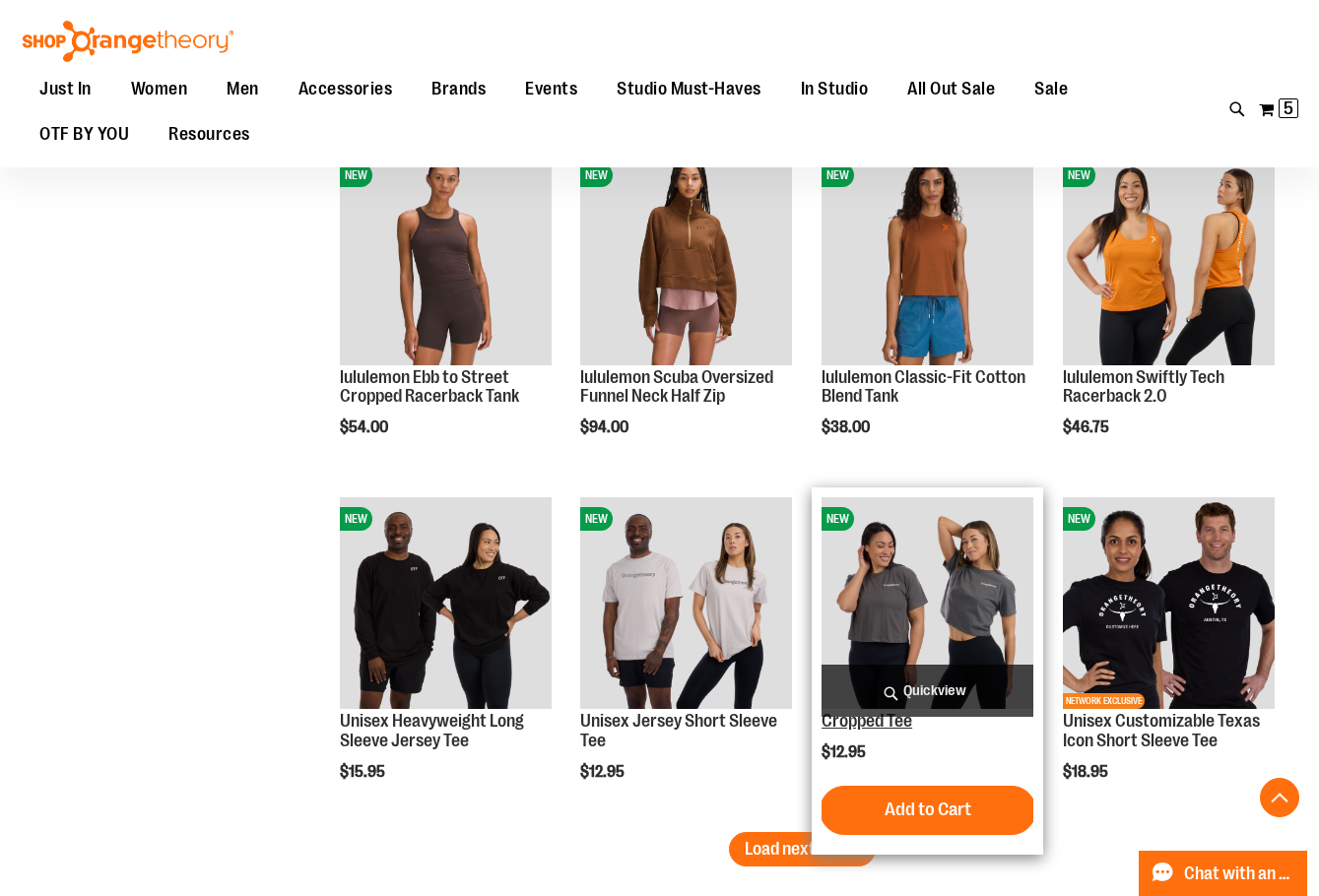 type on "**********" 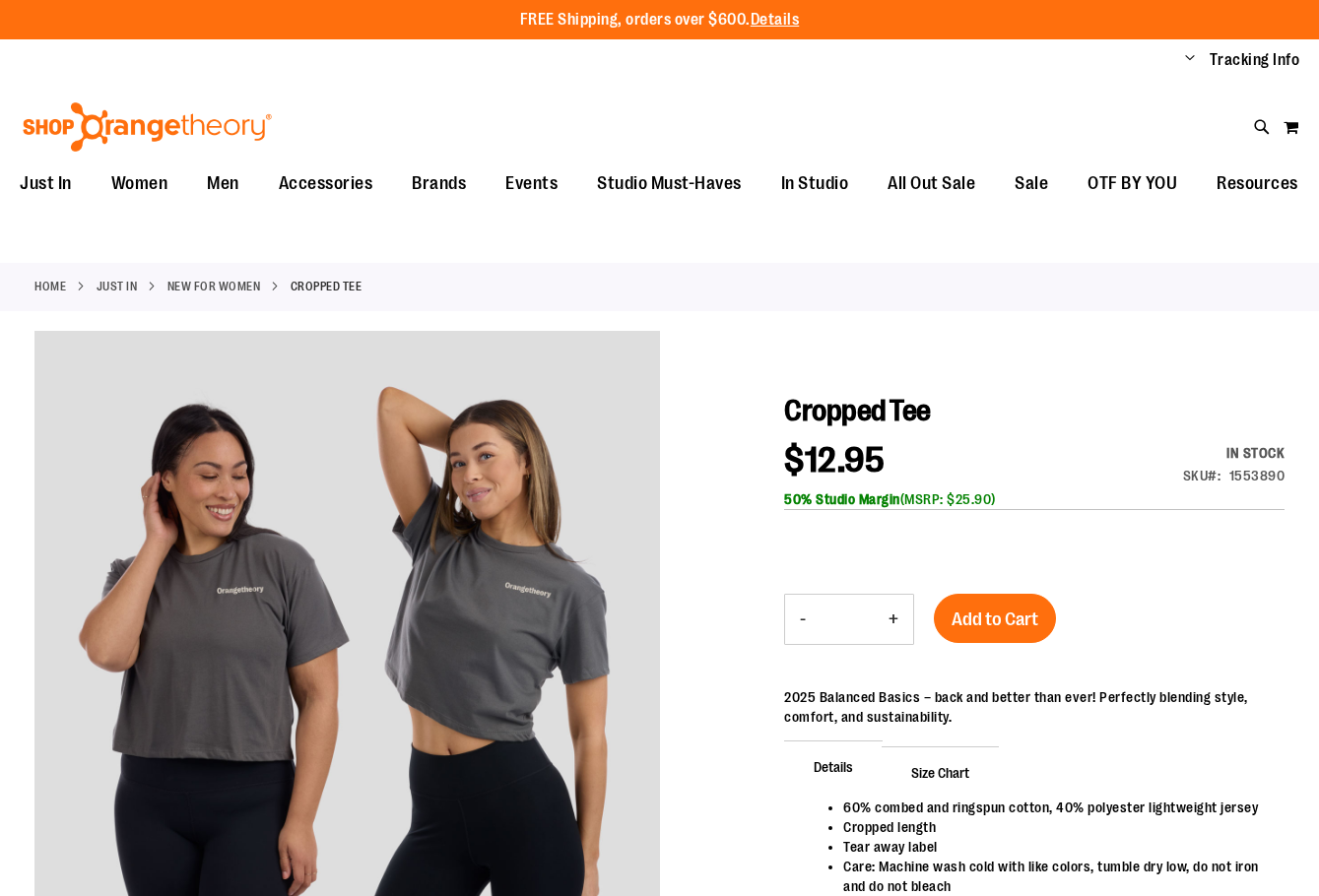 scroll, scrollTop: 0, scrollLeft: 0, axis: both 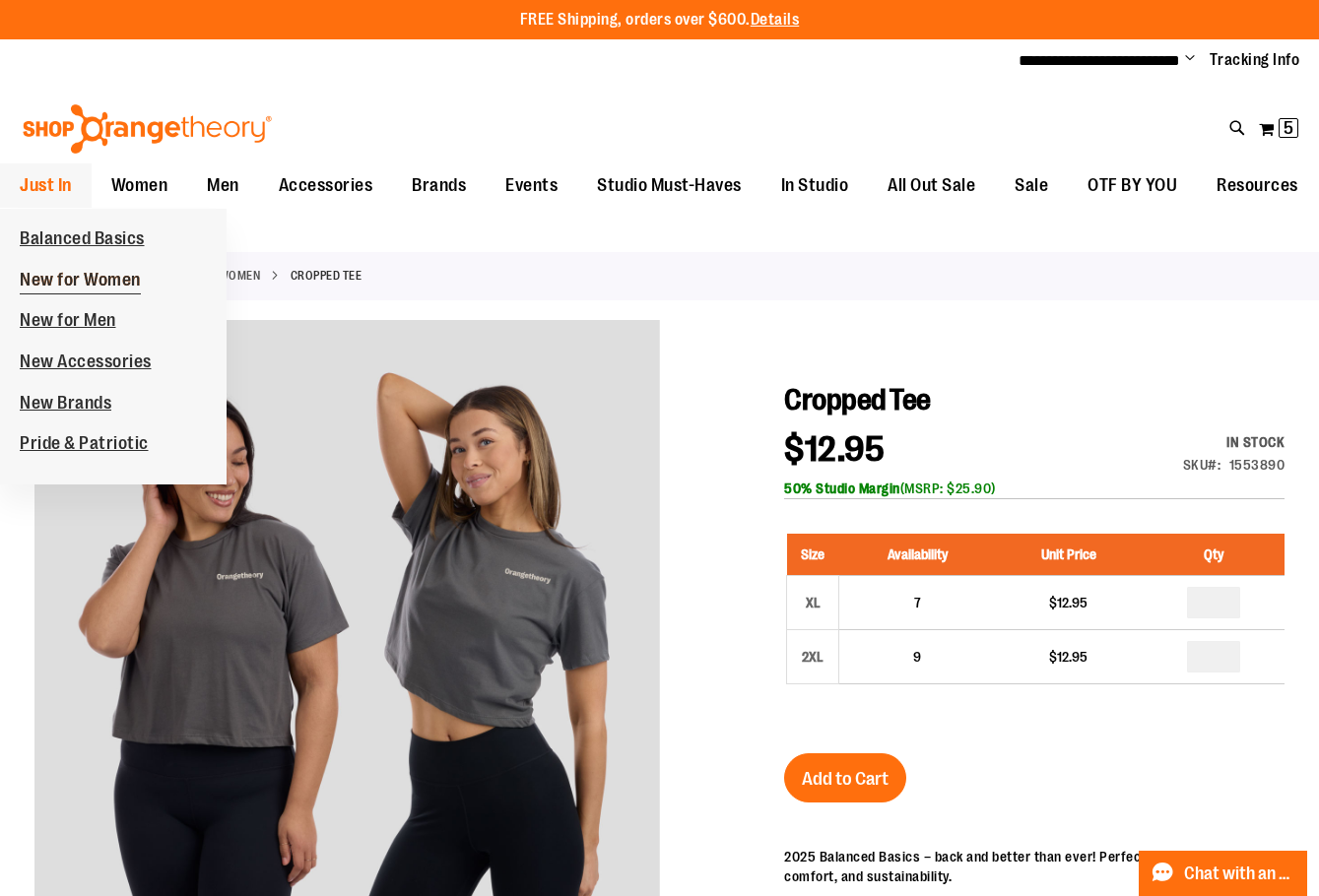 type on "**********" 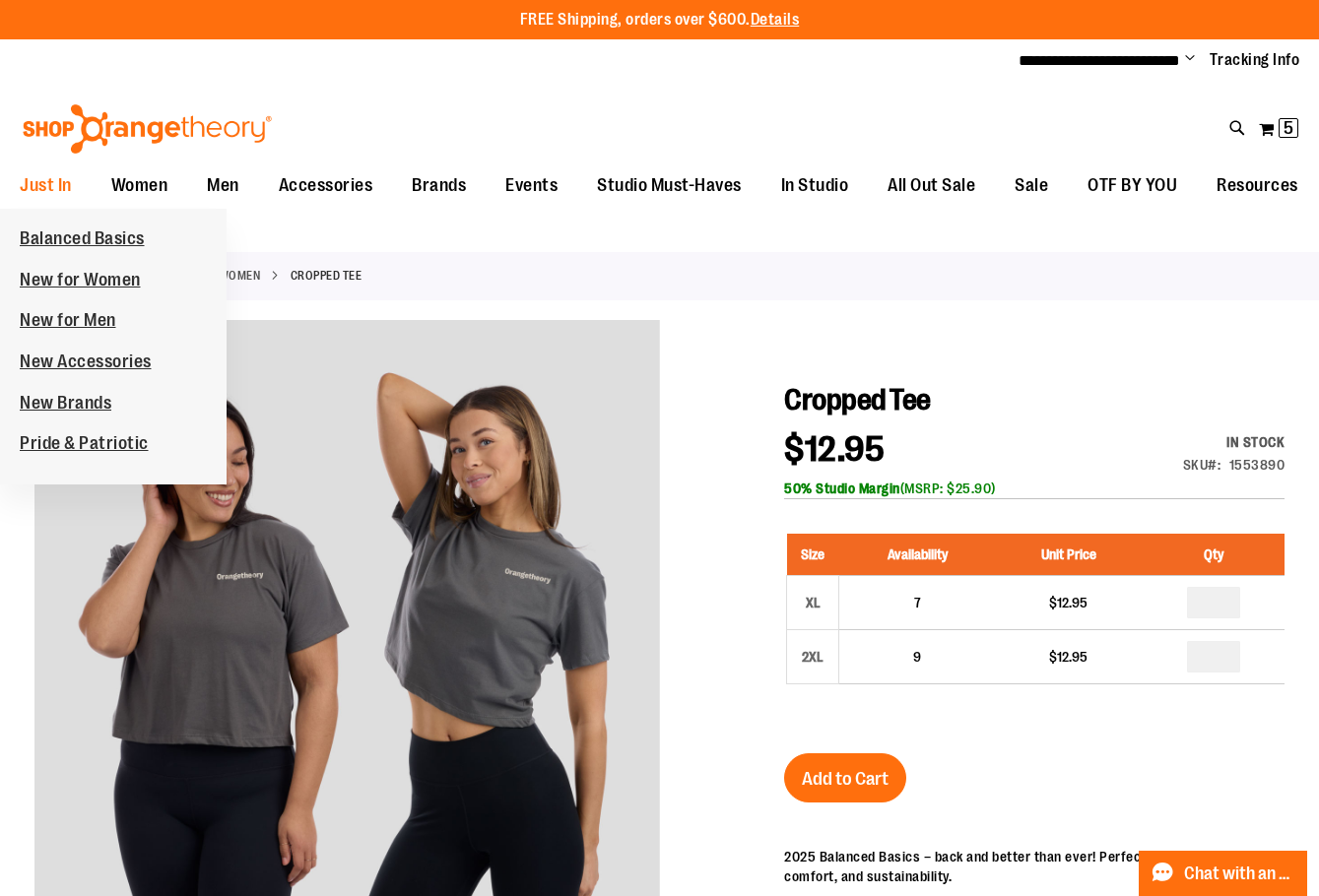 click on "New for Women" at bounding box center [80, 282] 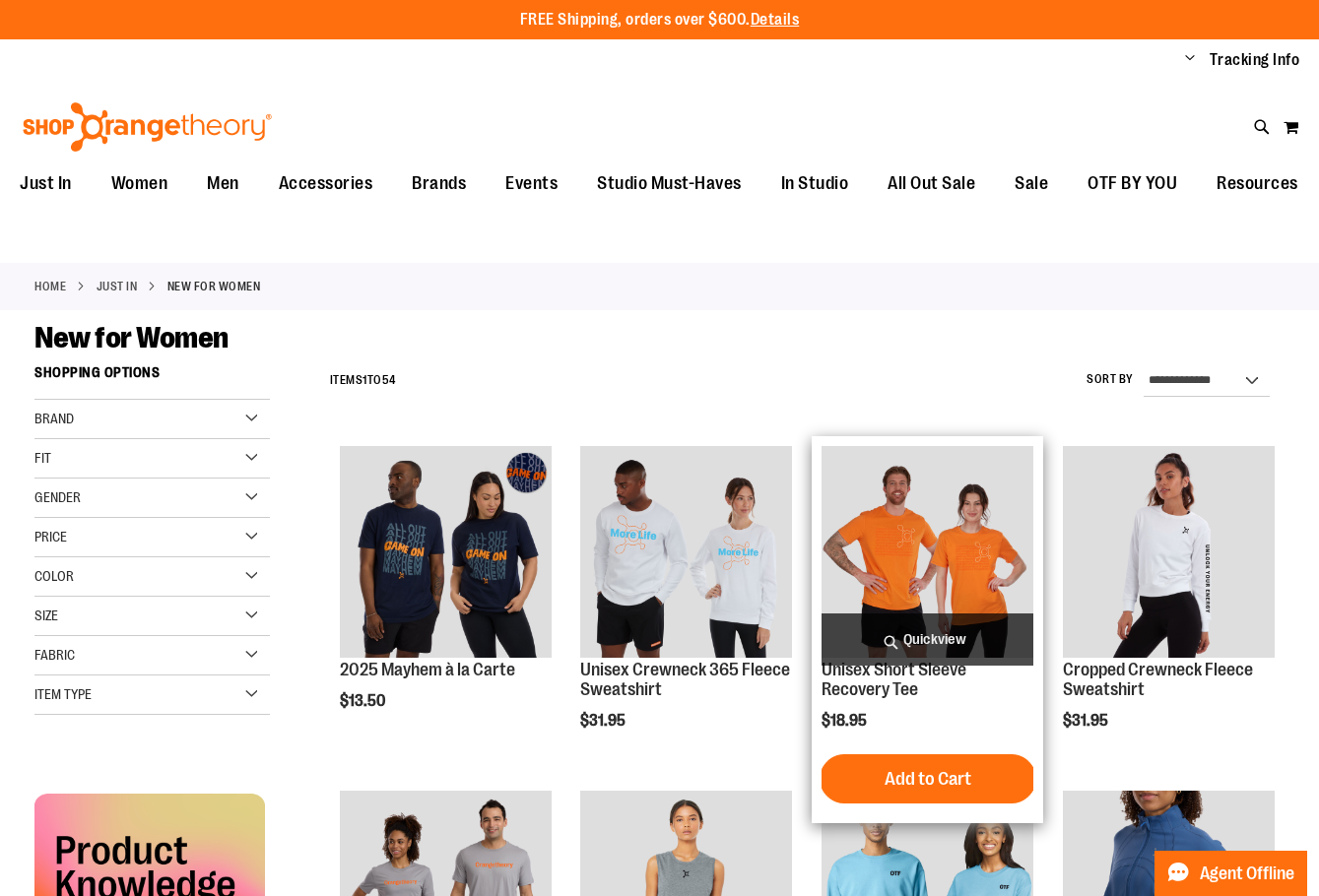 scroll, scrollTop: 0, scrollLeft: 0, axis: both 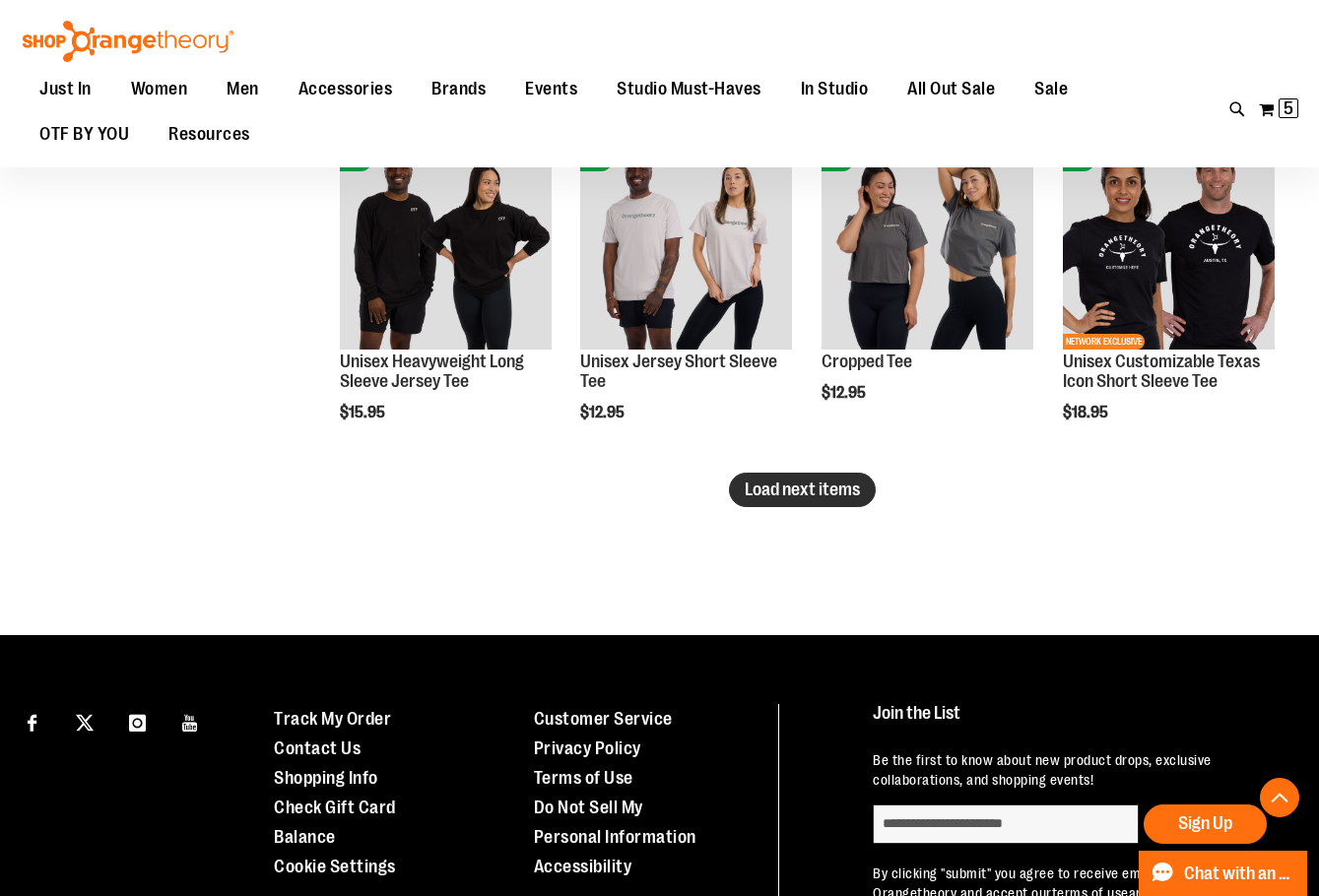 type on "**********" 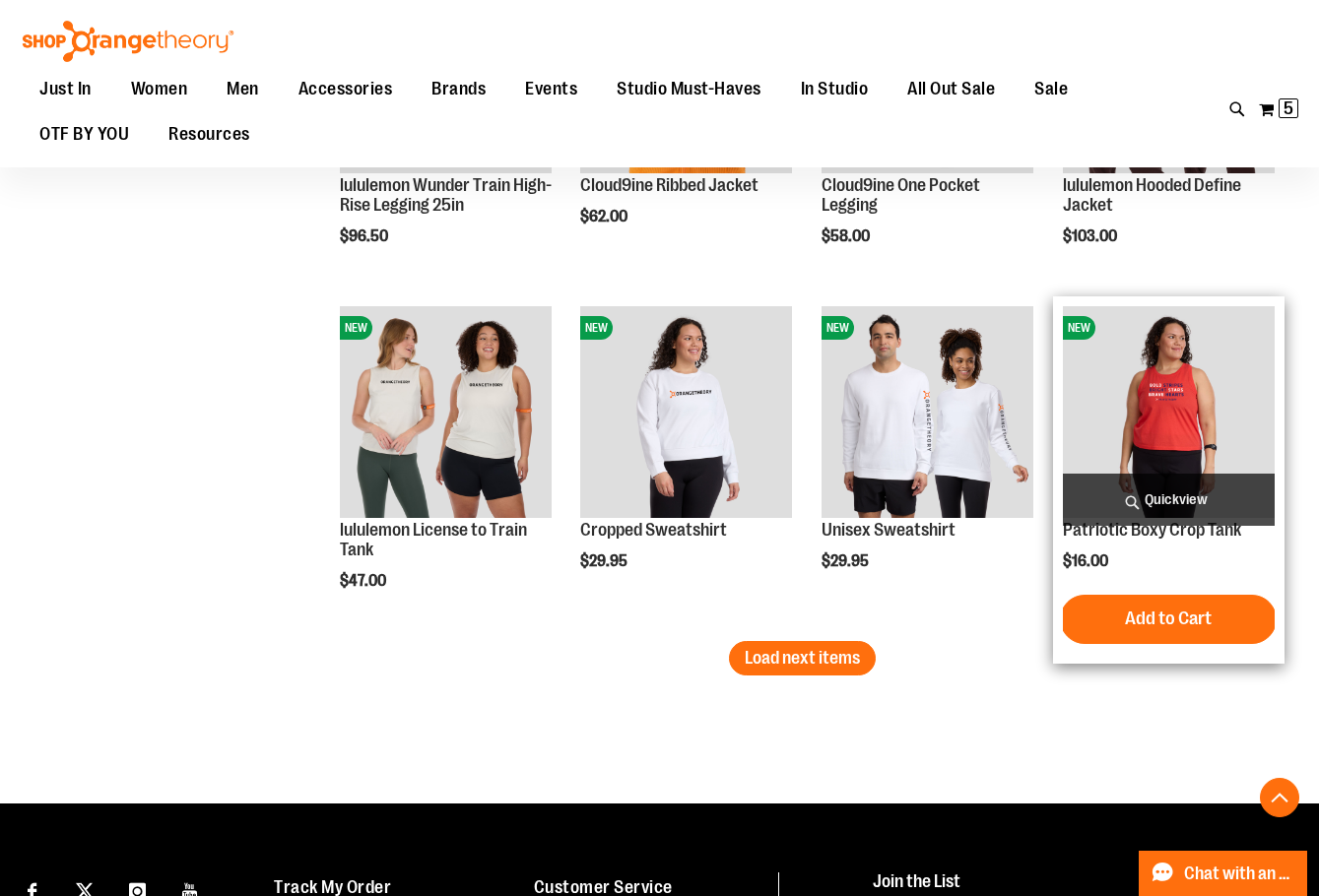 scroll, scrollTop: 3937, scrollLeft: 0, axis: vertical 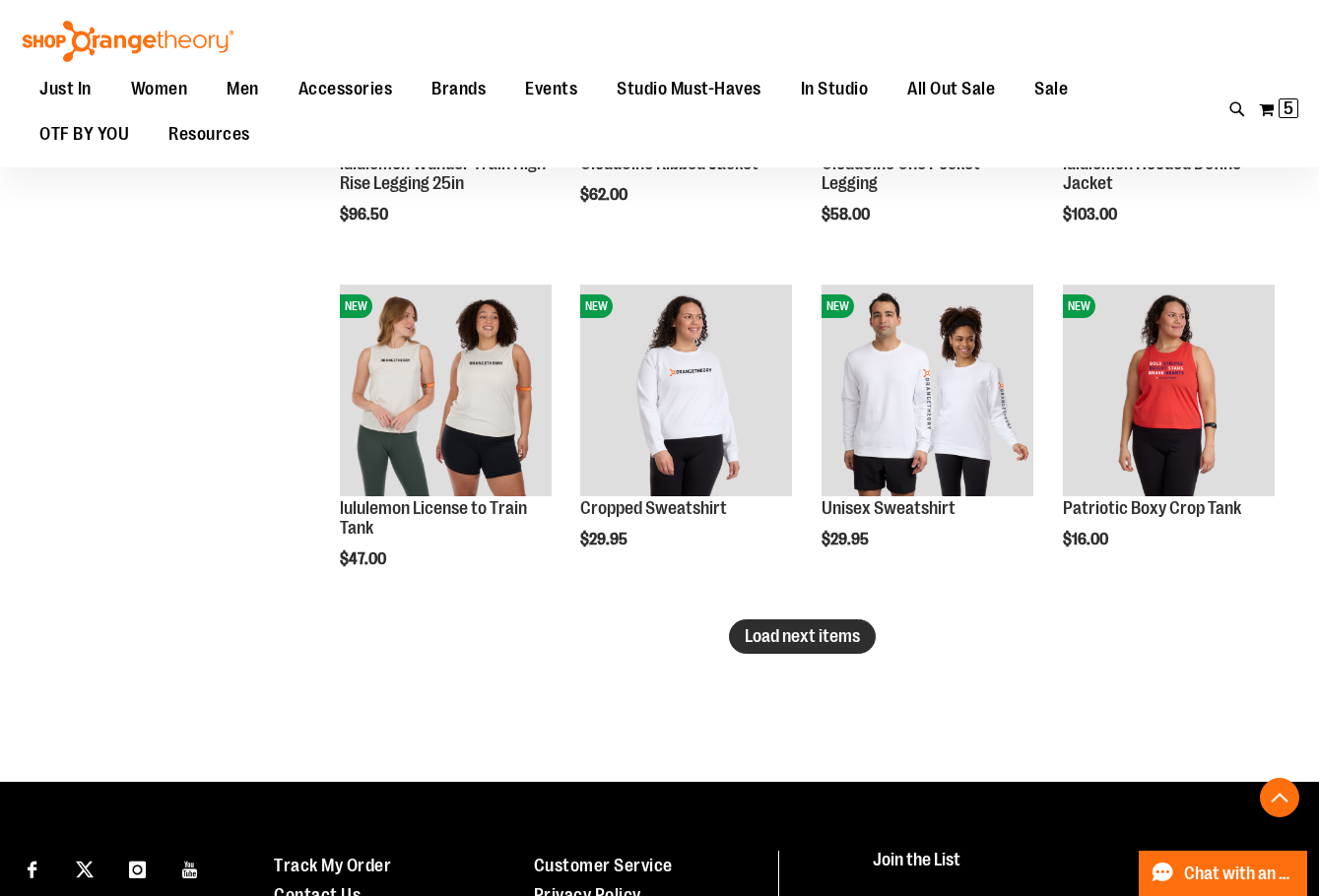 click on "Load next items" at bounding box center [802, 636] 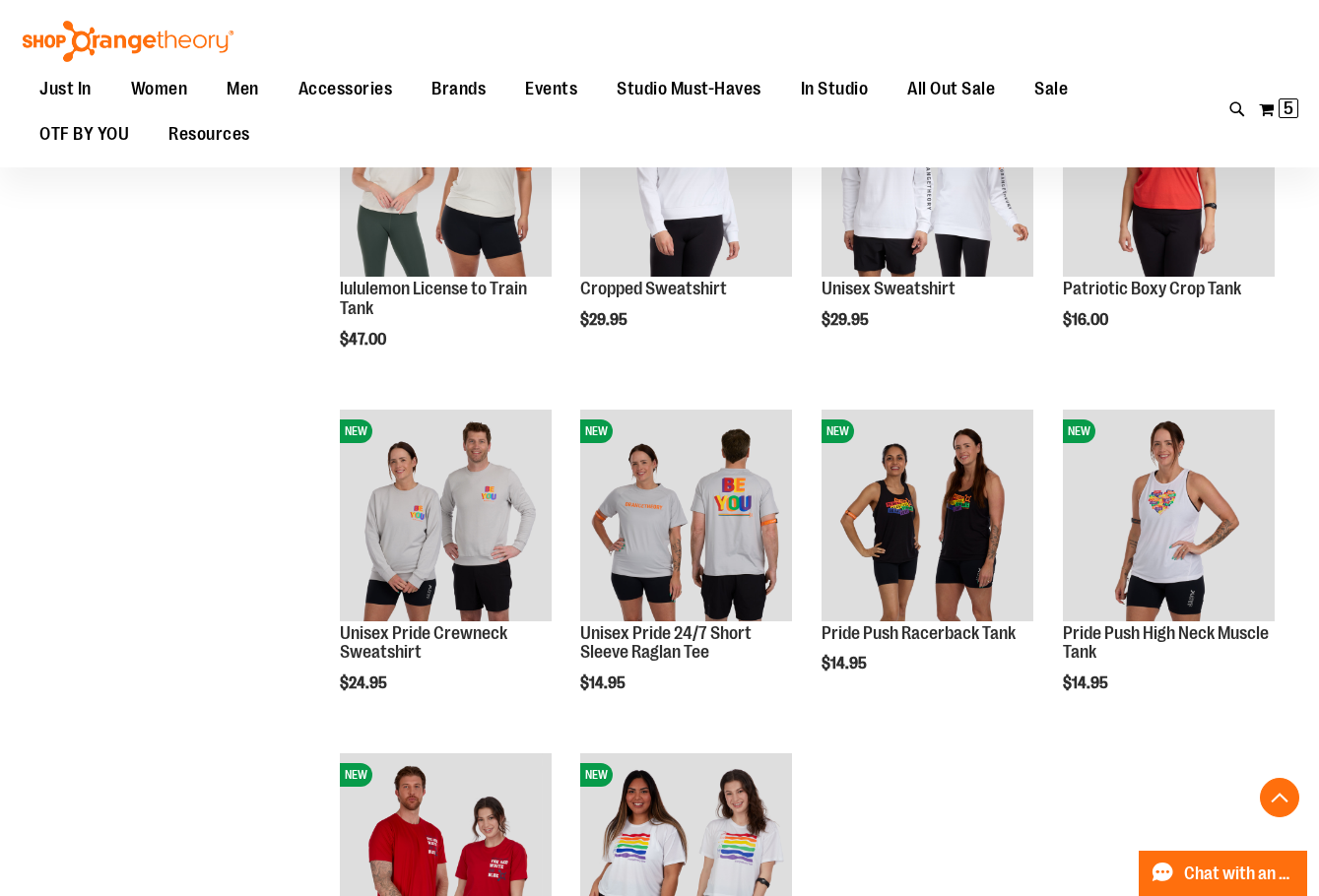 scroll, scrollTop: 4331, scrollLeft: 0, axis: vertical 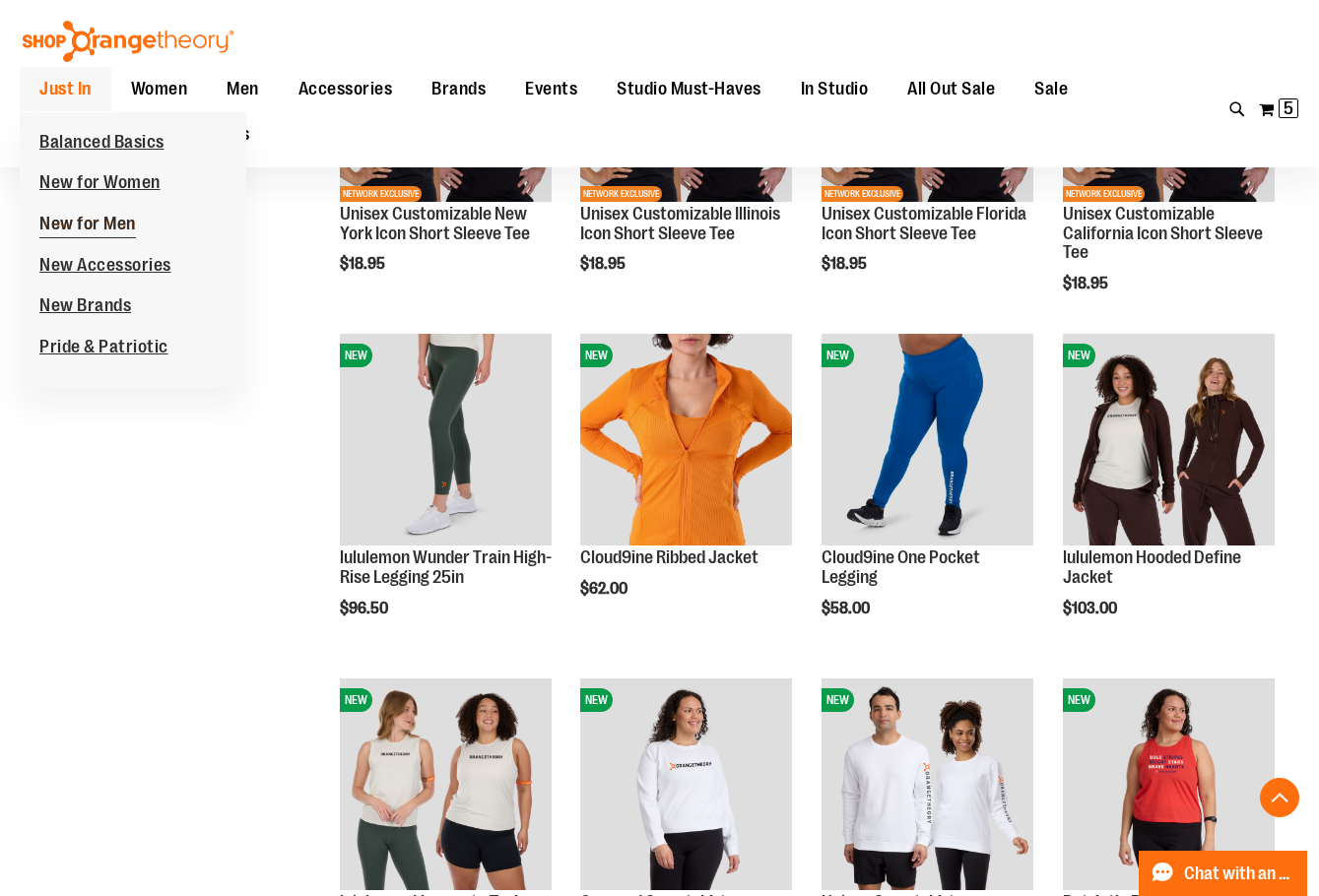 click on "New for Men" at bounding box center [88, 225] 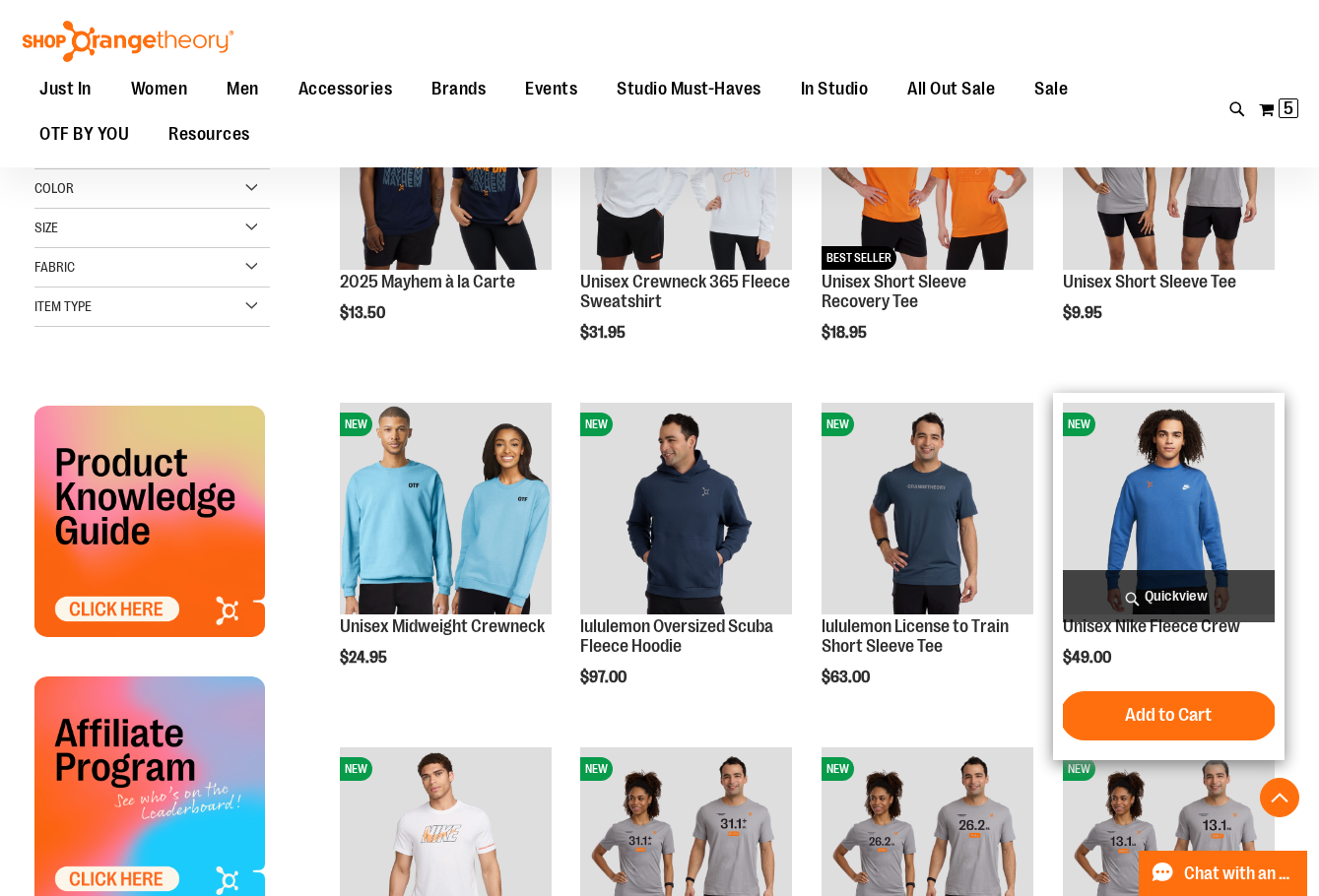 scroll, scrollTop: 393, scrollLeft: 0, axis: vertical 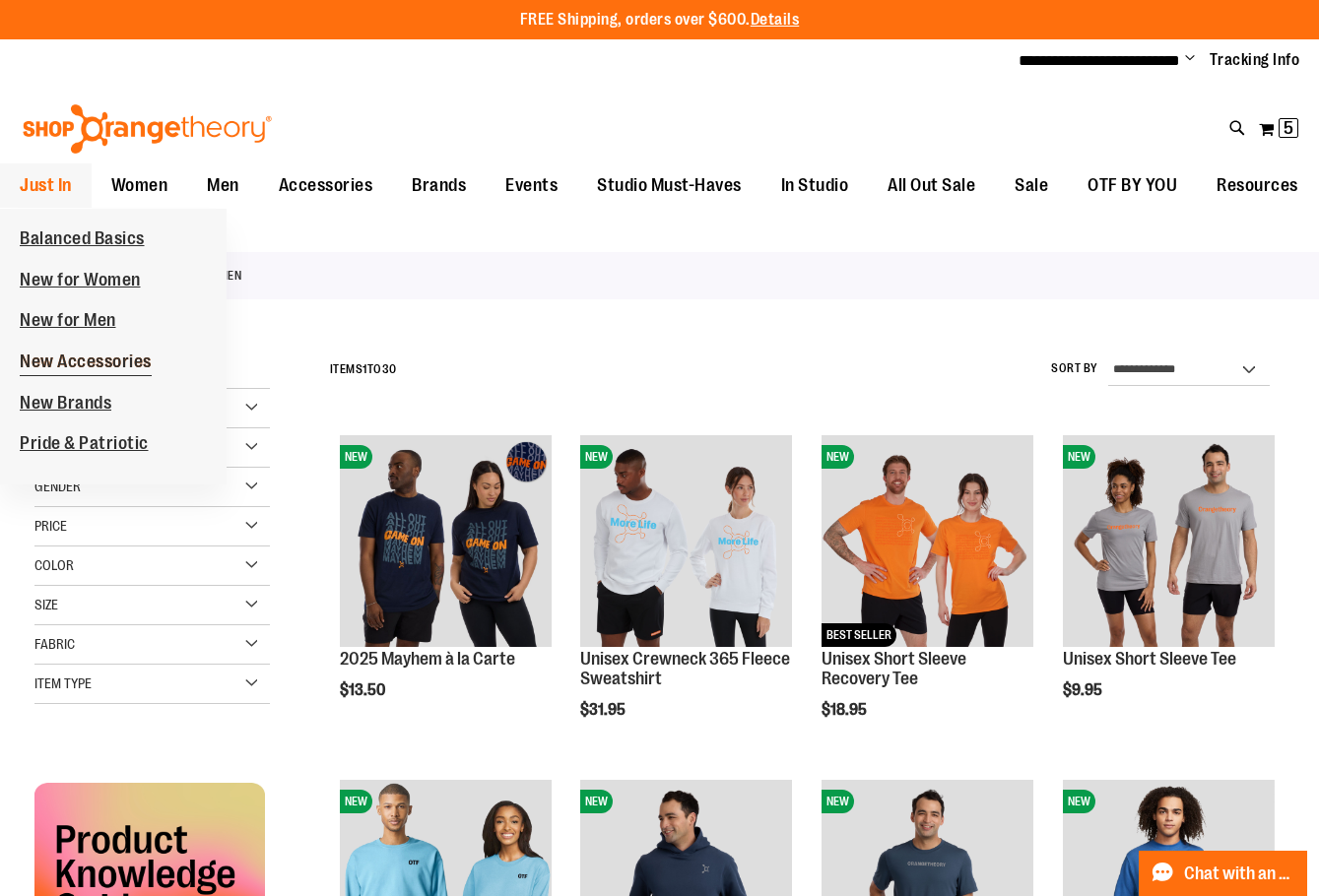 type on "**********" 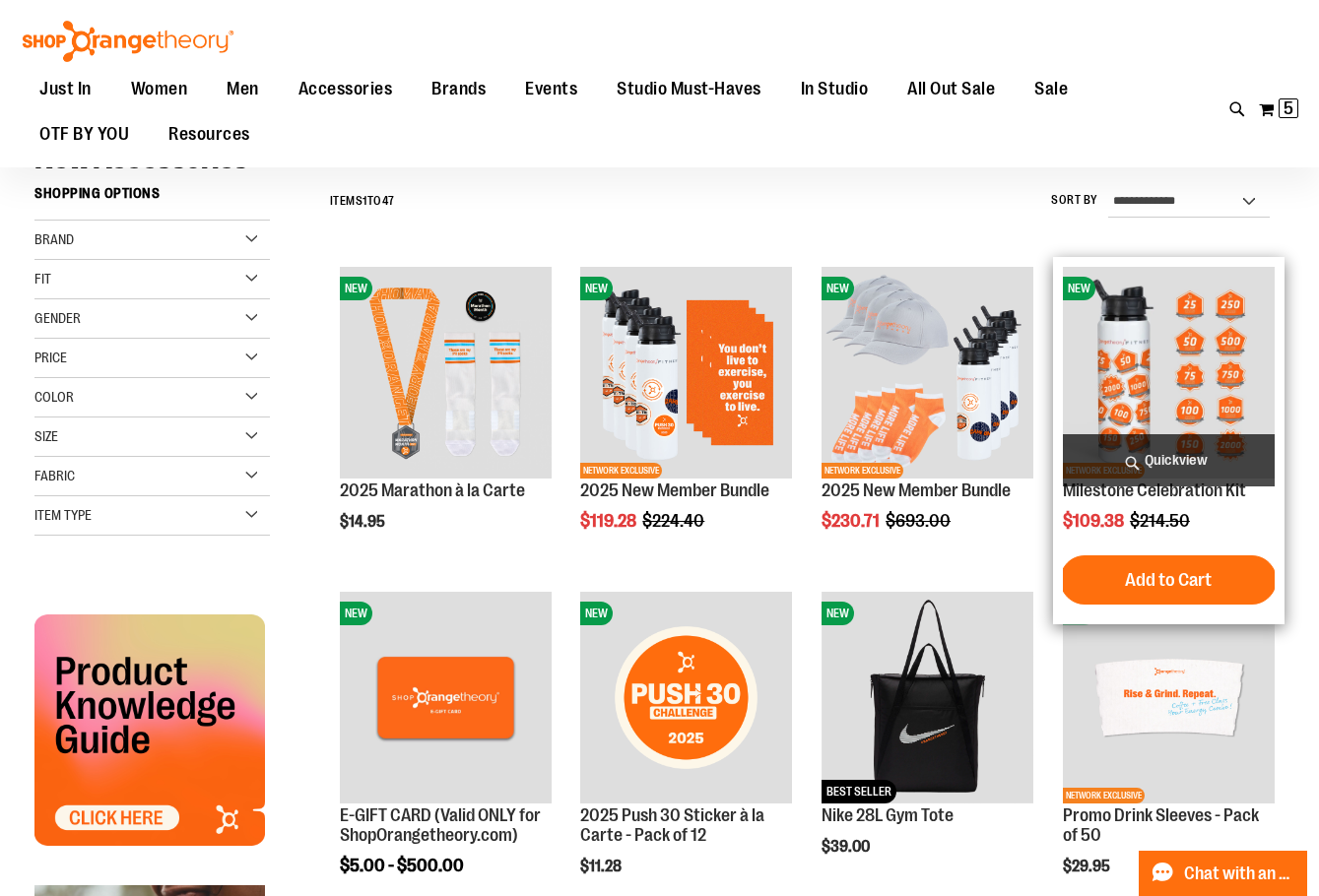 scroll, scrollTop: 196, scrollLeft: 0, axis: vertical 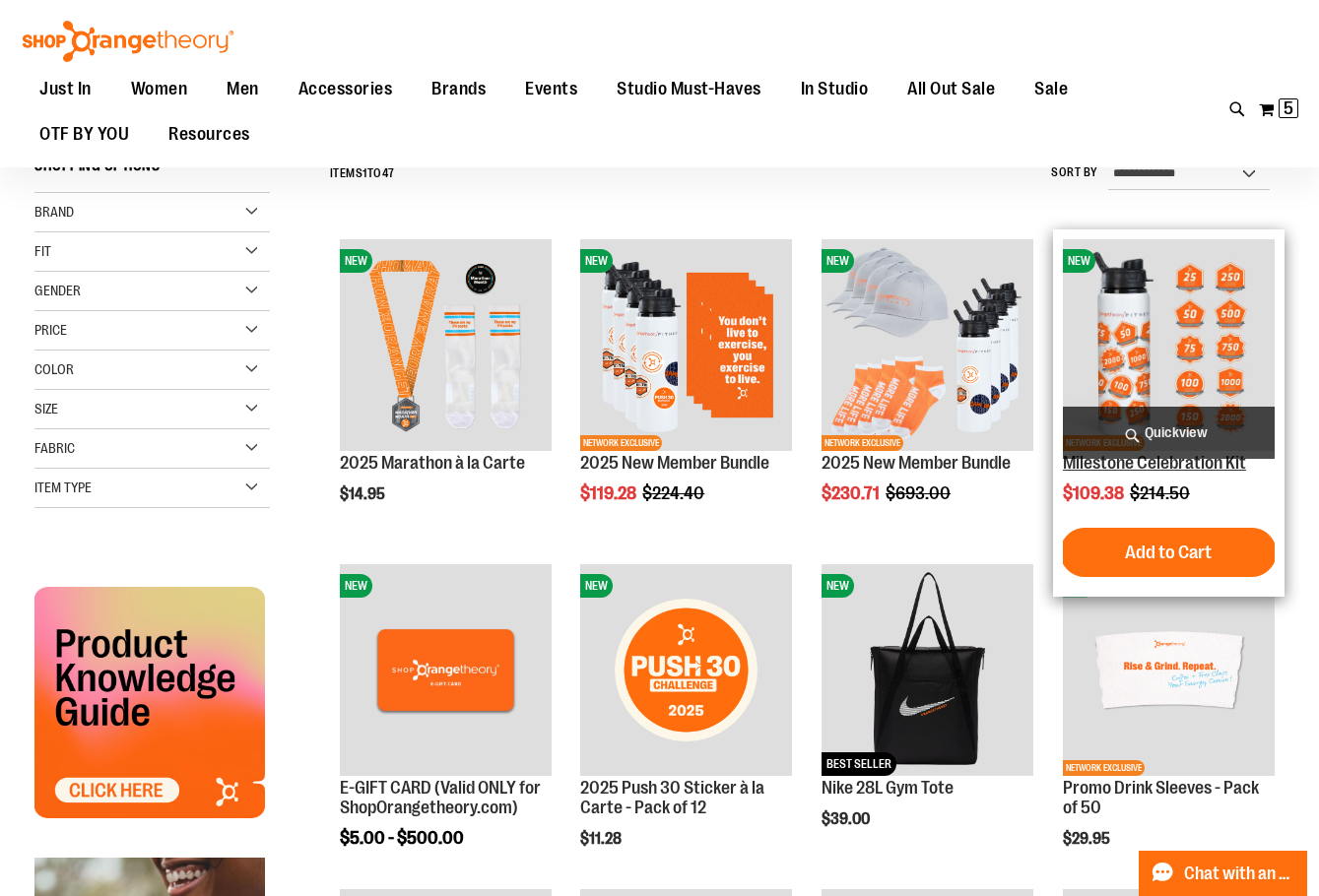 type on "**********" 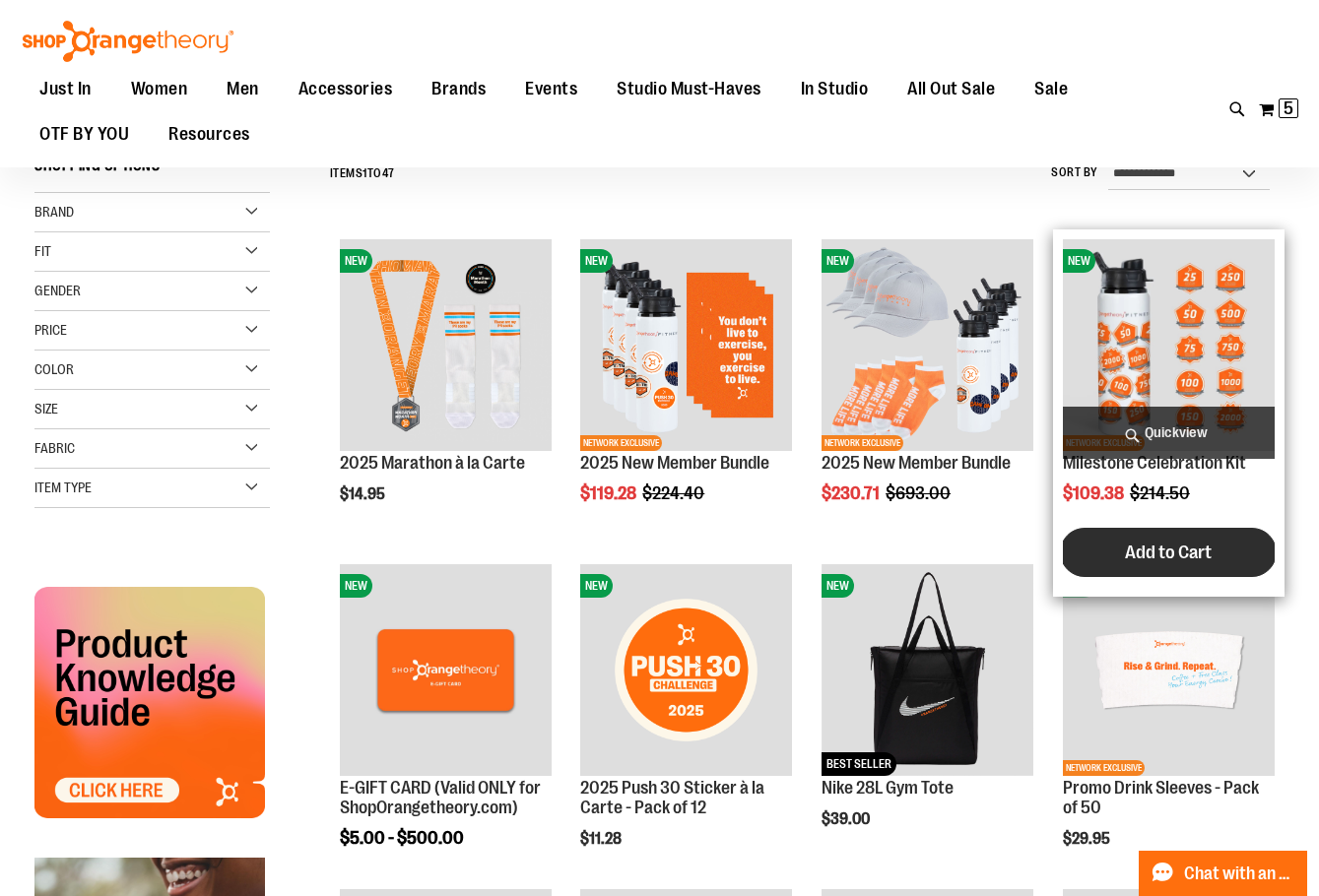 click on "Add to Cart" at bounding box center [1168, 552] 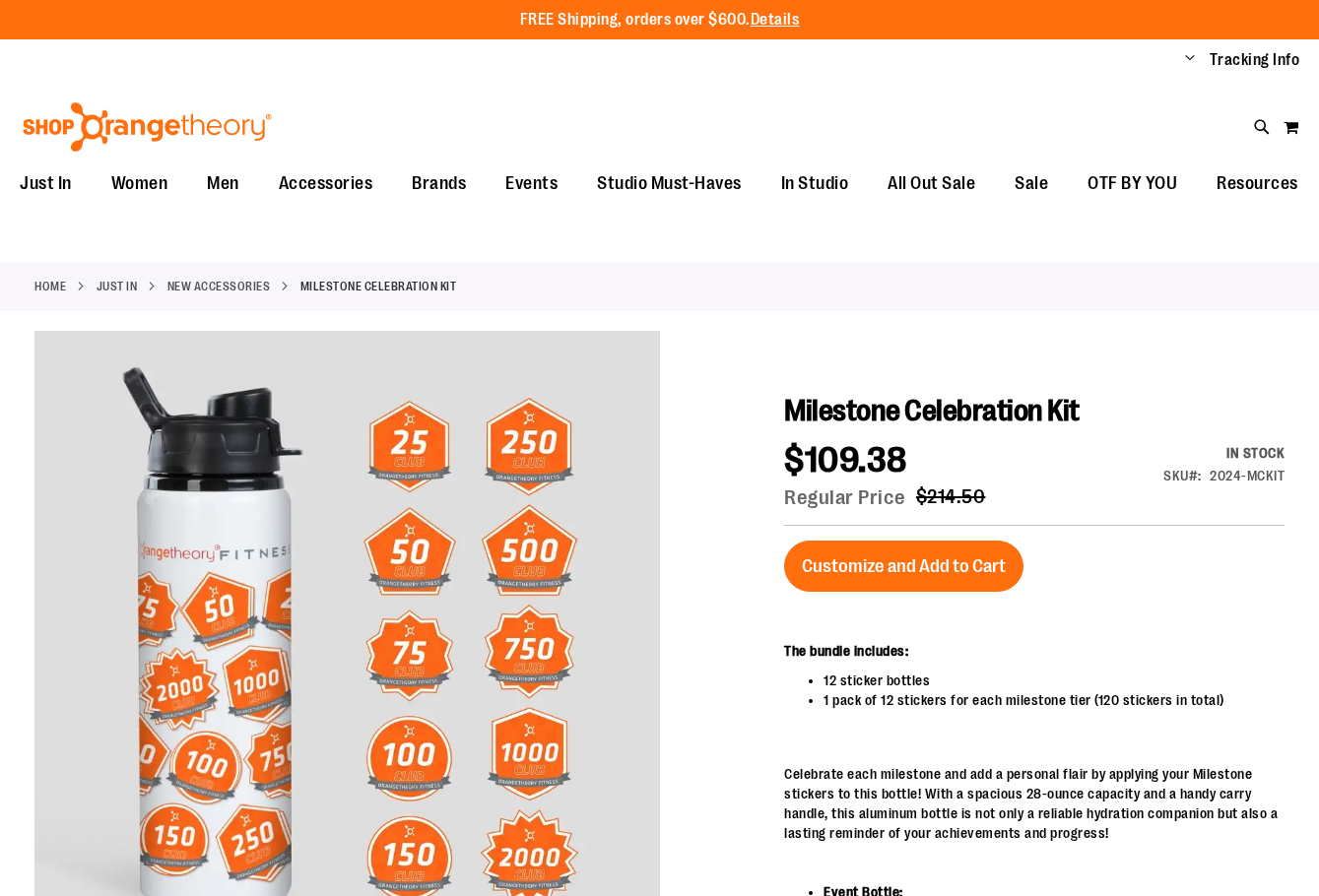 scroll, scrollTop: 0, scrollLeft: 0, axis: both 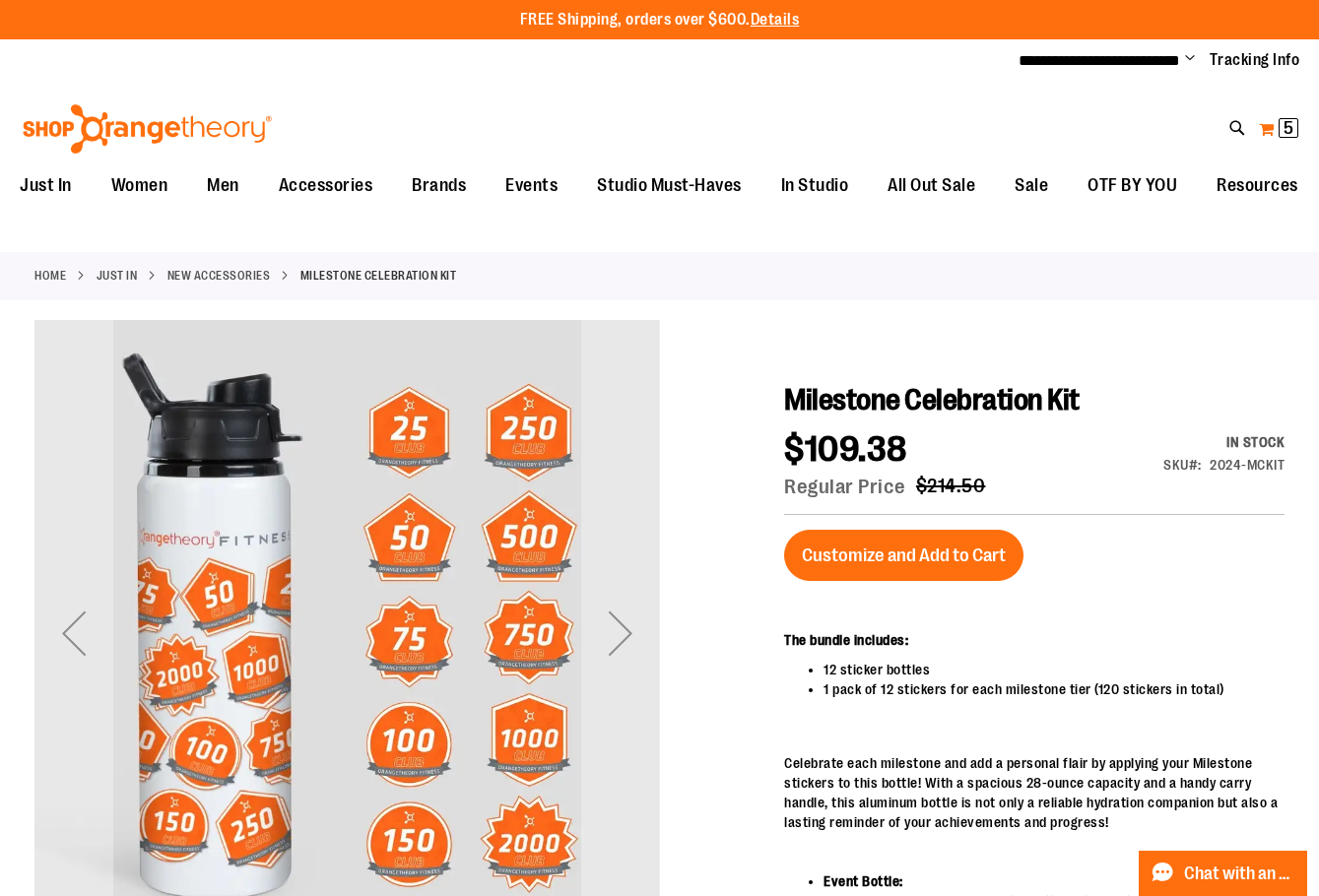 type on "**********" 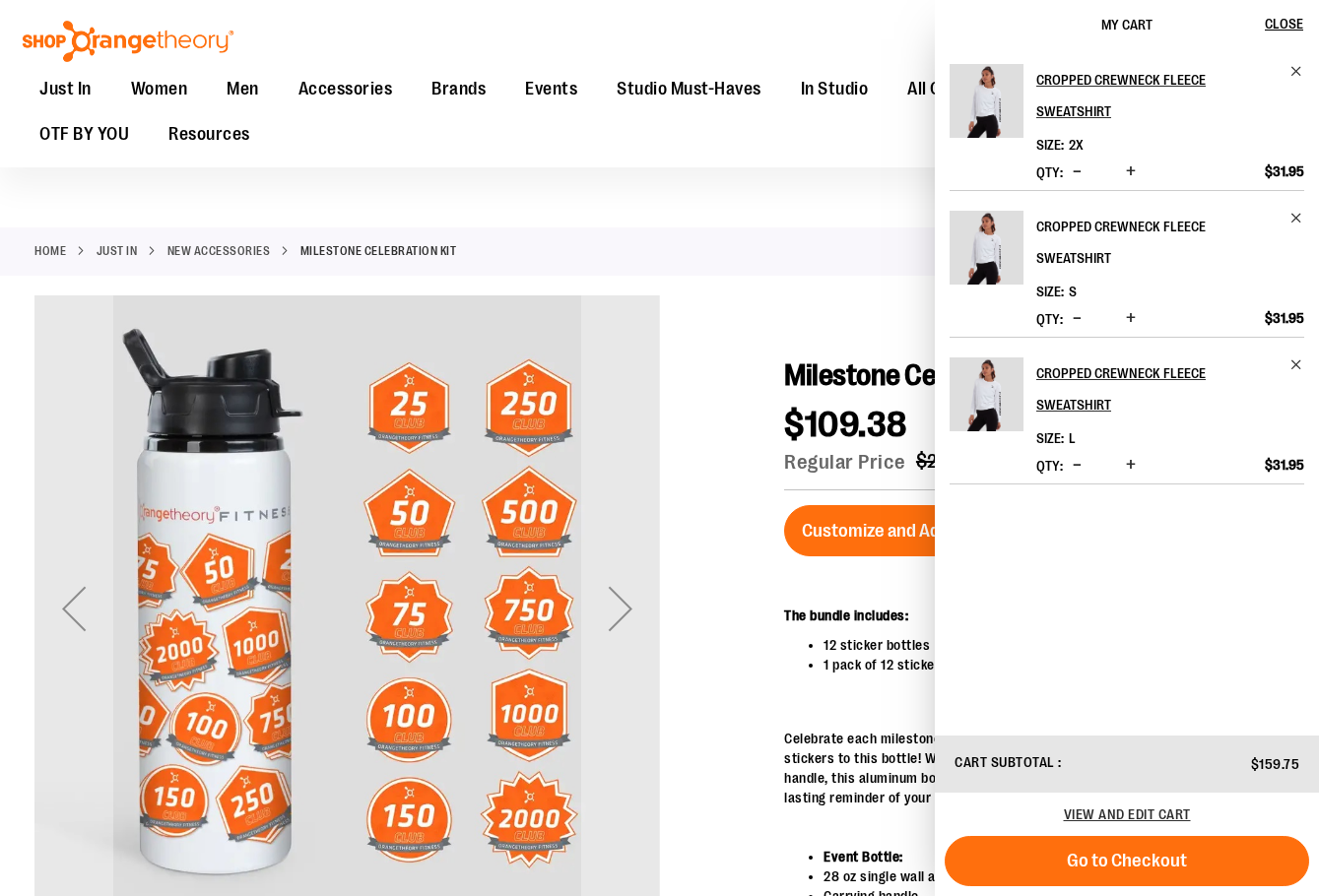 scroll, scrollTop: 0, scrollLeft: 0, axis: both 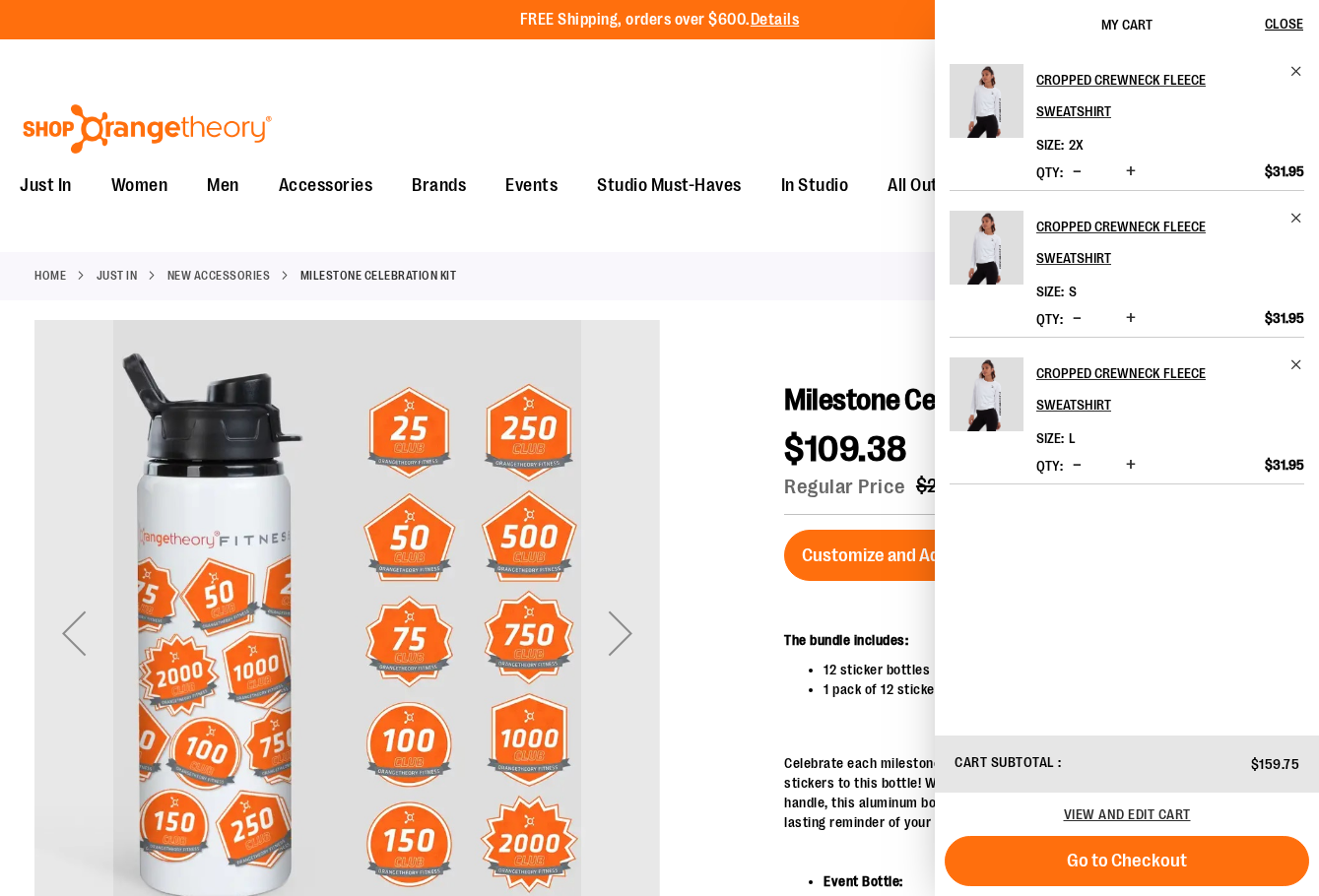 click on "Just In   Just In Balanced Basics New for Women New for Men New Accessories New Brands Pride & Patriotic Women   Women Tops Bottoms Outerwear Men   Men Tops Bottoms Outerwear Accessories   Accessories Bags Drinkware Headwear Socks Stickers Lifestyle Milestones Gift Cards Brands   Brands Nike lululemon Cloud9ine Beyond Yoga Vuori Rhone FP Movement Events Studio Must-Haves   Studio Must-Haves Balanced Basics City Program & Personalized Milestones Replacement Bands In Studio   In Studio Promo OTbeat Fitness Eq. Accessories Coach Staff All Out Sale   All Out Sale Under $10 Under $20 Under $50 Under $150 CoBrands Sale   Sale Men Women Accessories Promo OTF BY YOU Resources" at bounding box center (659, 186) 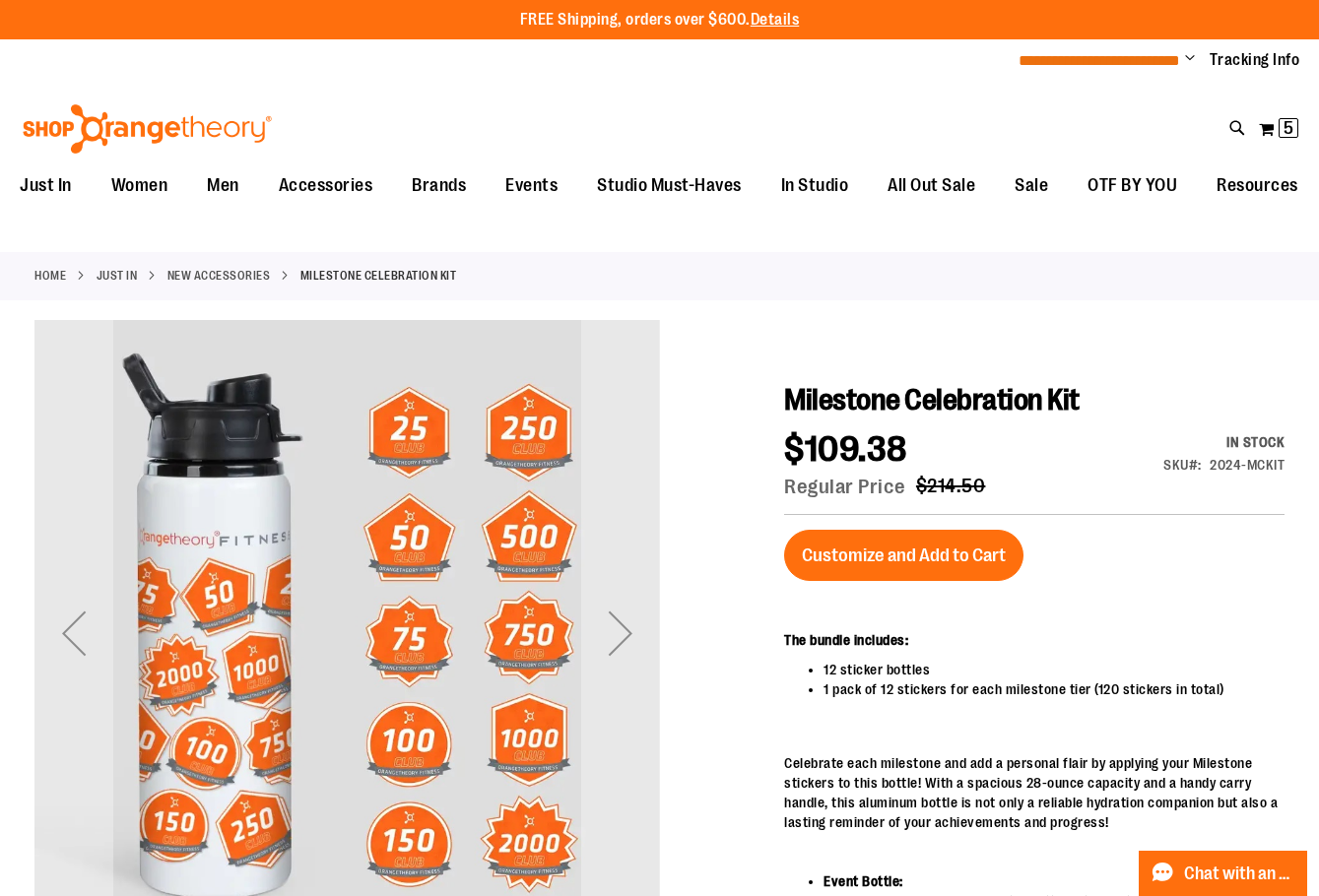 click on "**********" at bounding box center [1099, 60] 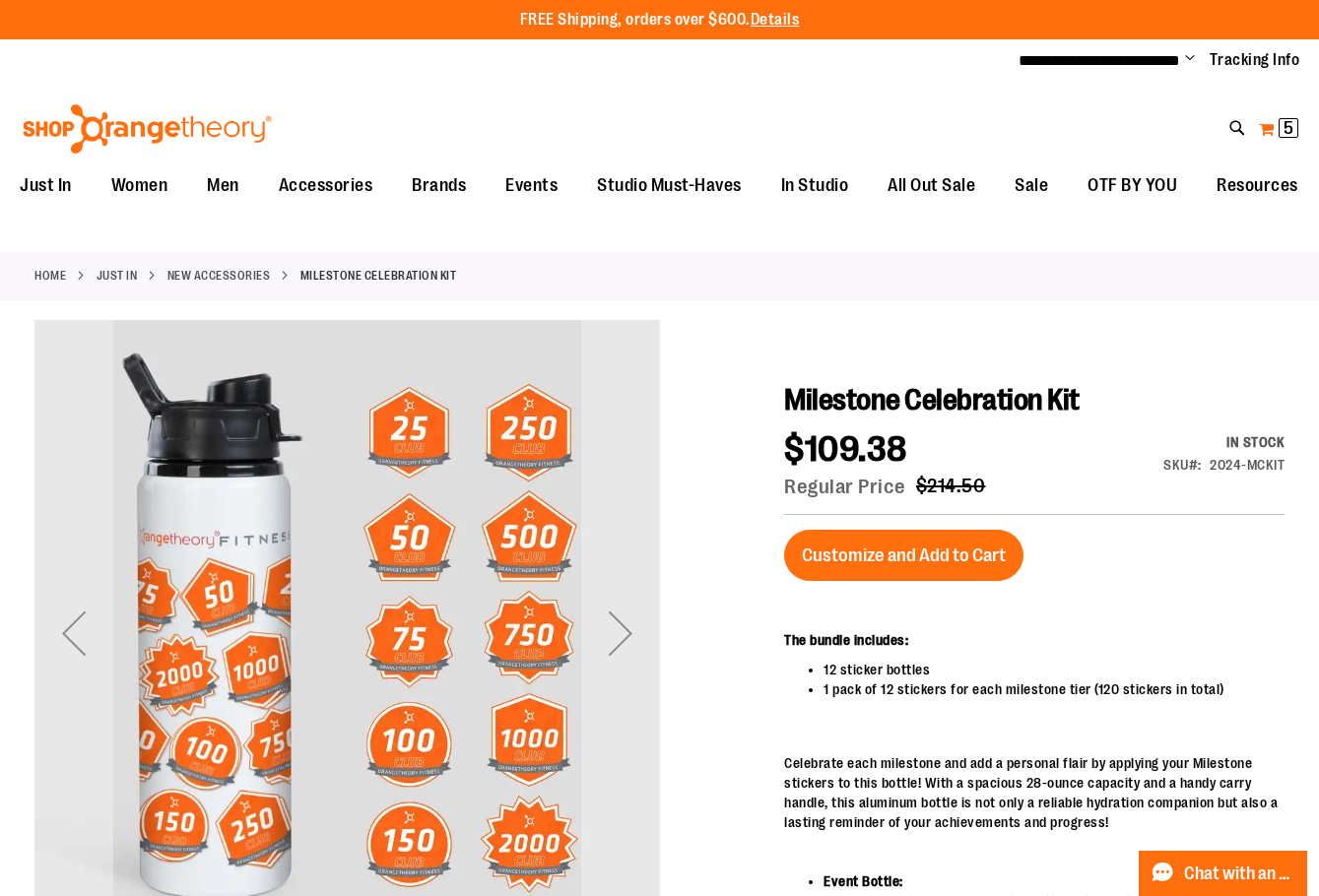 click on "My Cart
5
5
items" at bounding box center [1279, 129] 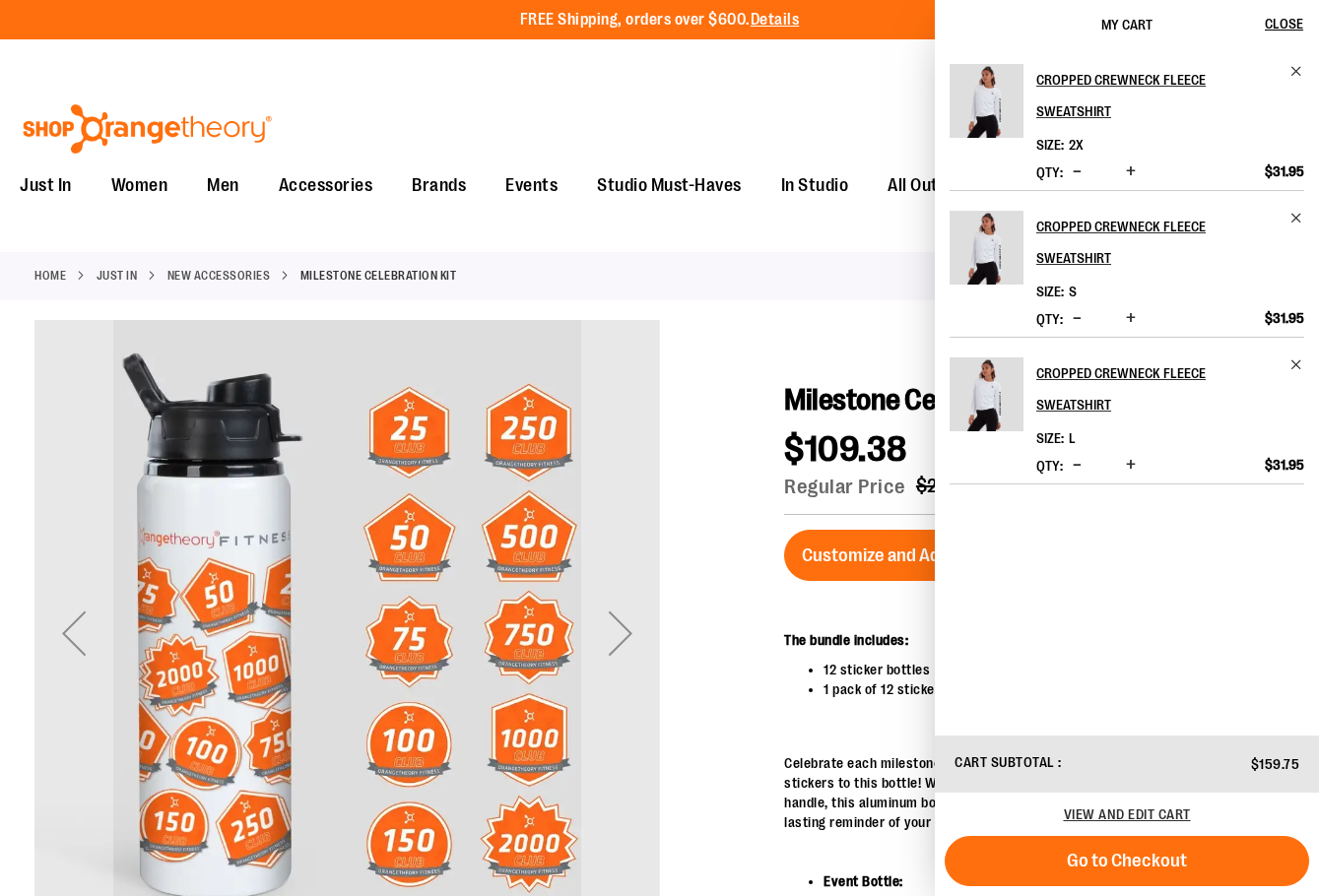 click on "View and edit cart" at bounding box center (1127, 814) 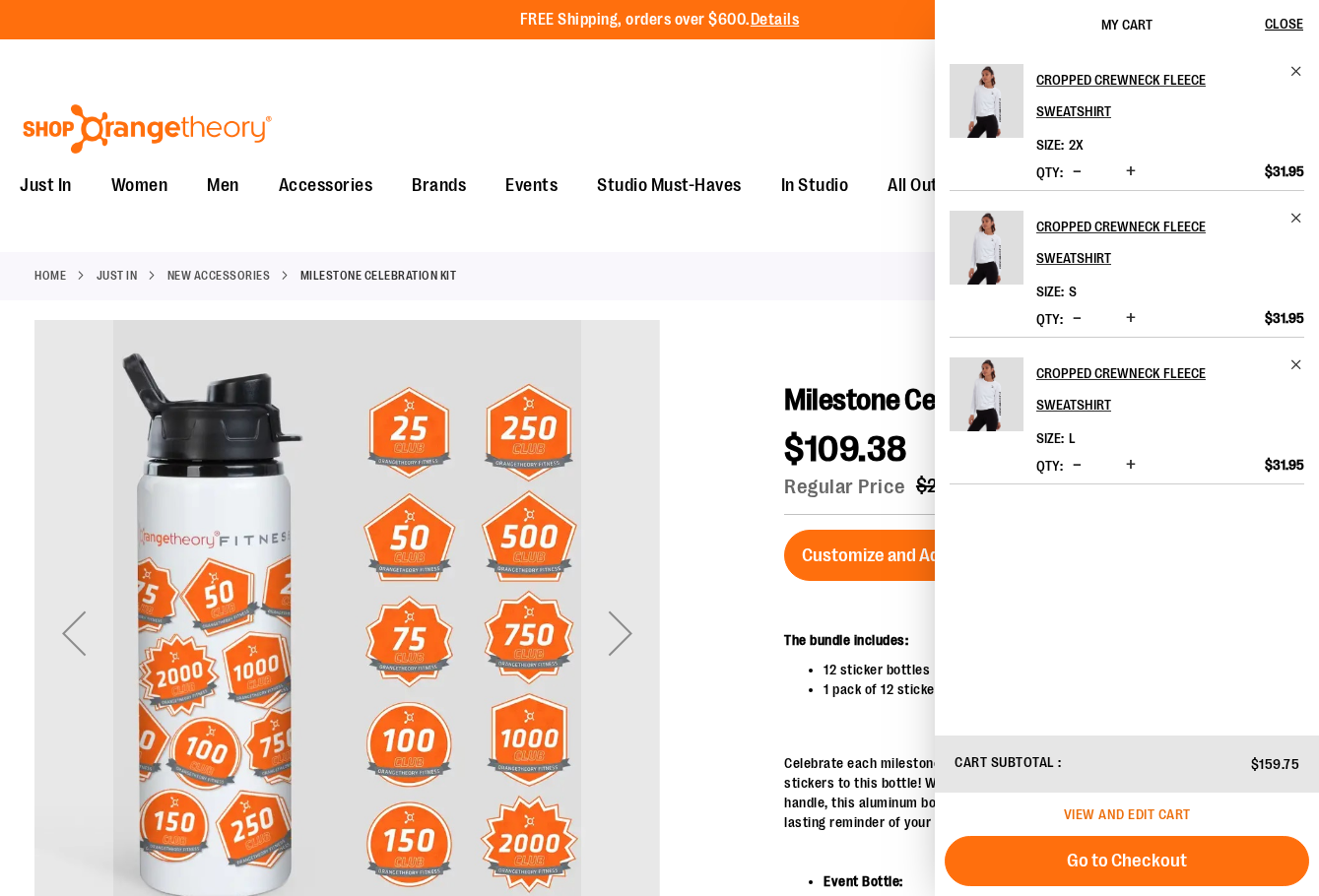click on "View and edit cart" at bounding box center (1127, 814) 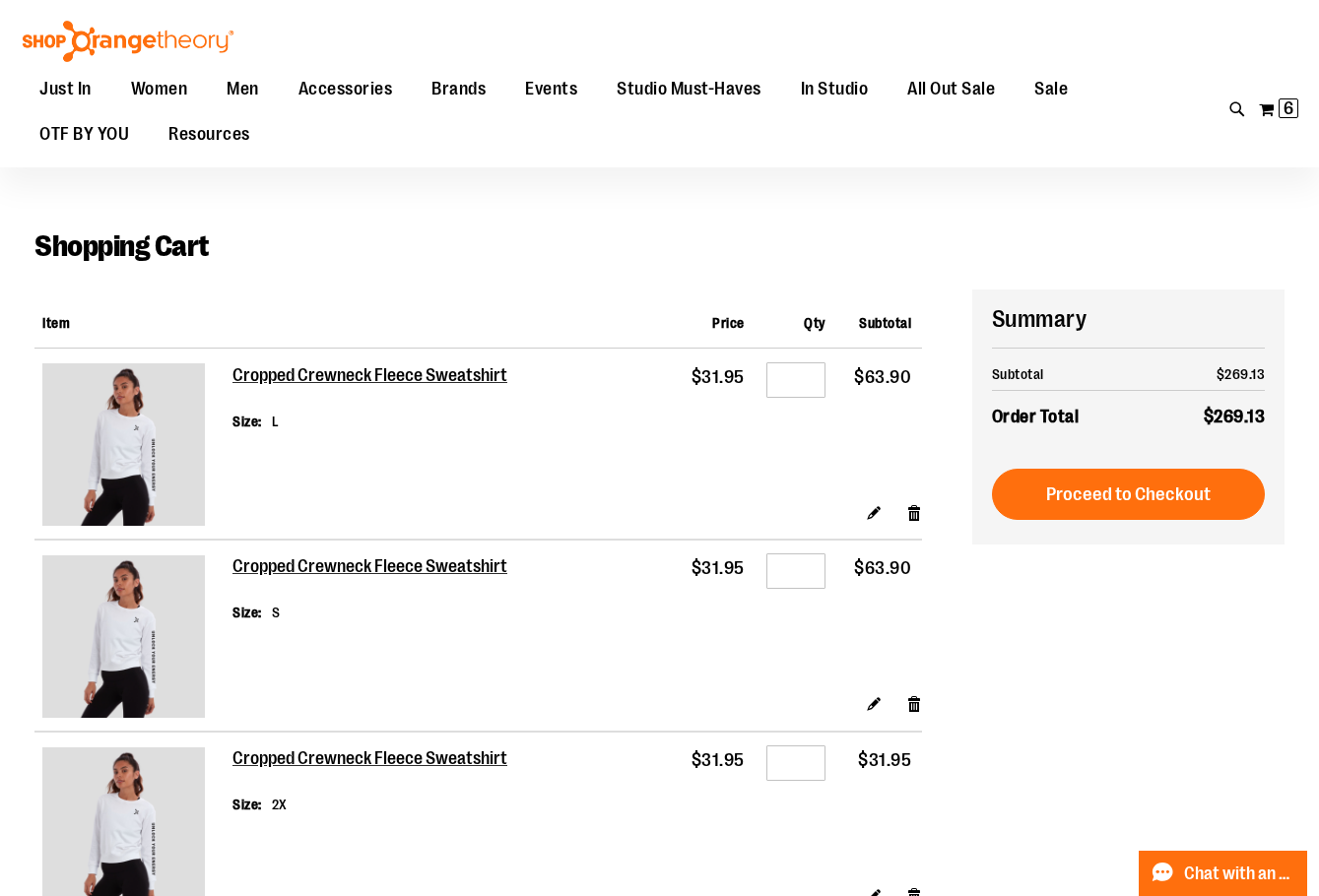 scroll, scrollTop: 0, scrollLeft: 0, axis: both 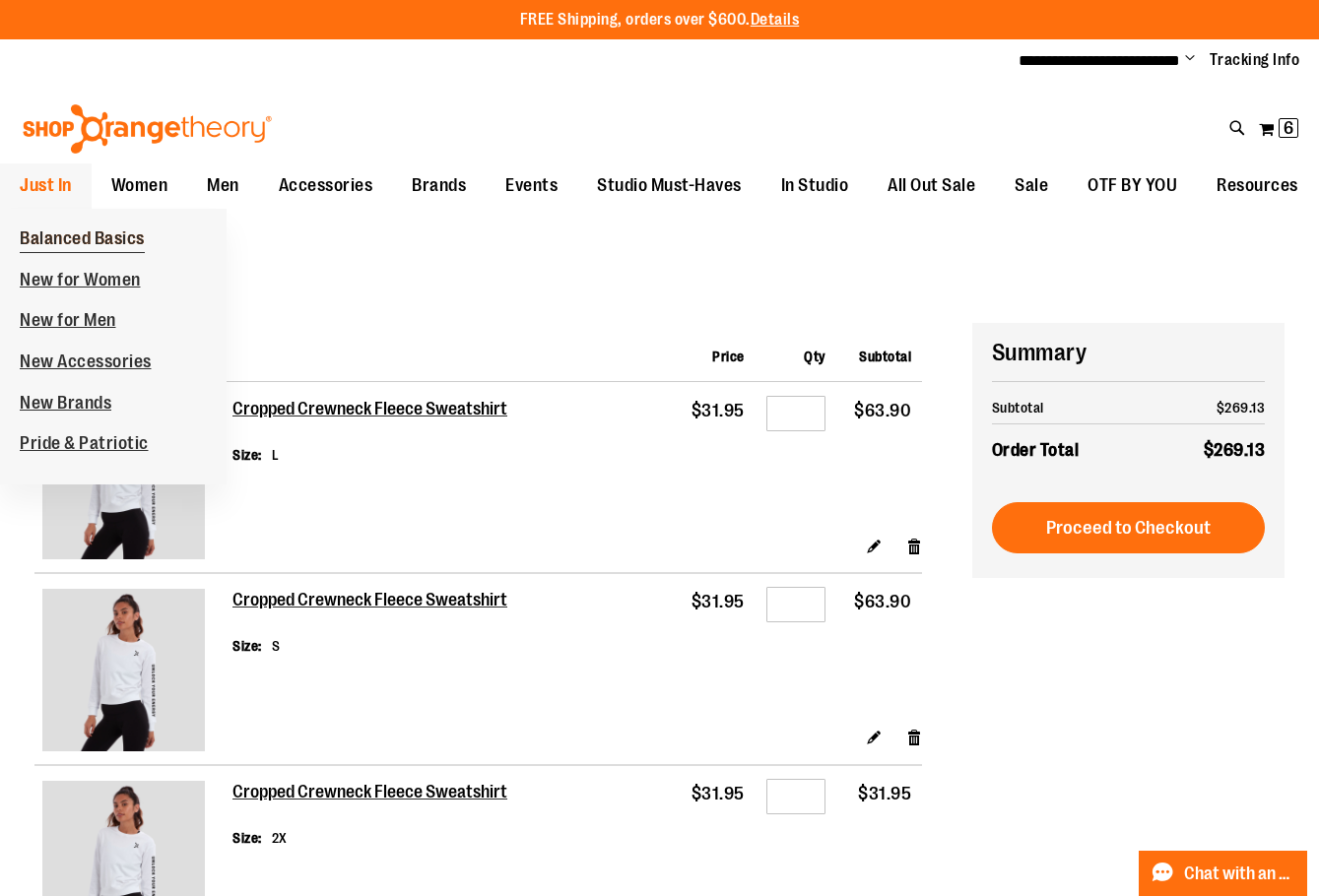 type on "**********" 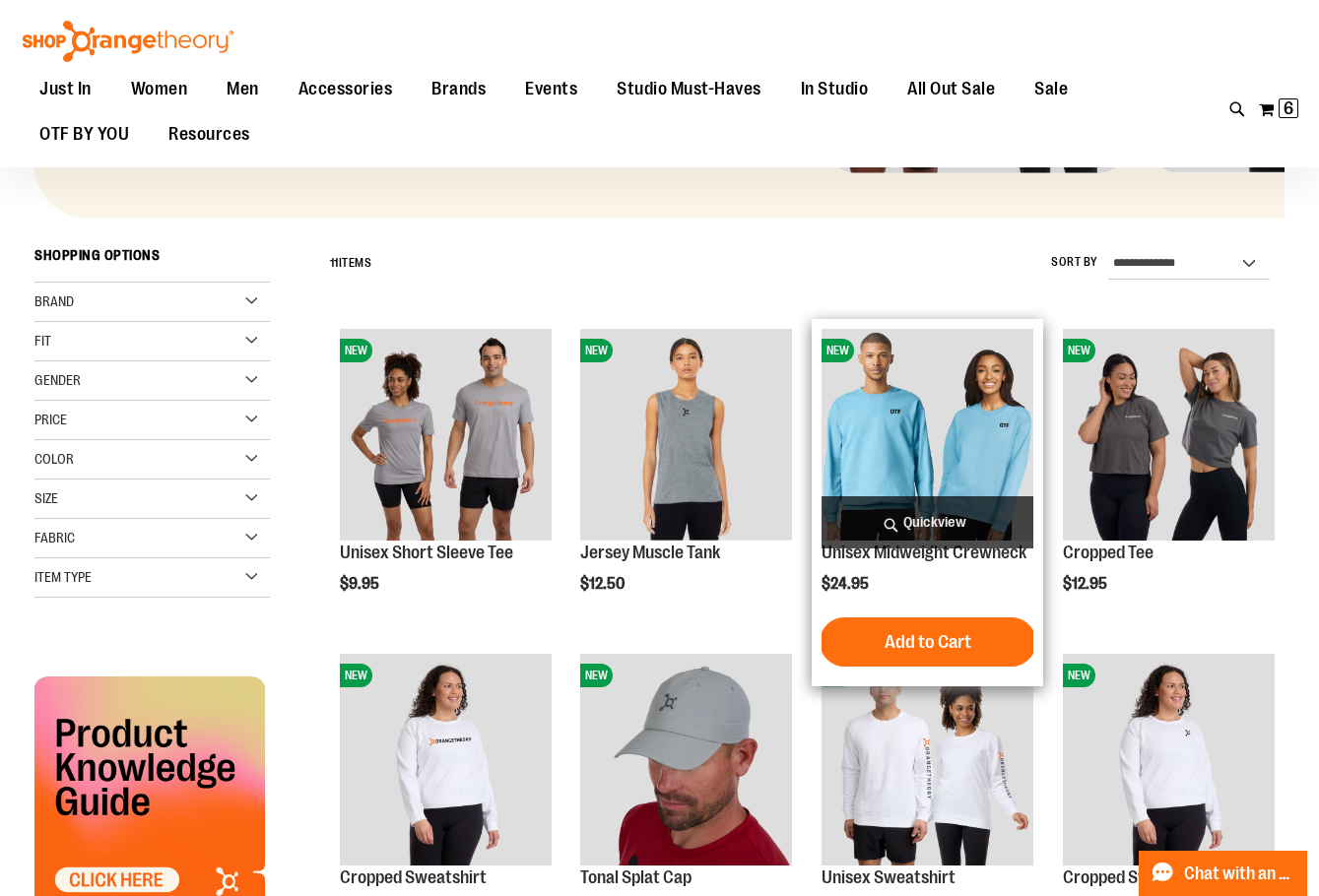 scroll, scrollTop: 294, scrollLeft: 0, axis: vertical 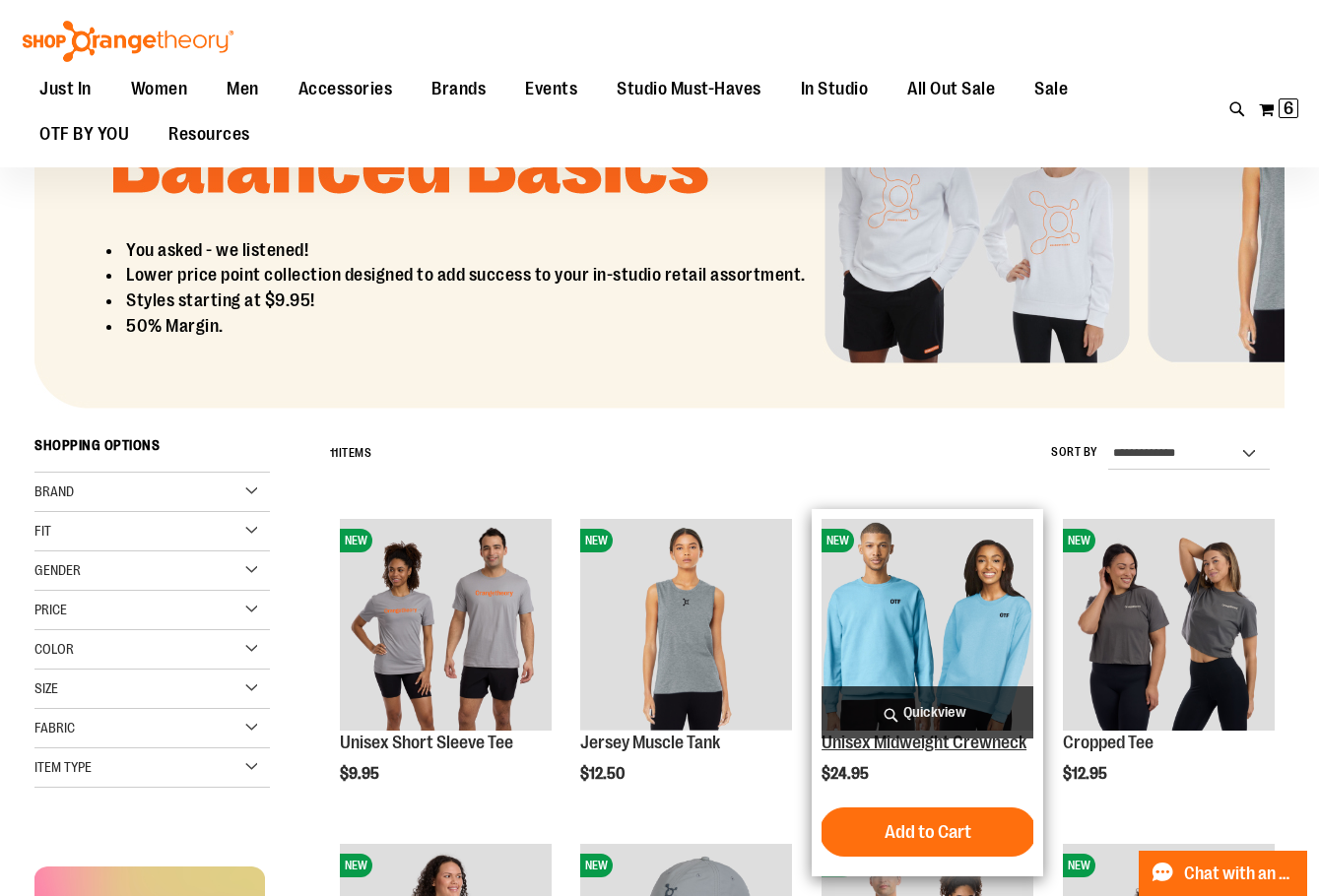 type on "**********" 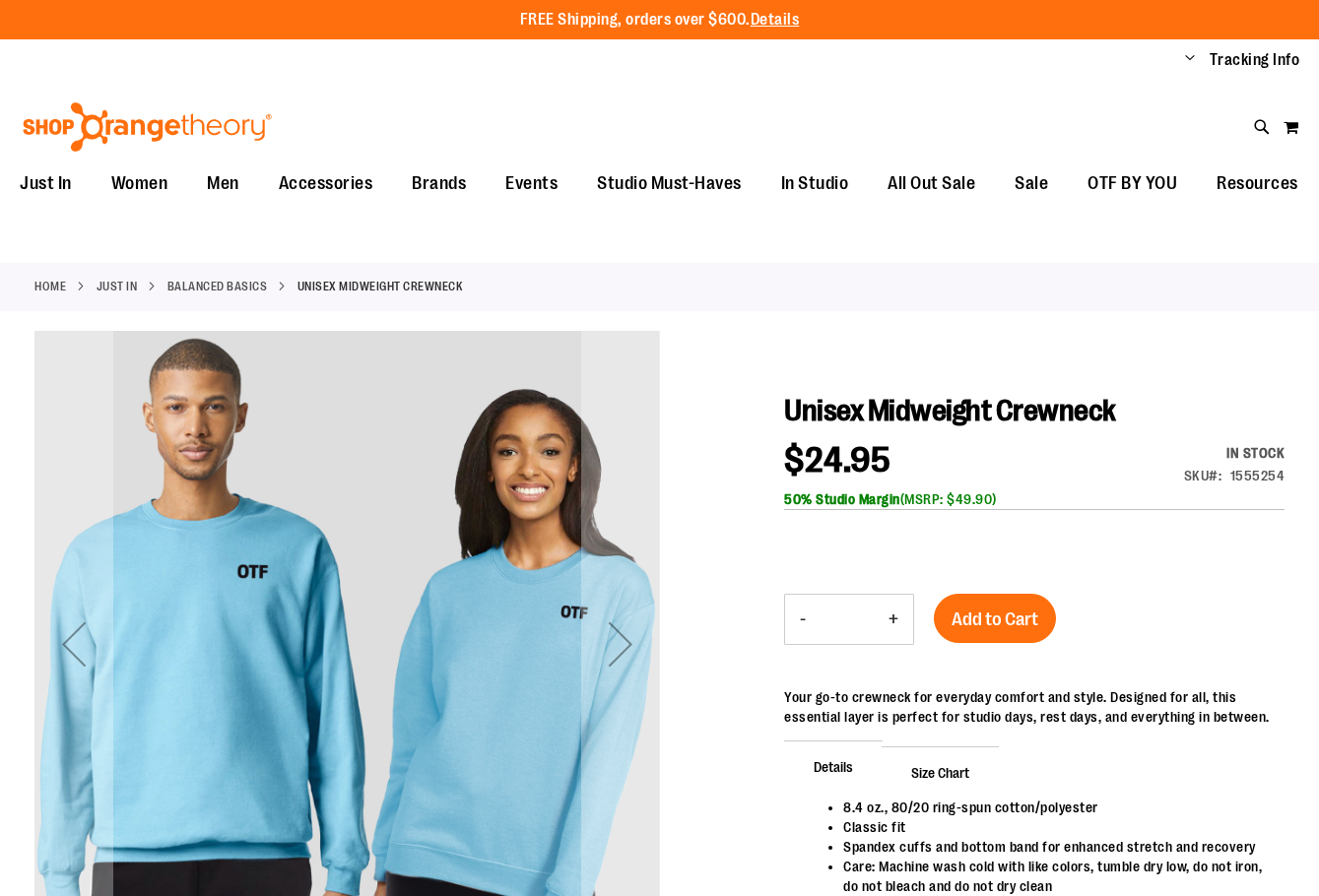 scroll, scrollTop: 0, scrollLeft: 0, axis: both 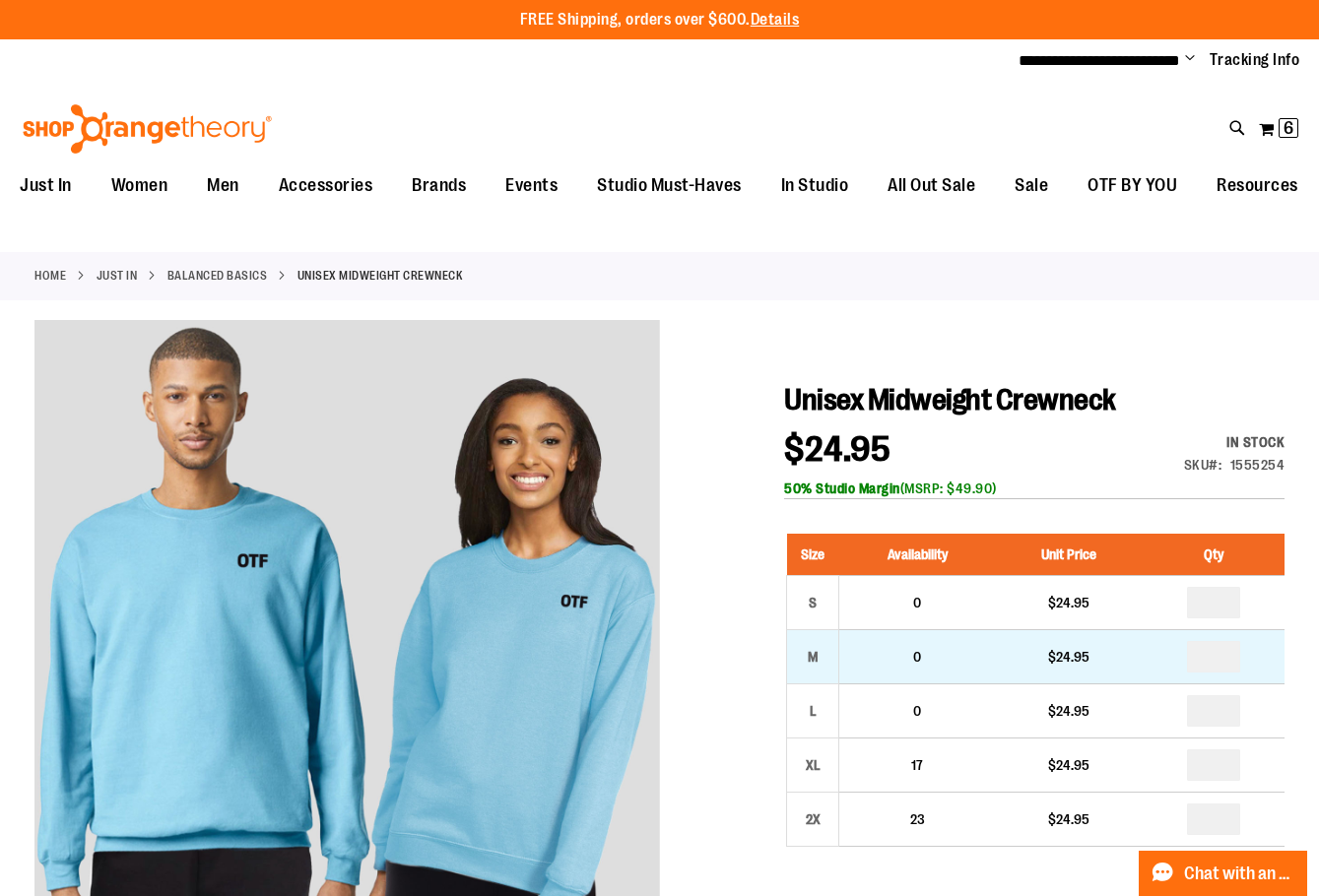 type on "**********" 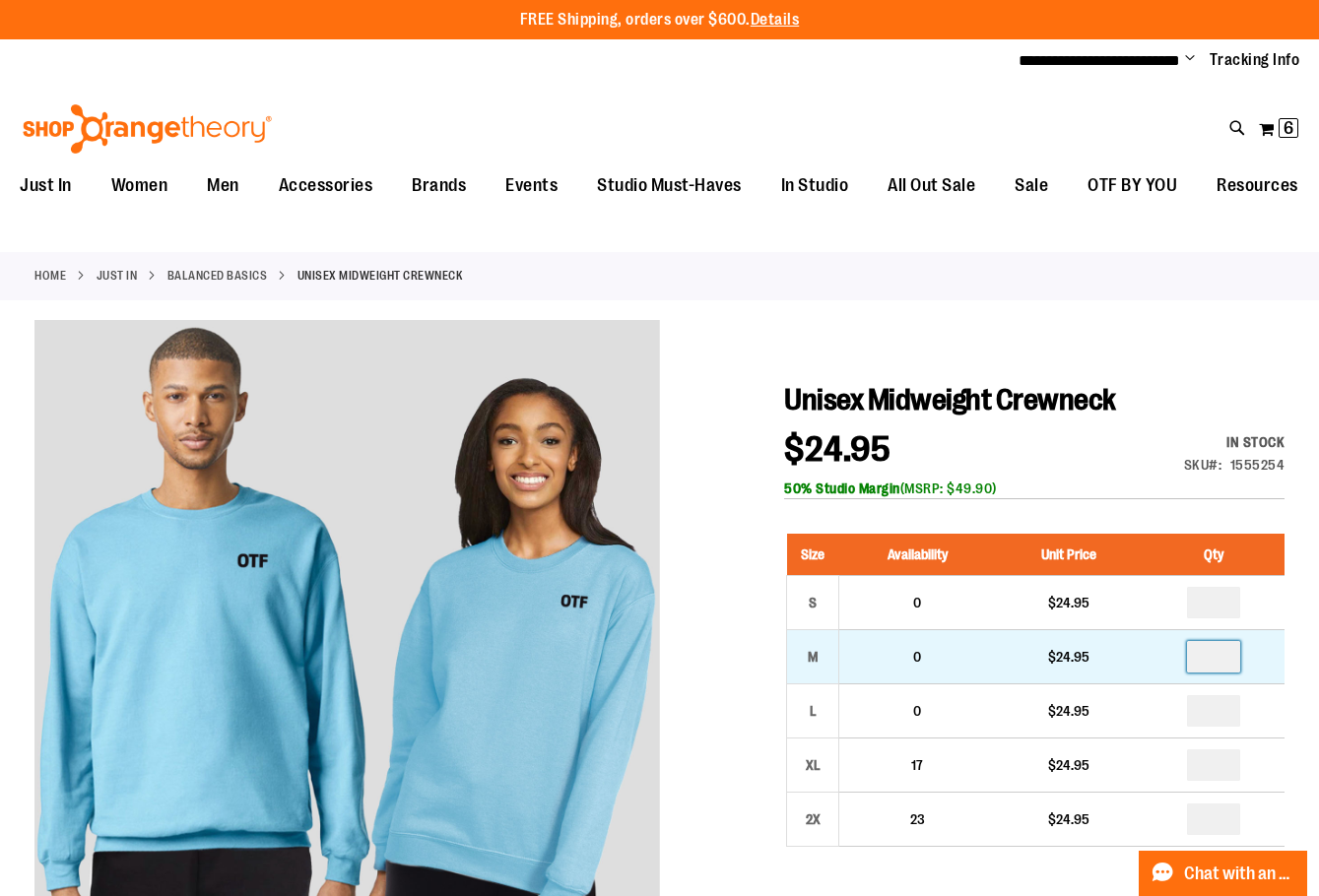 click at bounding box center (1214, 657) 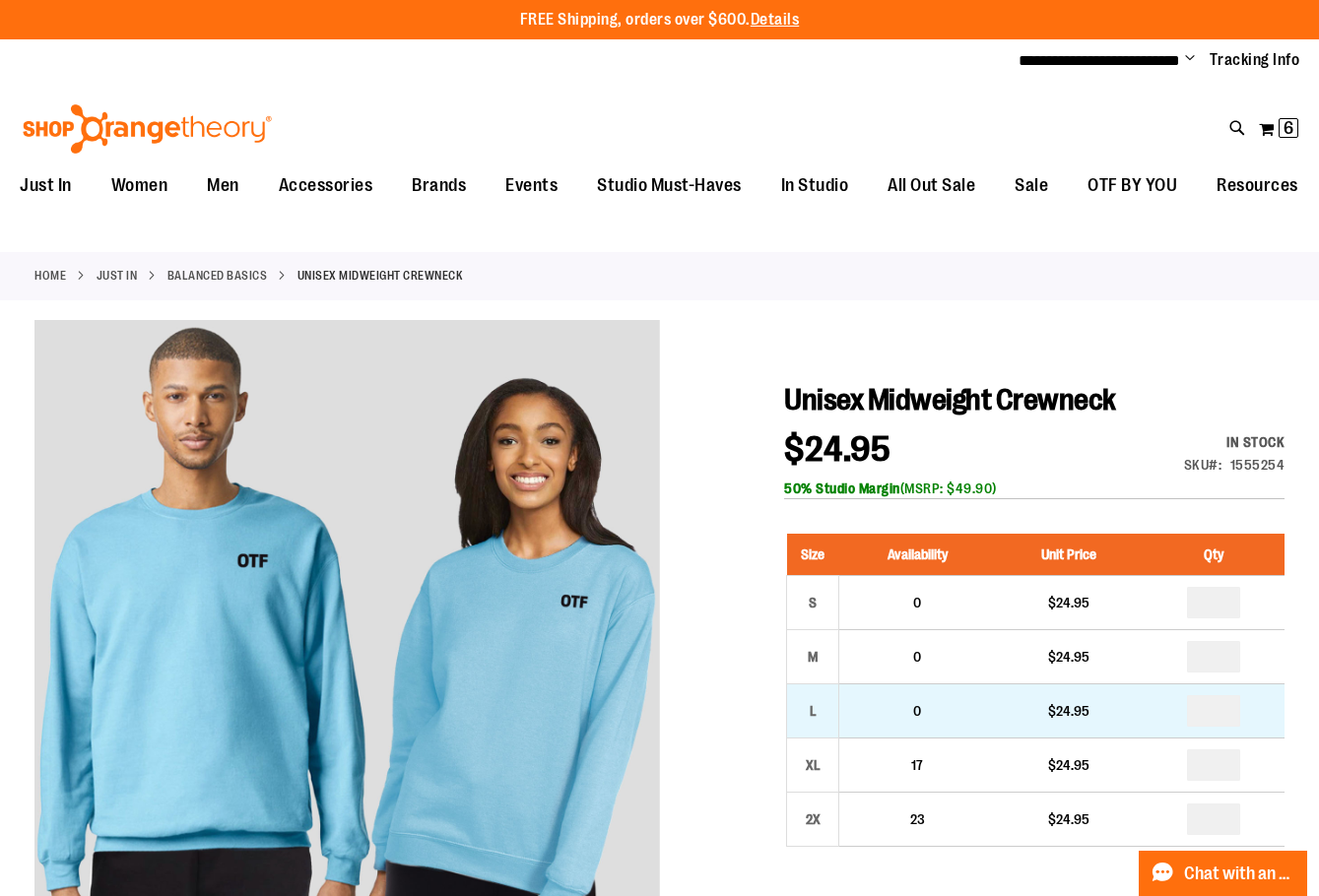 type on "*" 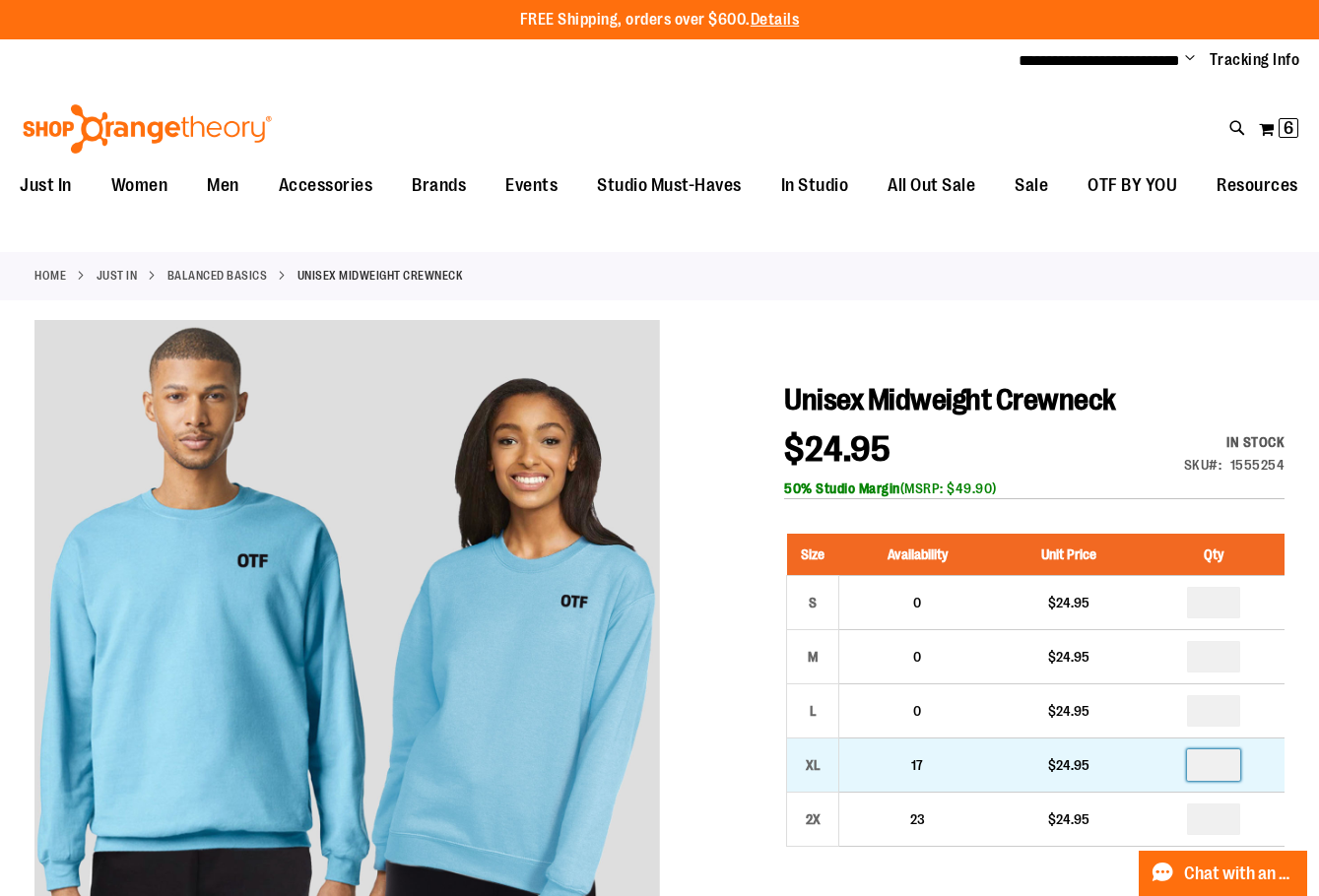click at bounding box center [1214, 765] 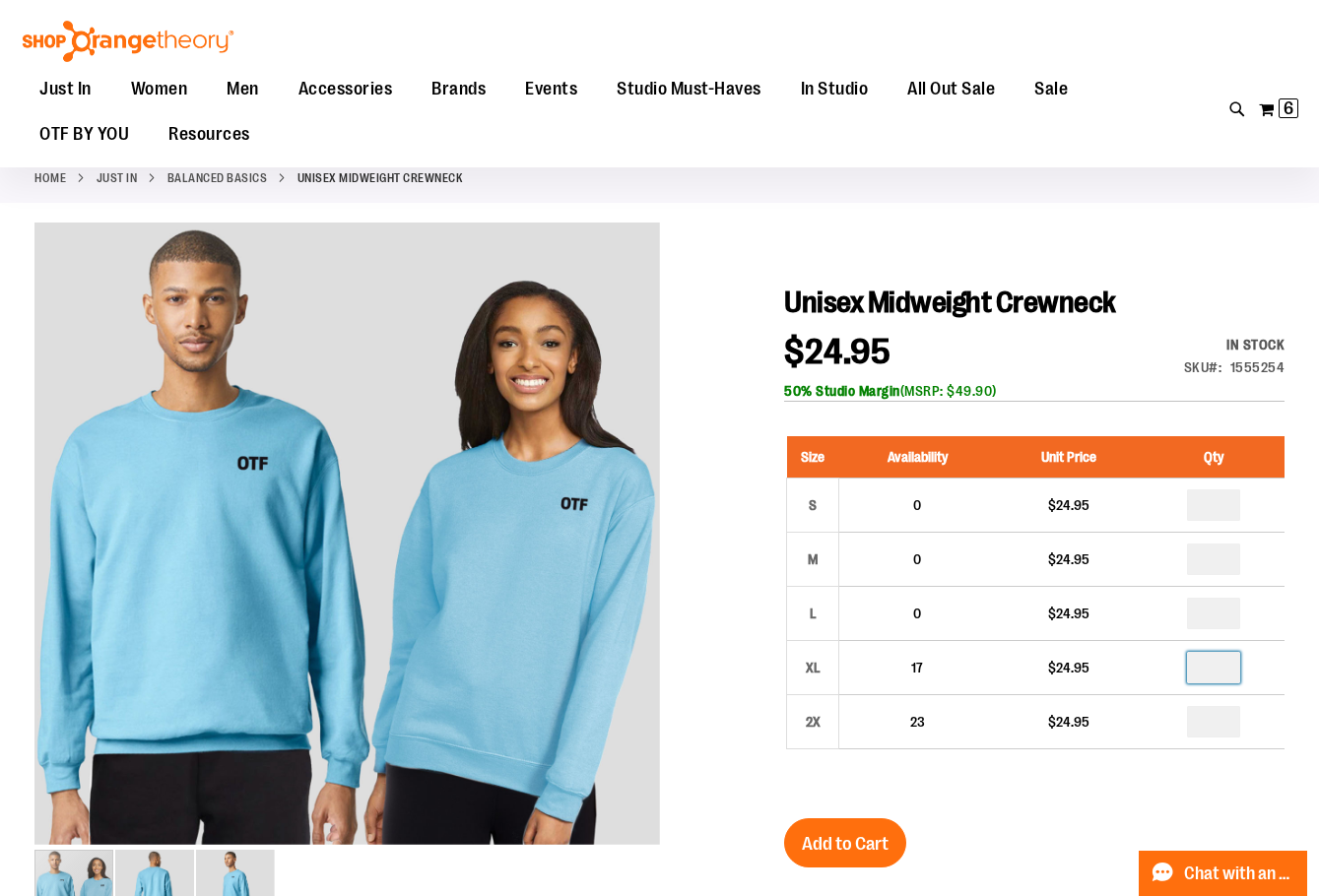 scroll, scrollTop: 294, scrollLeft: 0, axis: vertical 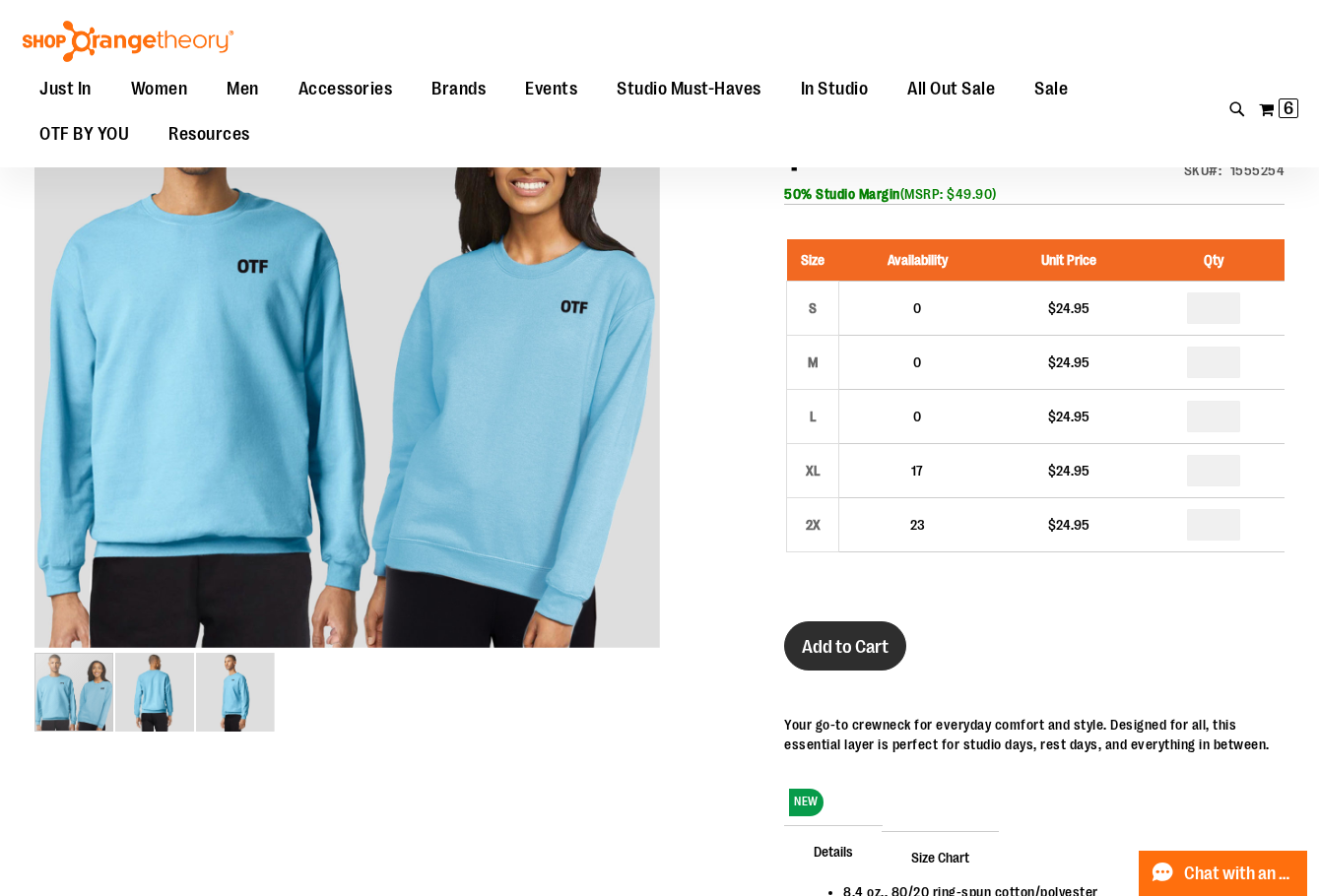 click on "Add to Cart" at bounding box center (845, 647) 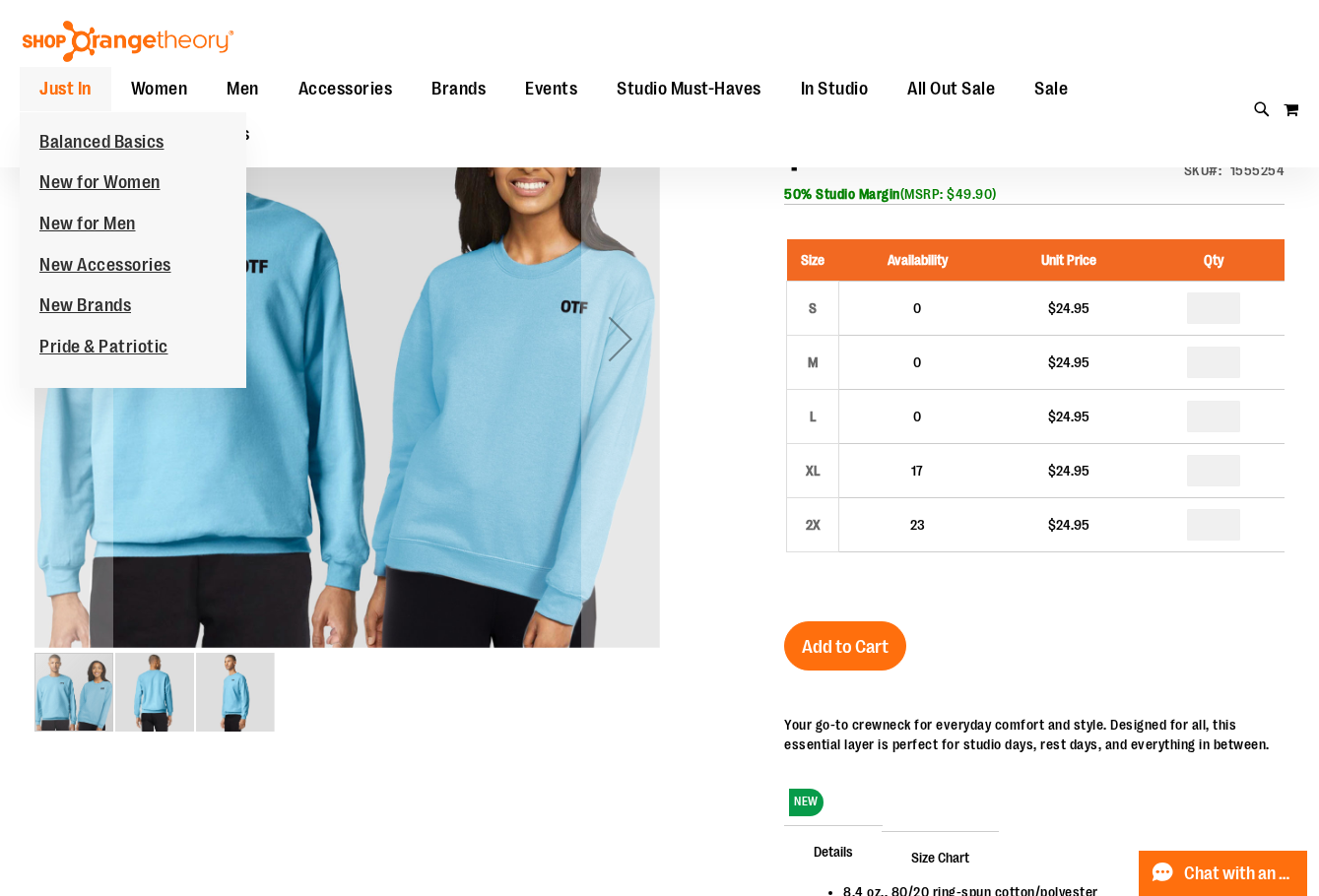 scroll, scrollTop: 42, scrollLeft: 0, axis: vertical 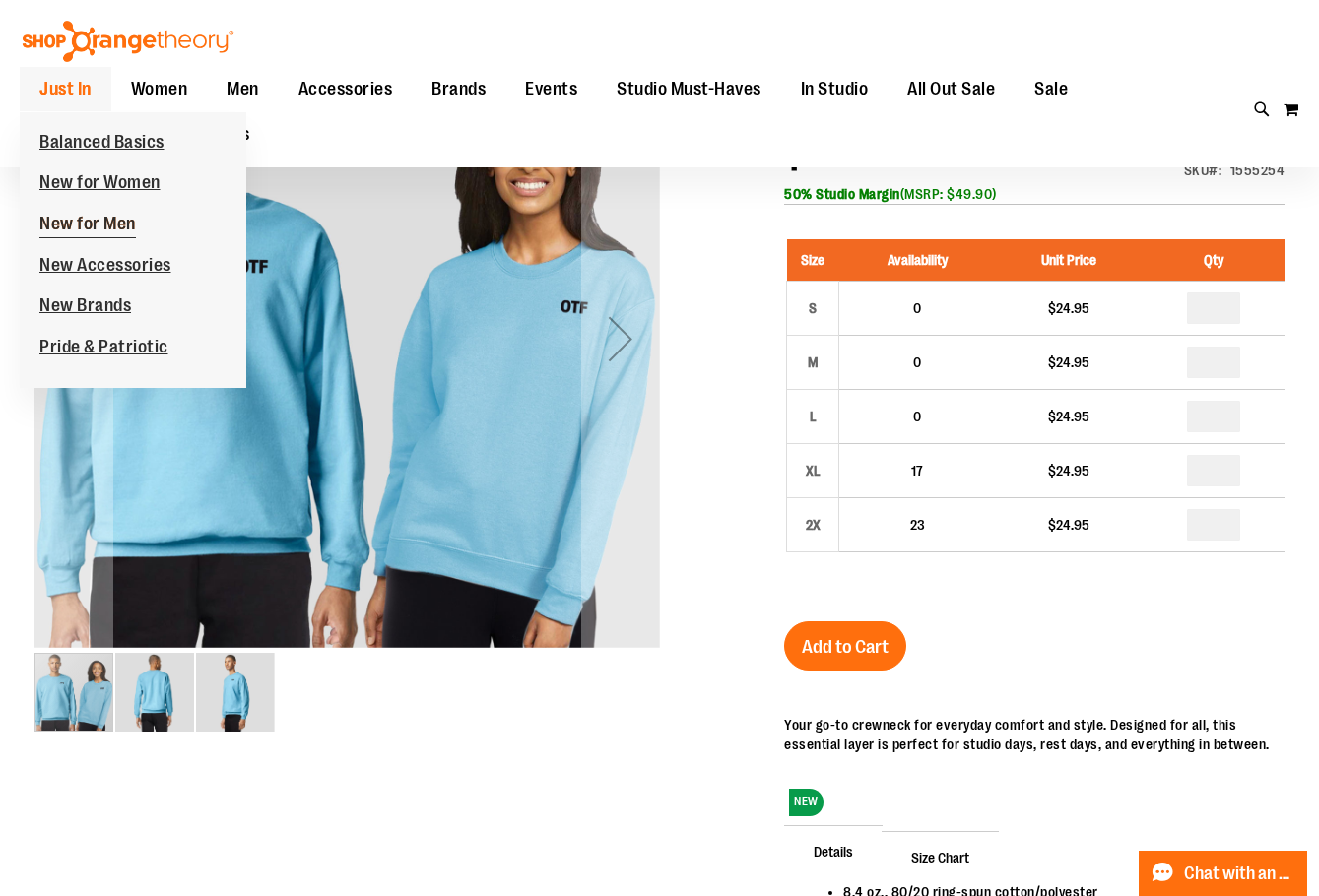 type on "**********" 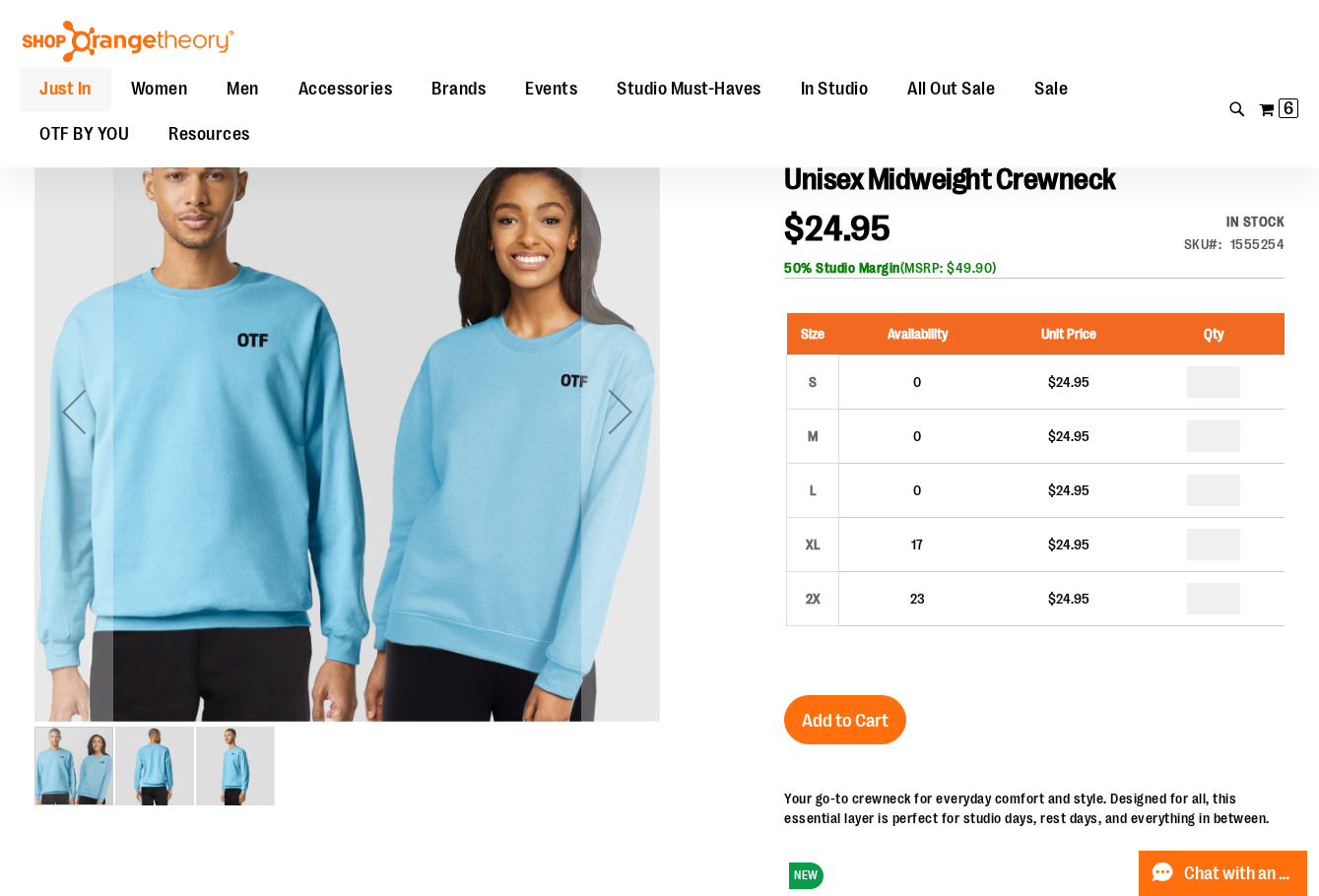 scroll, scrollTop: 0, scrollLeft: 0, axis: both 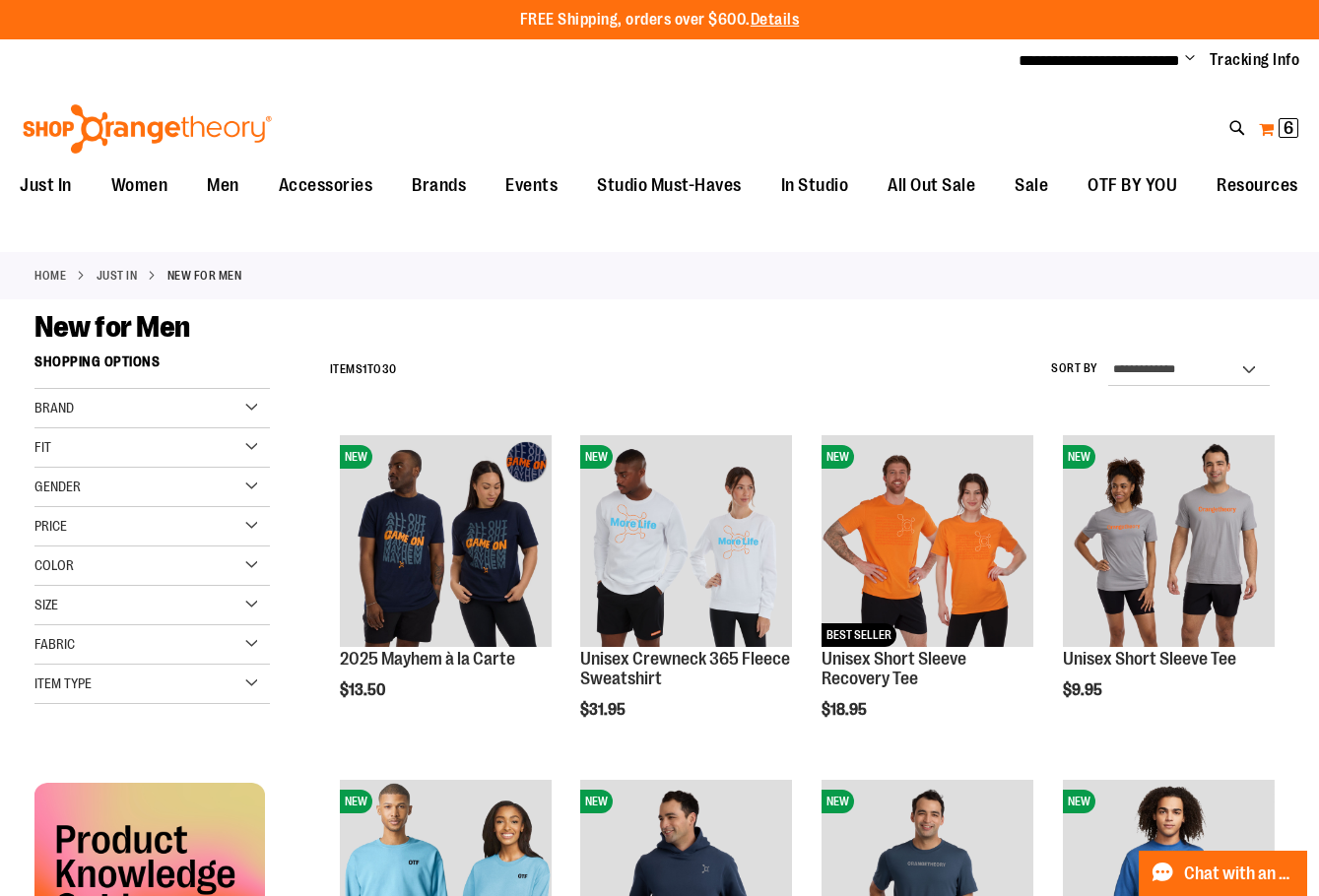 type on "**********" 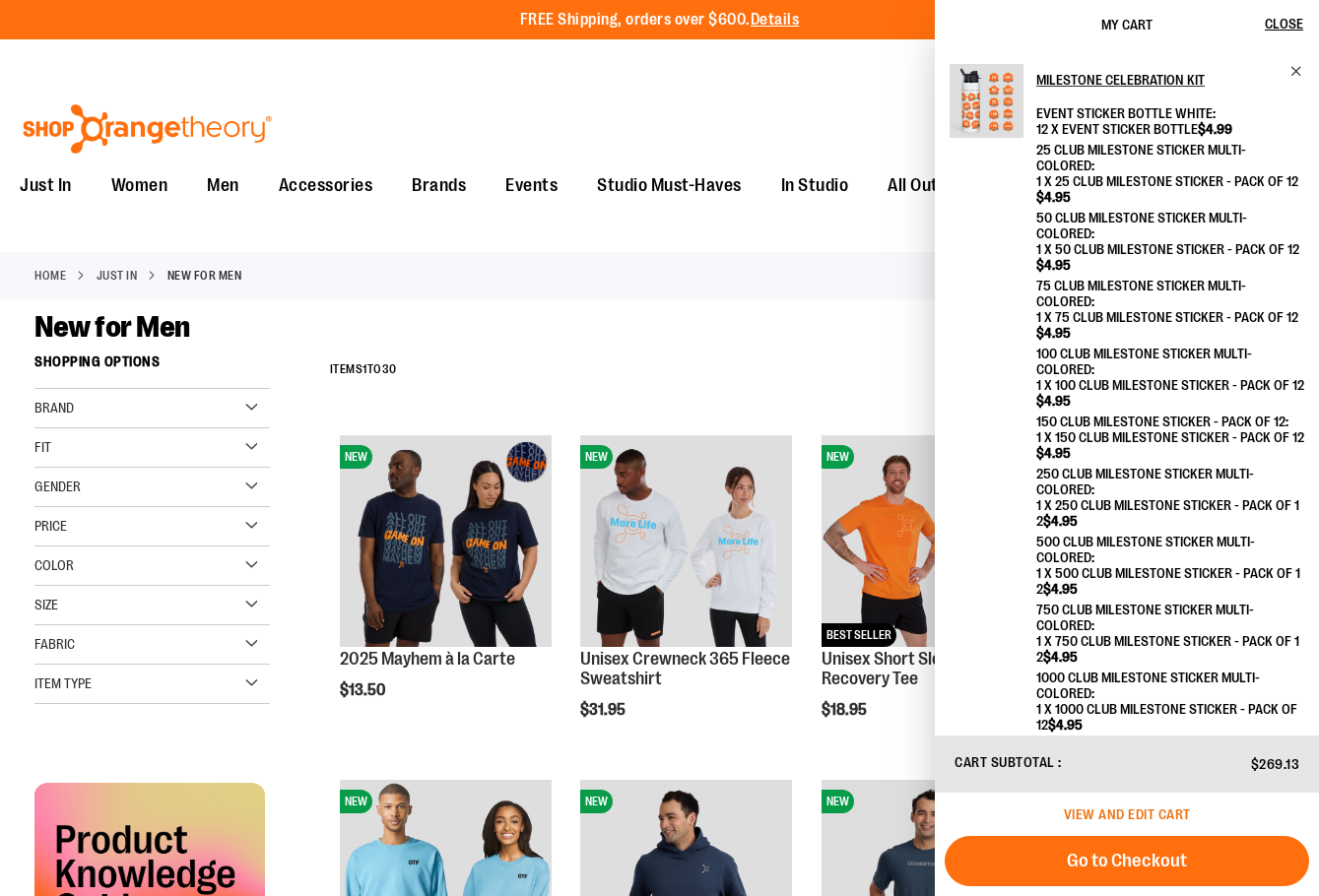 click on "View and edit cart" at bounding box center [1127, 814] 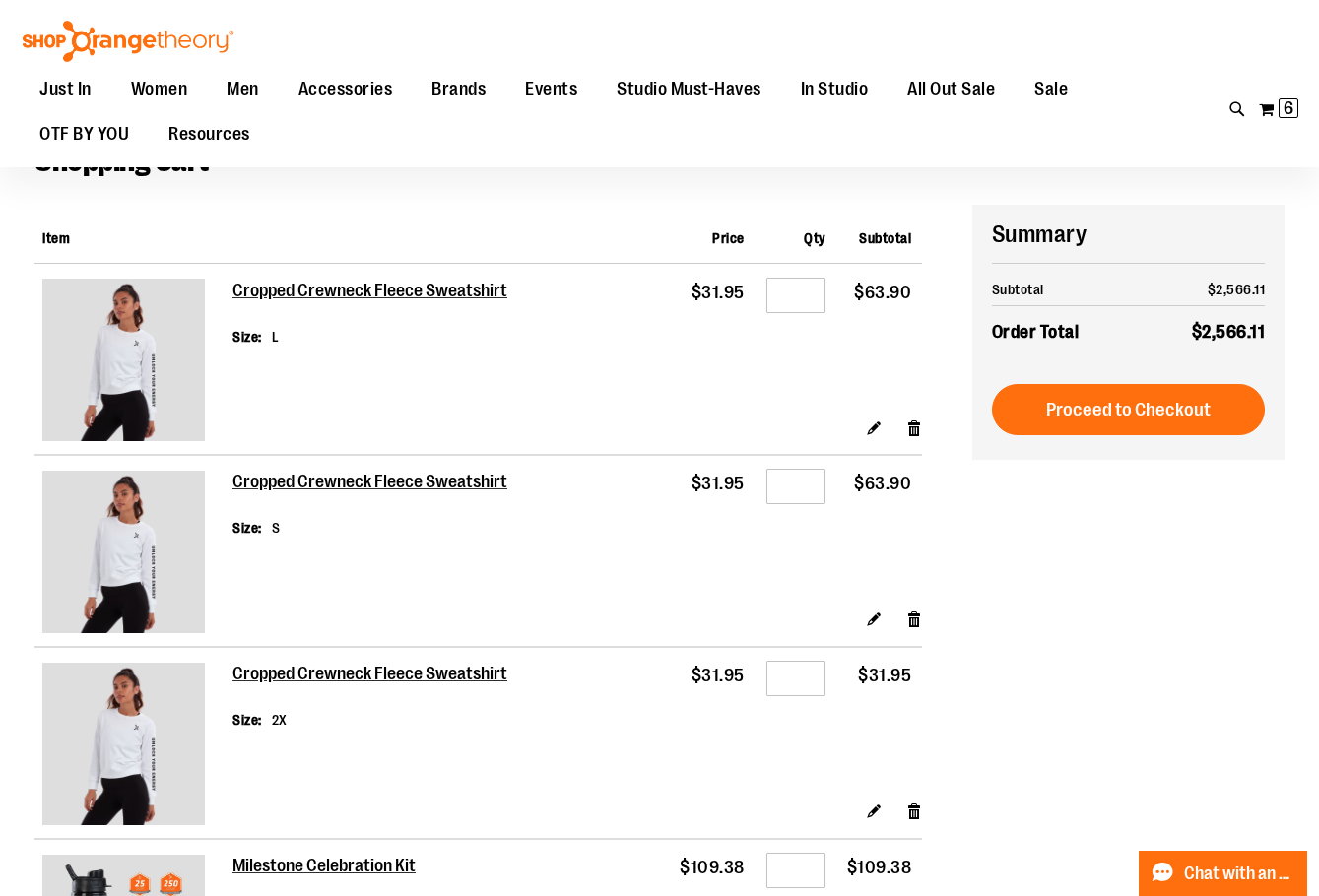 scroll, scrollTop: 0, scrollLeft: 0, axis: both 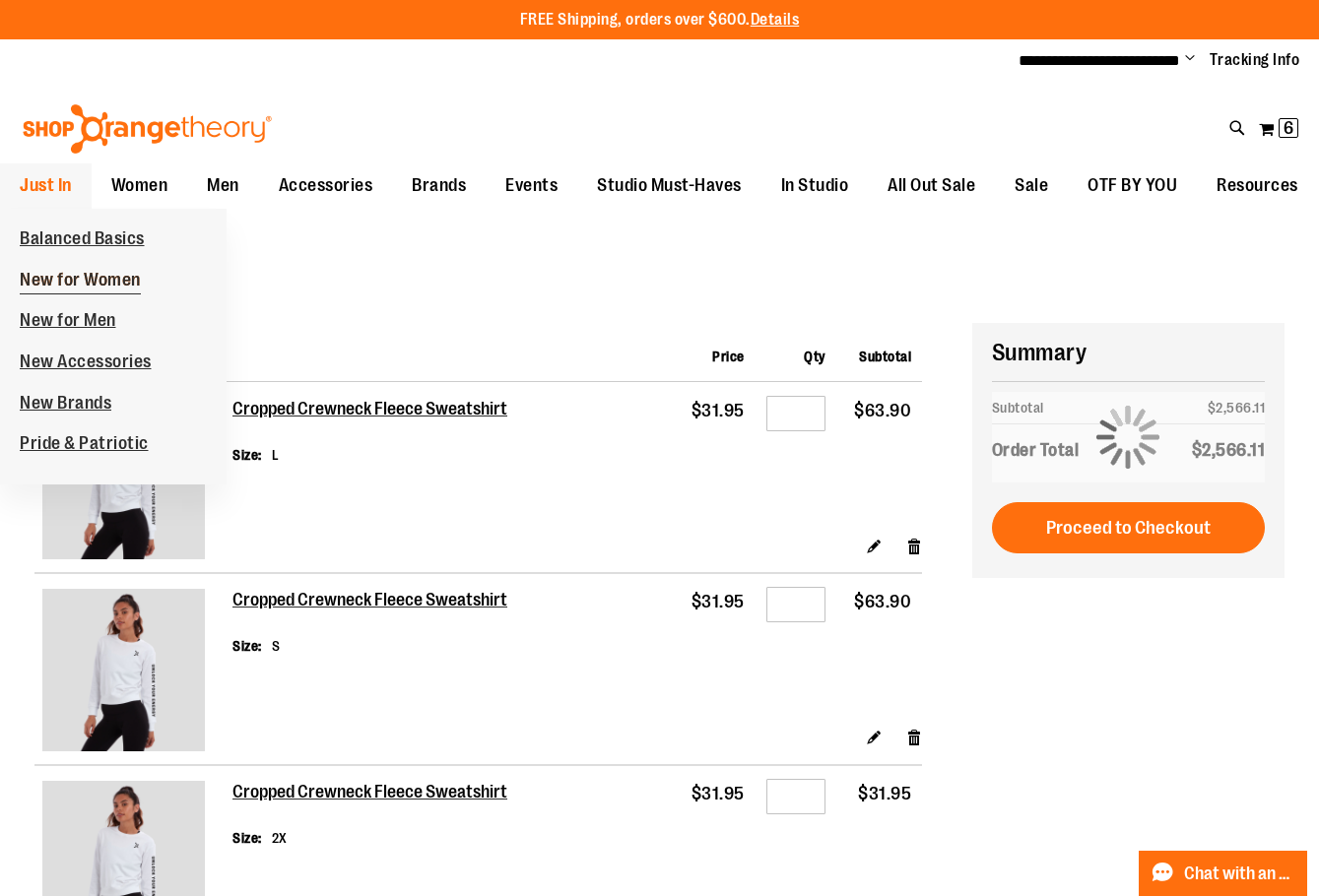 type on "**********" 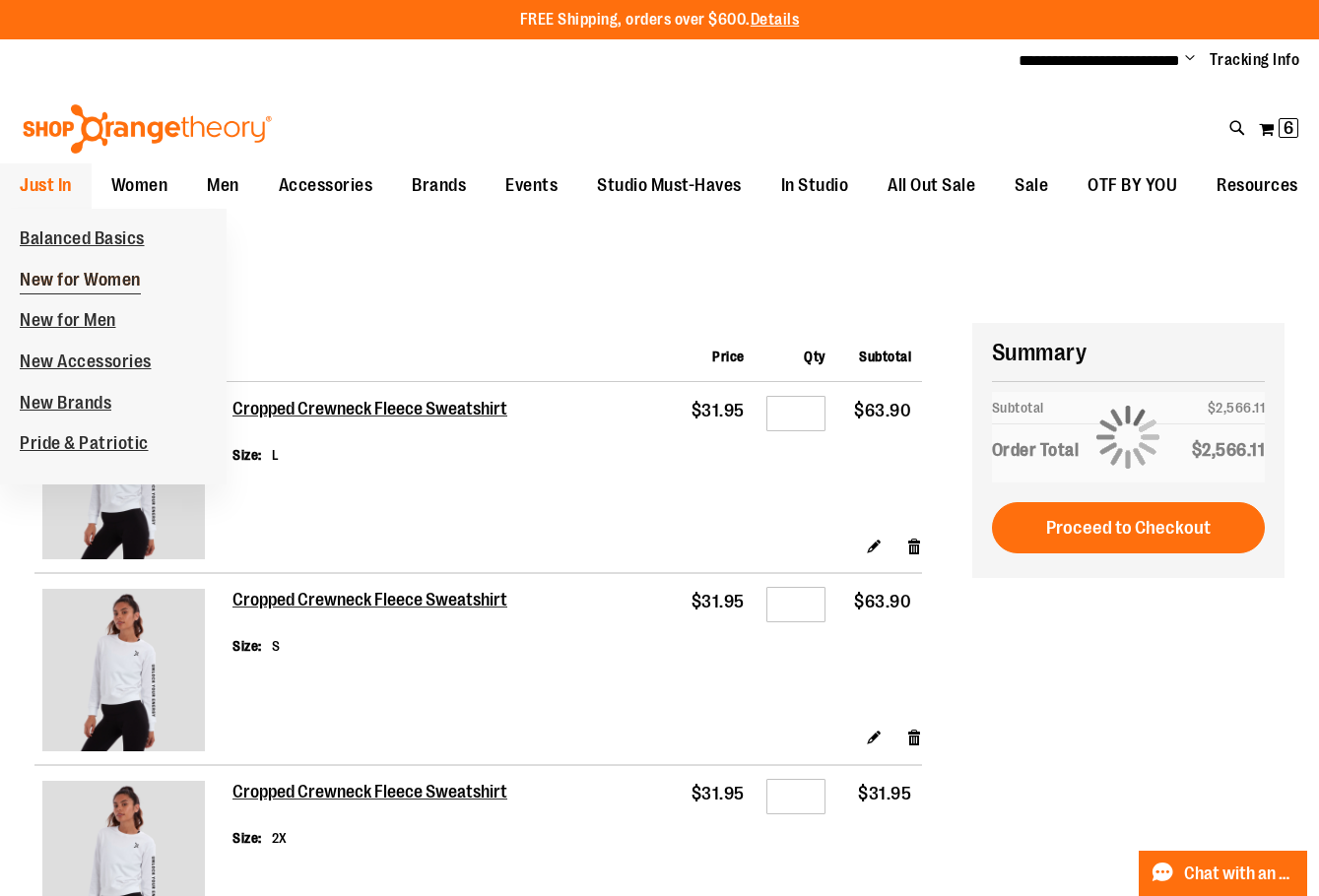 click on "New for Women" at bounding box center (80, 282) 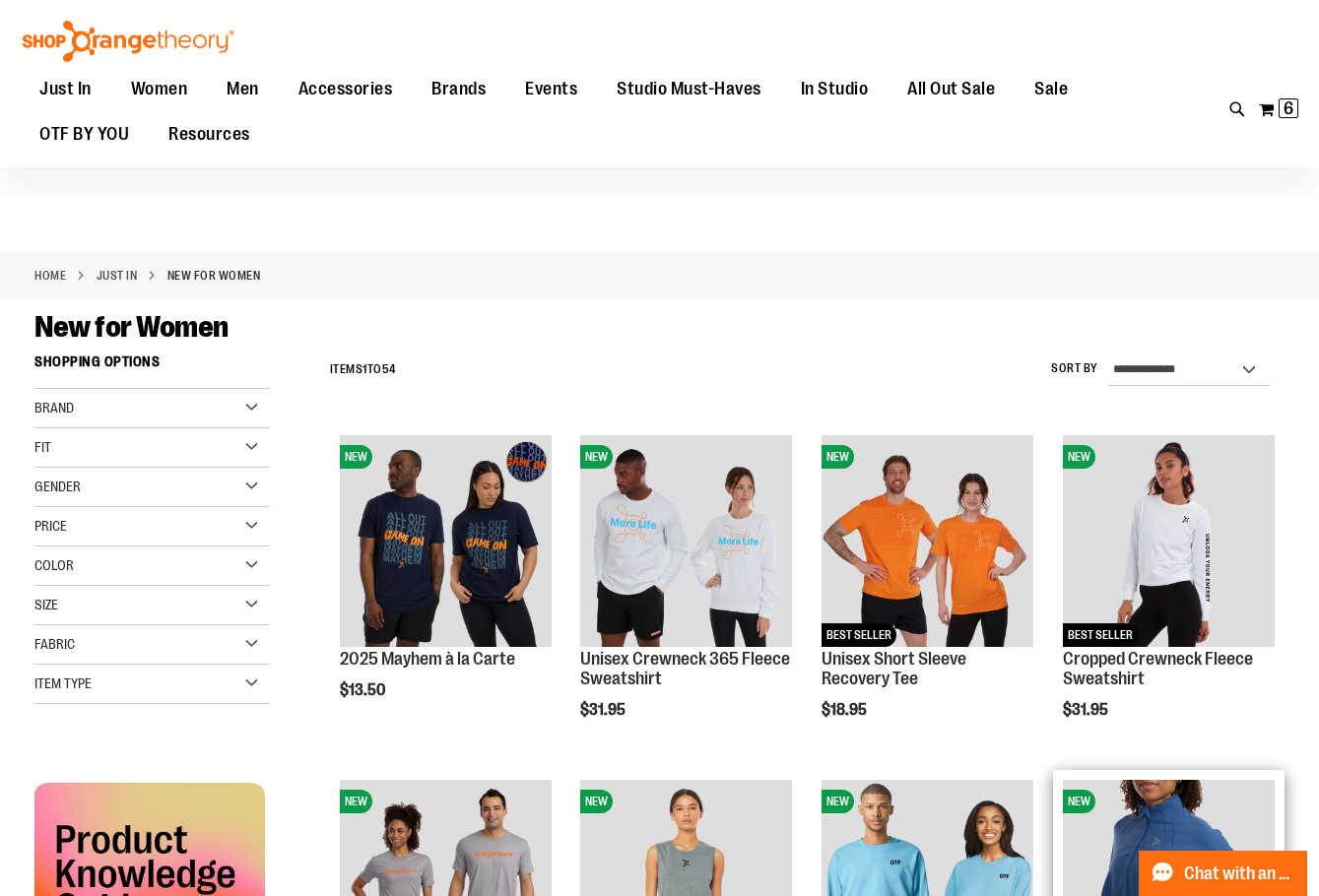 scroll, scrollTop: 294, scrollLeft: 0, axis: vertical 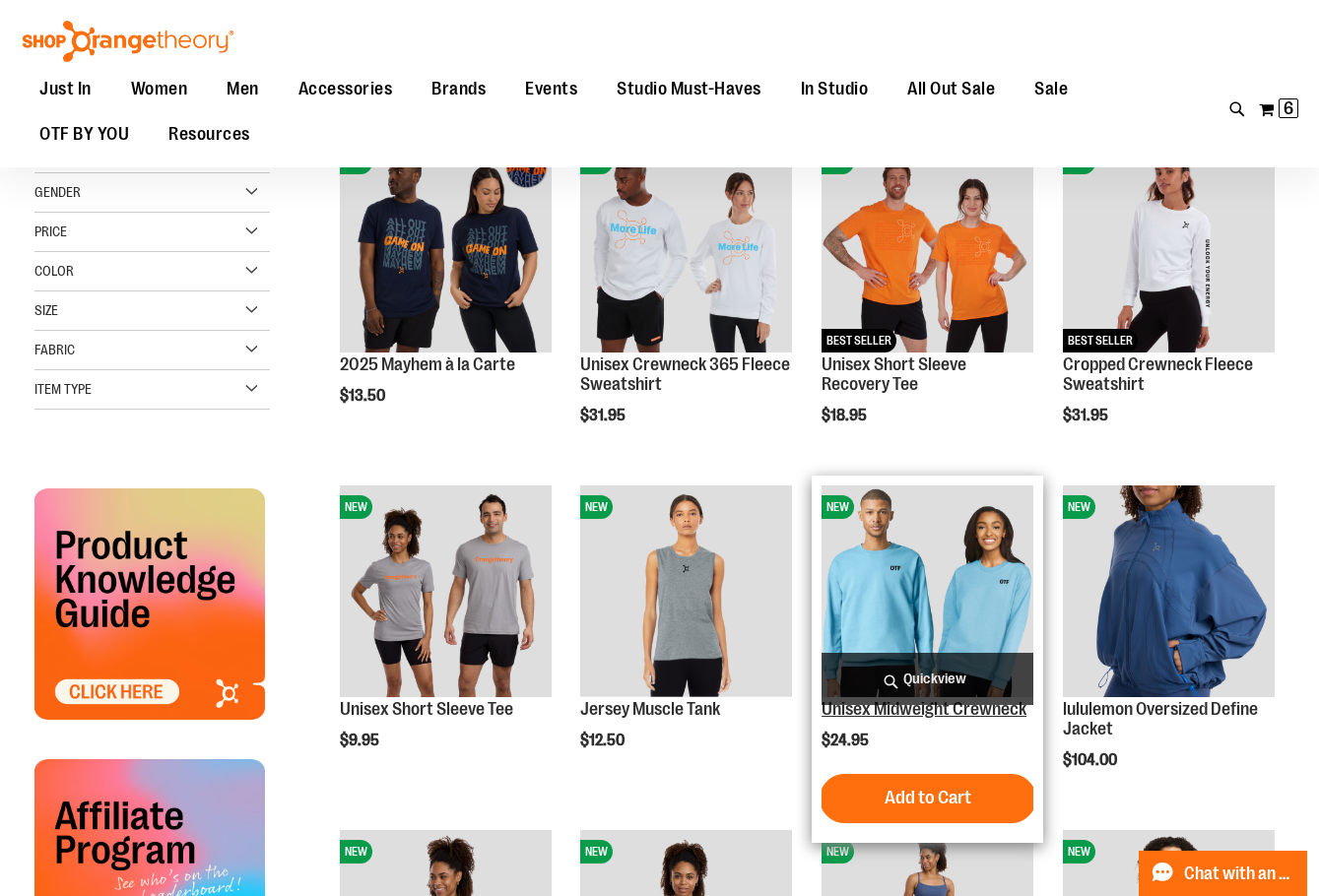 type on "**********" 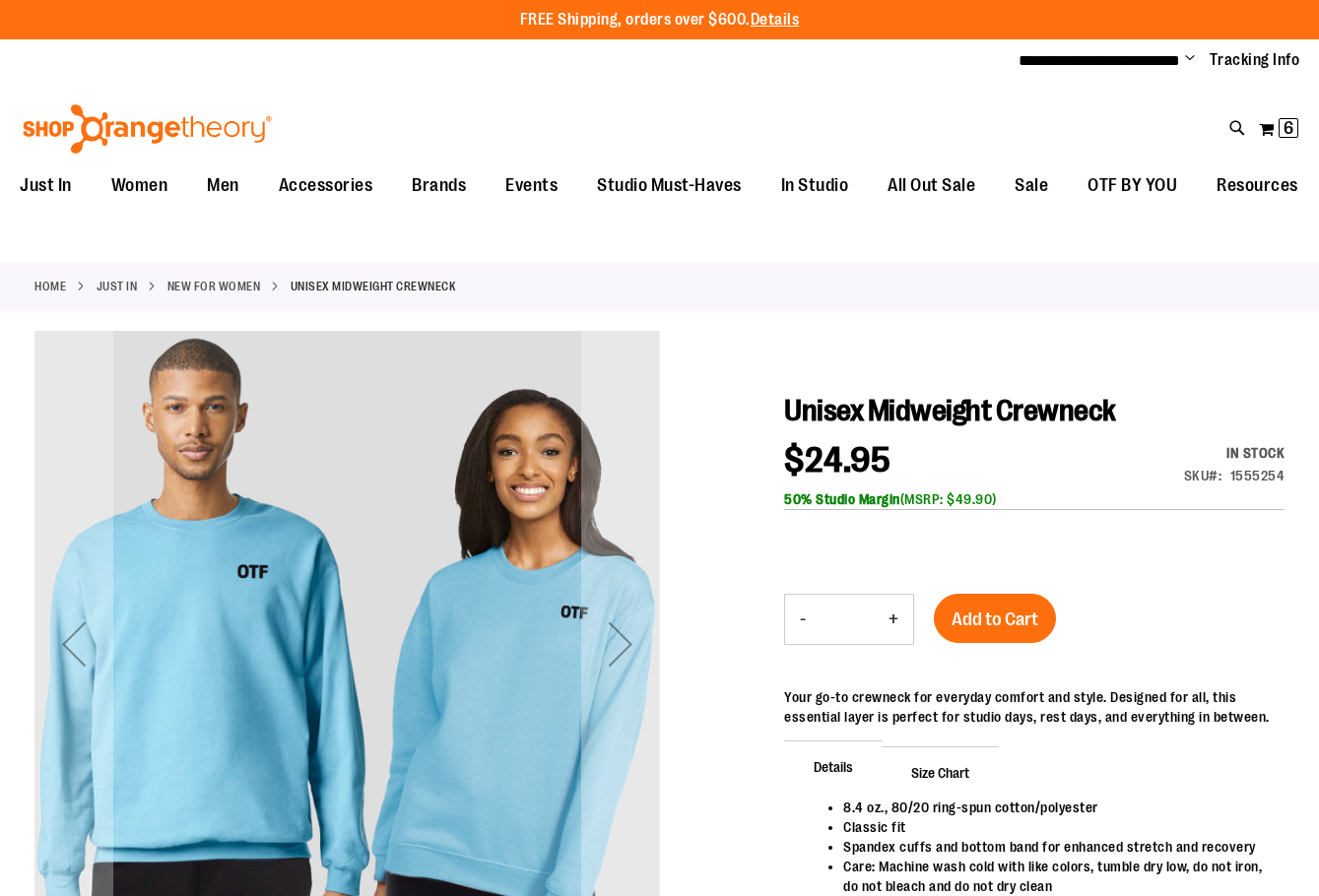 scroll, scrollTop: 0, scrollLeft: 0, axis: both 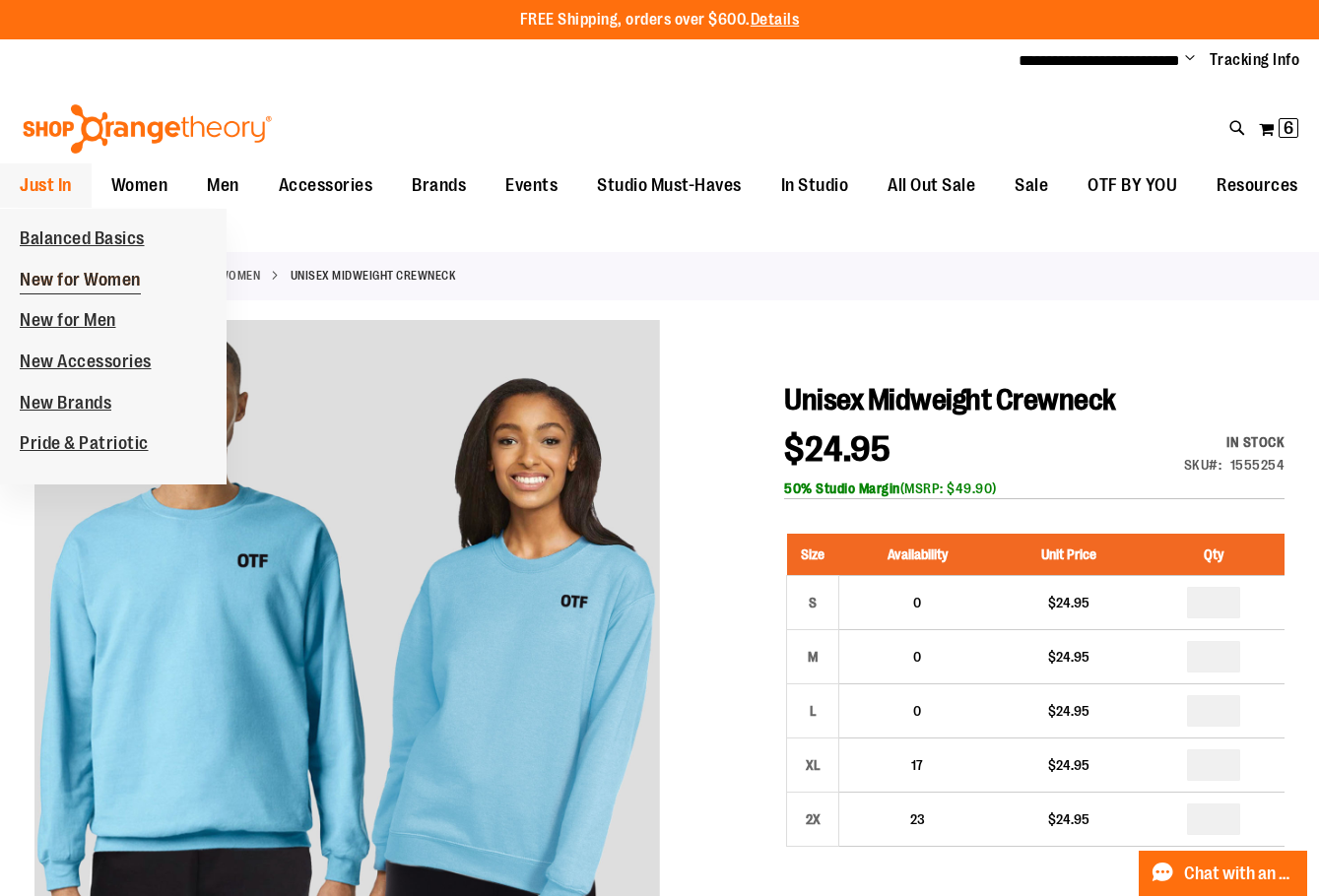 type on "**********" 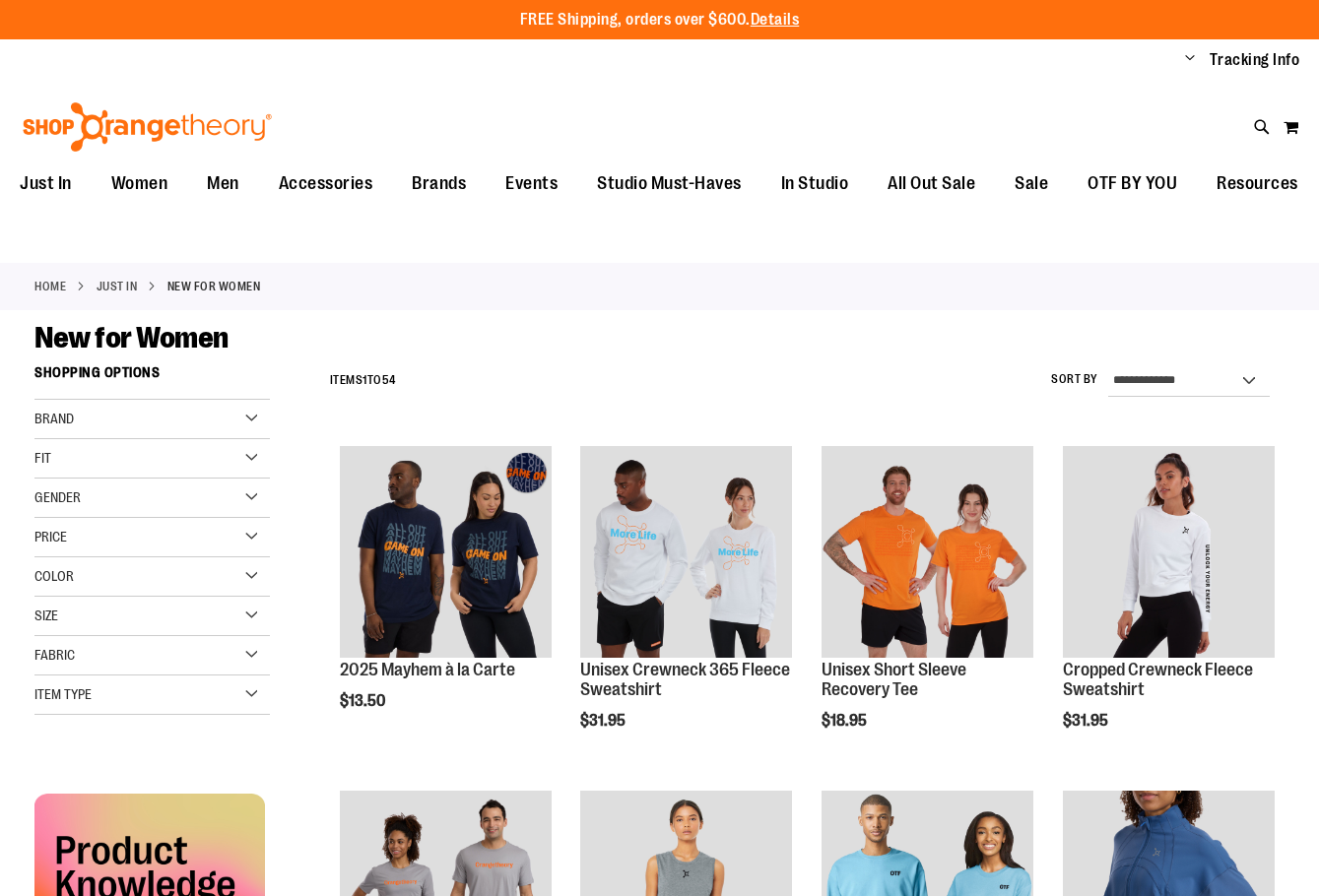 scroll, scrollTop: 0, scrollLeft: 0, axis: both 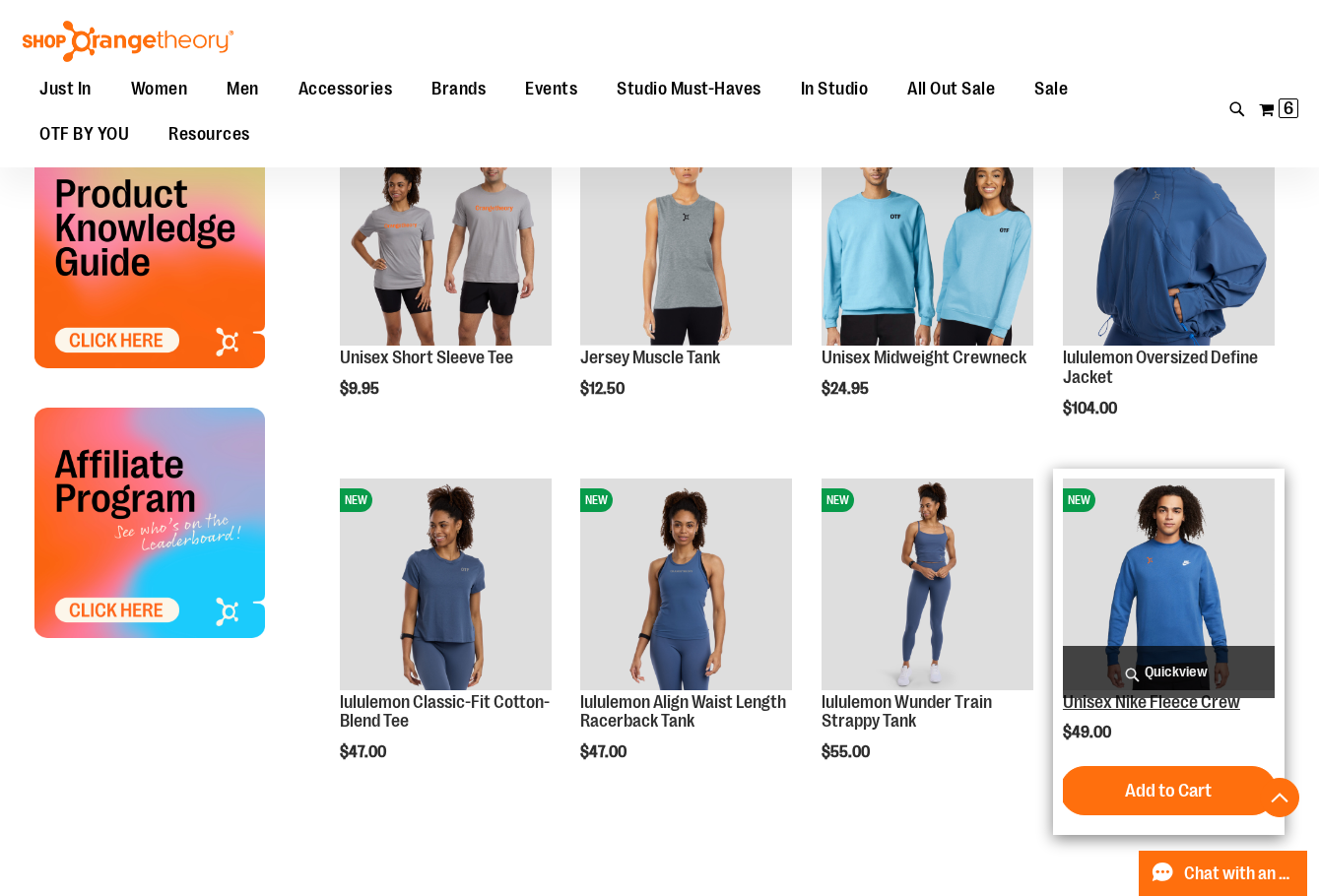 type on "**********" 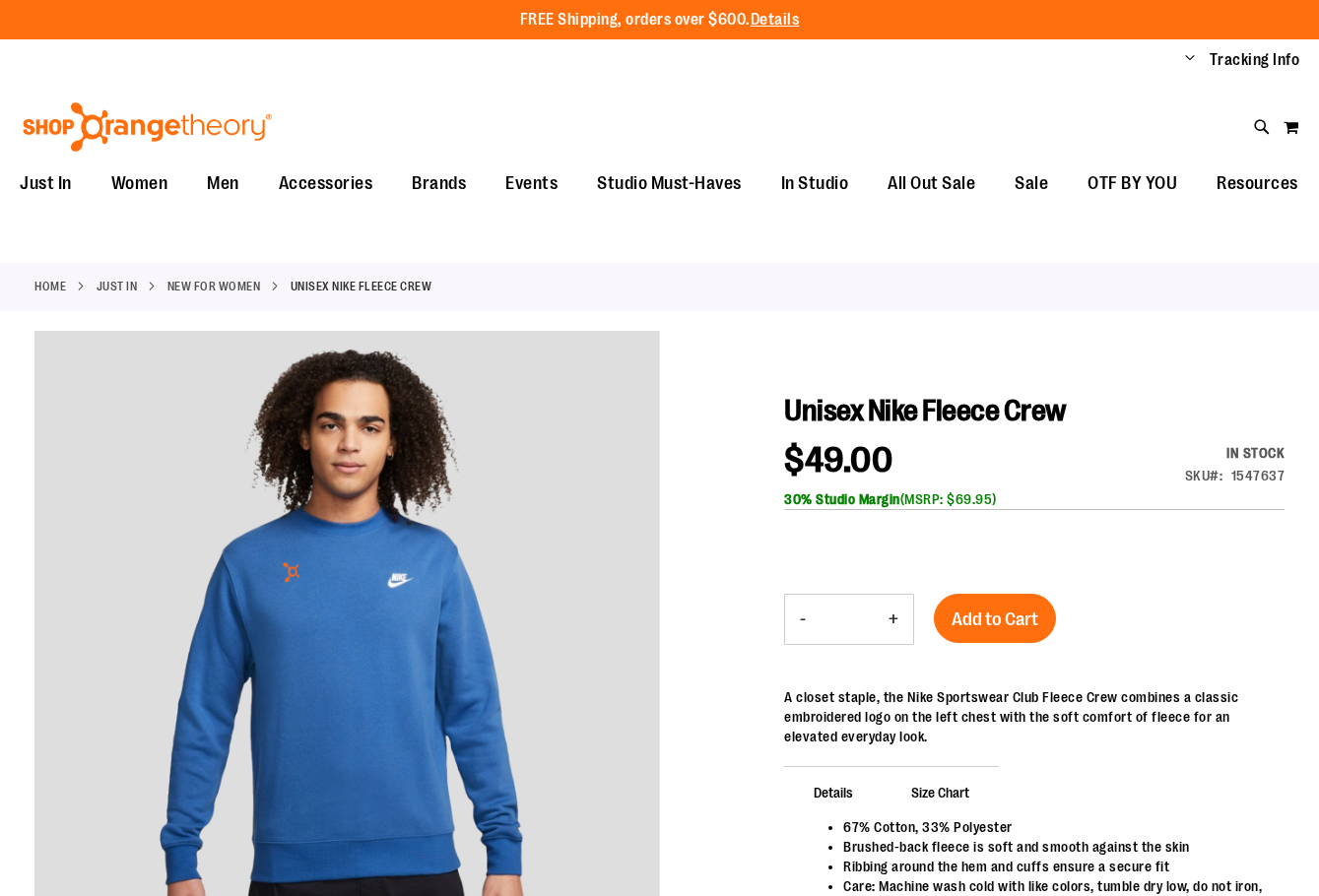 scroll, scrollTop: 0, scrollLeft: 0, axis: both 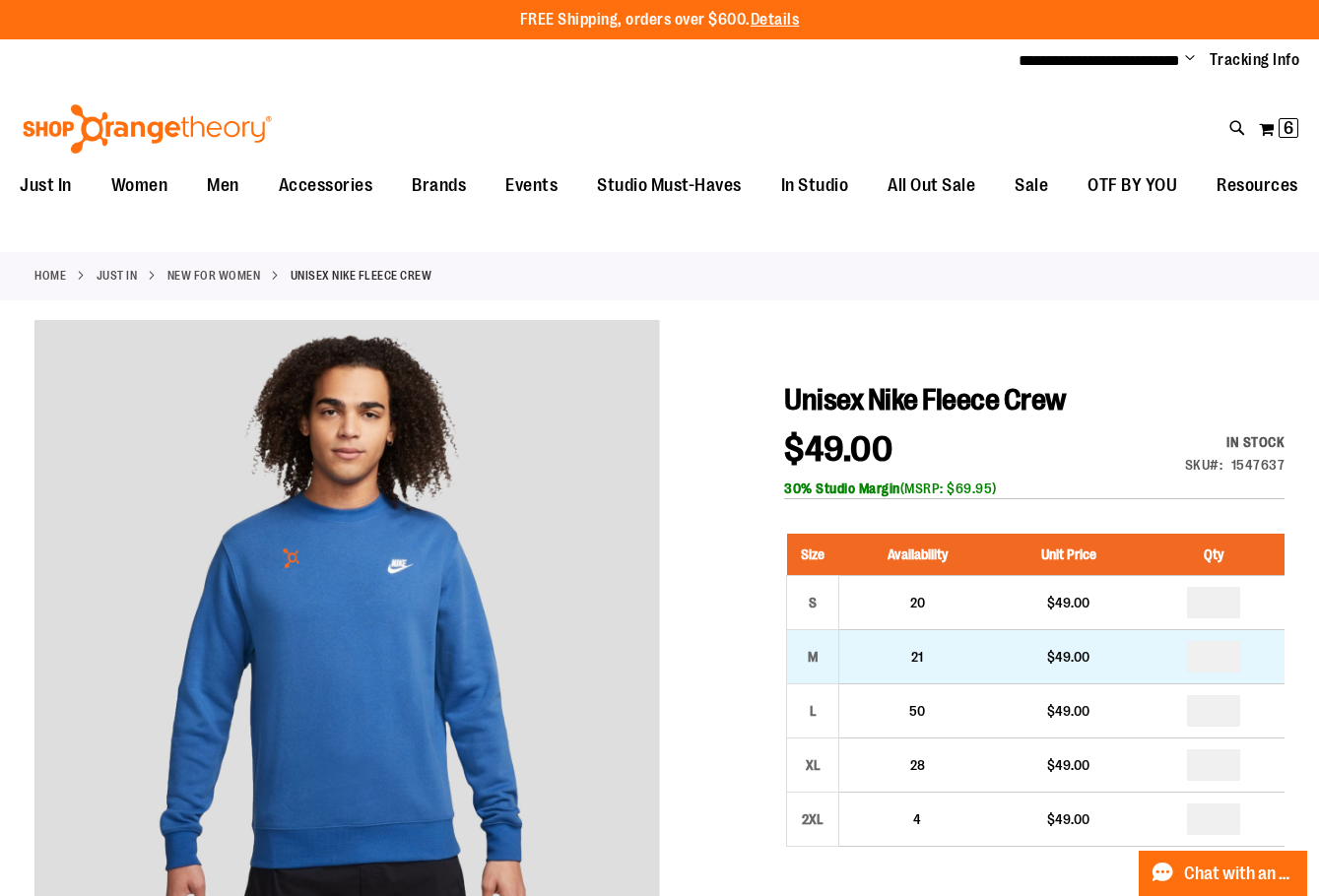 type on "**********" 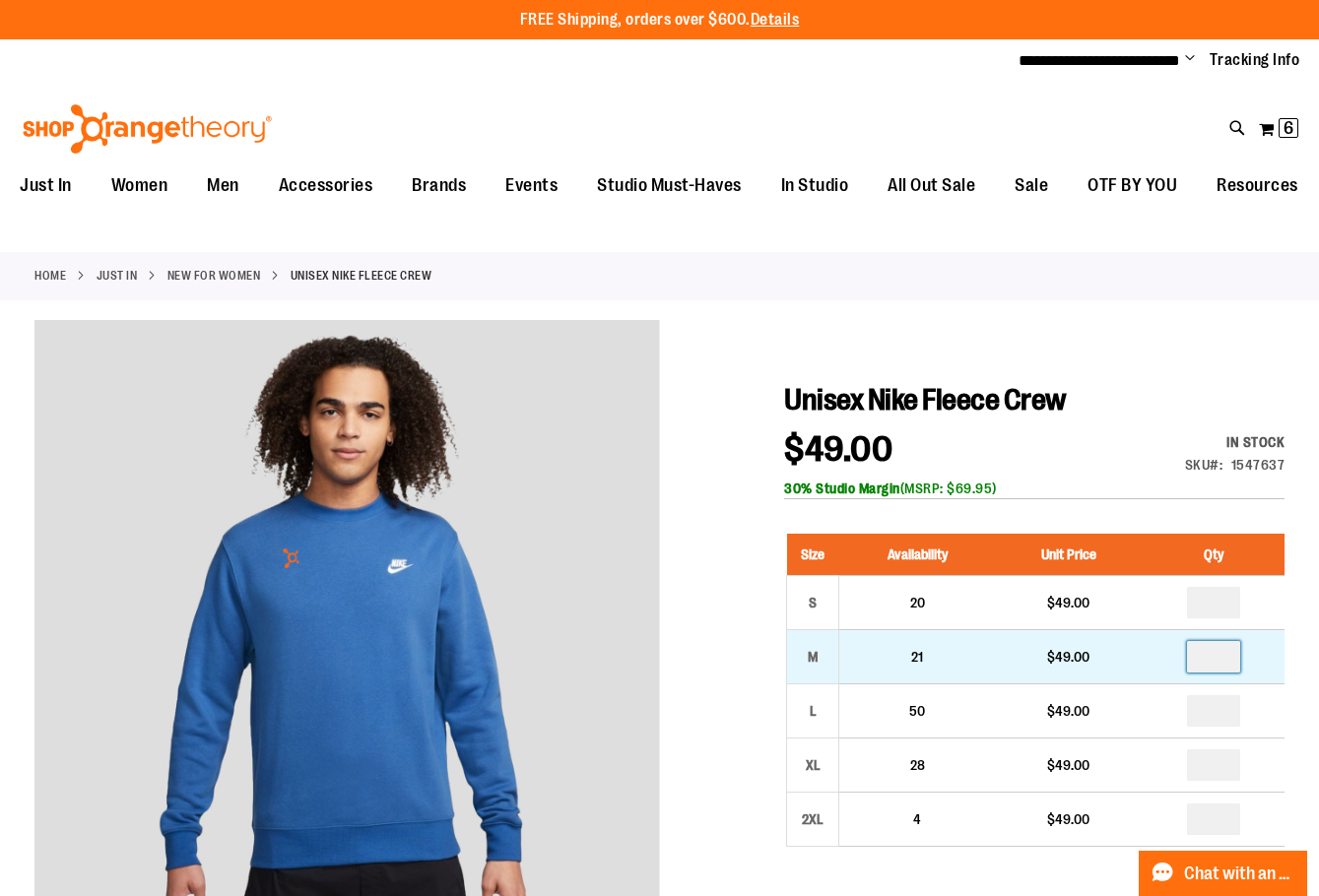 click at bounding box center (1214, 657) 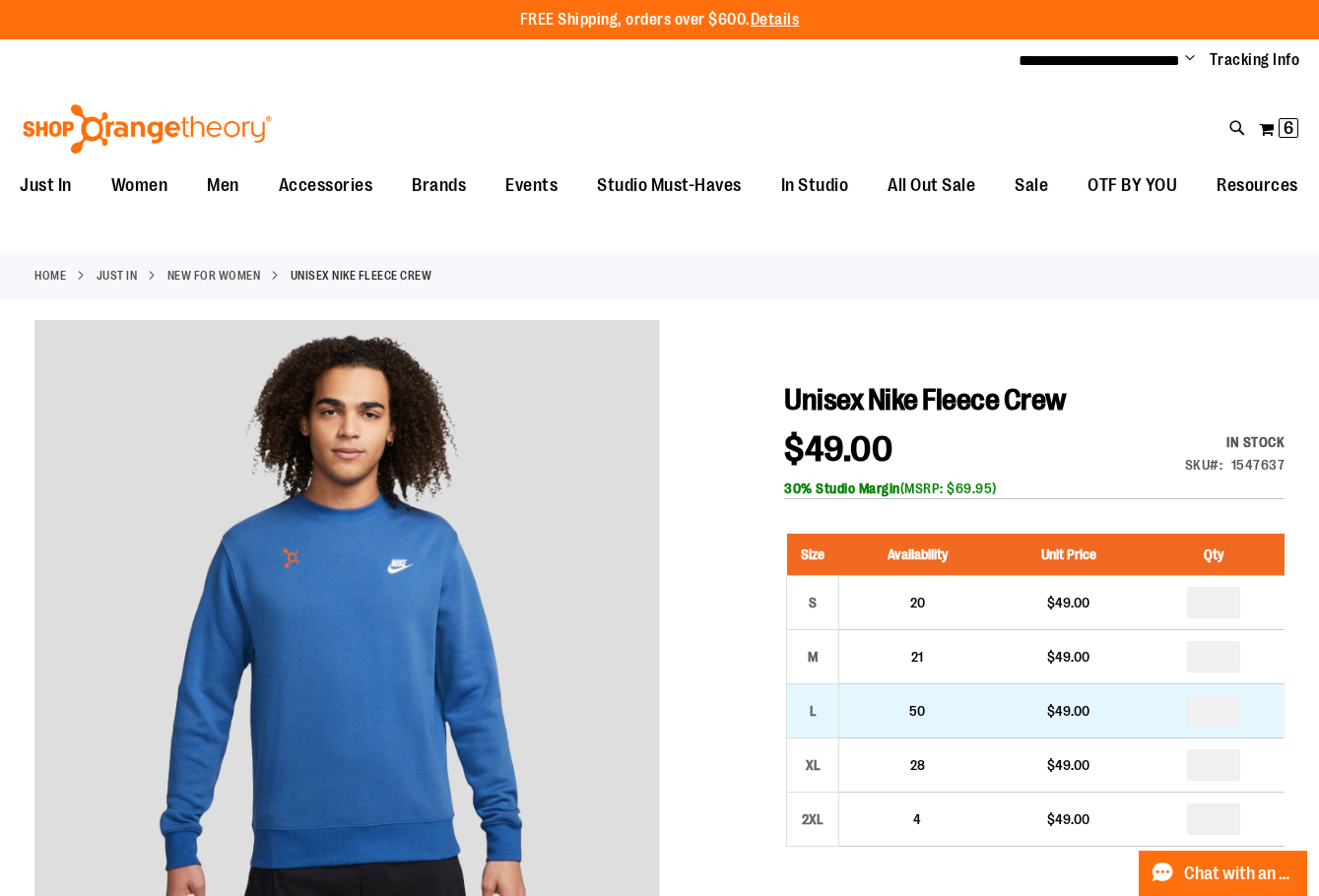 click at bounding box center (1214, 711) 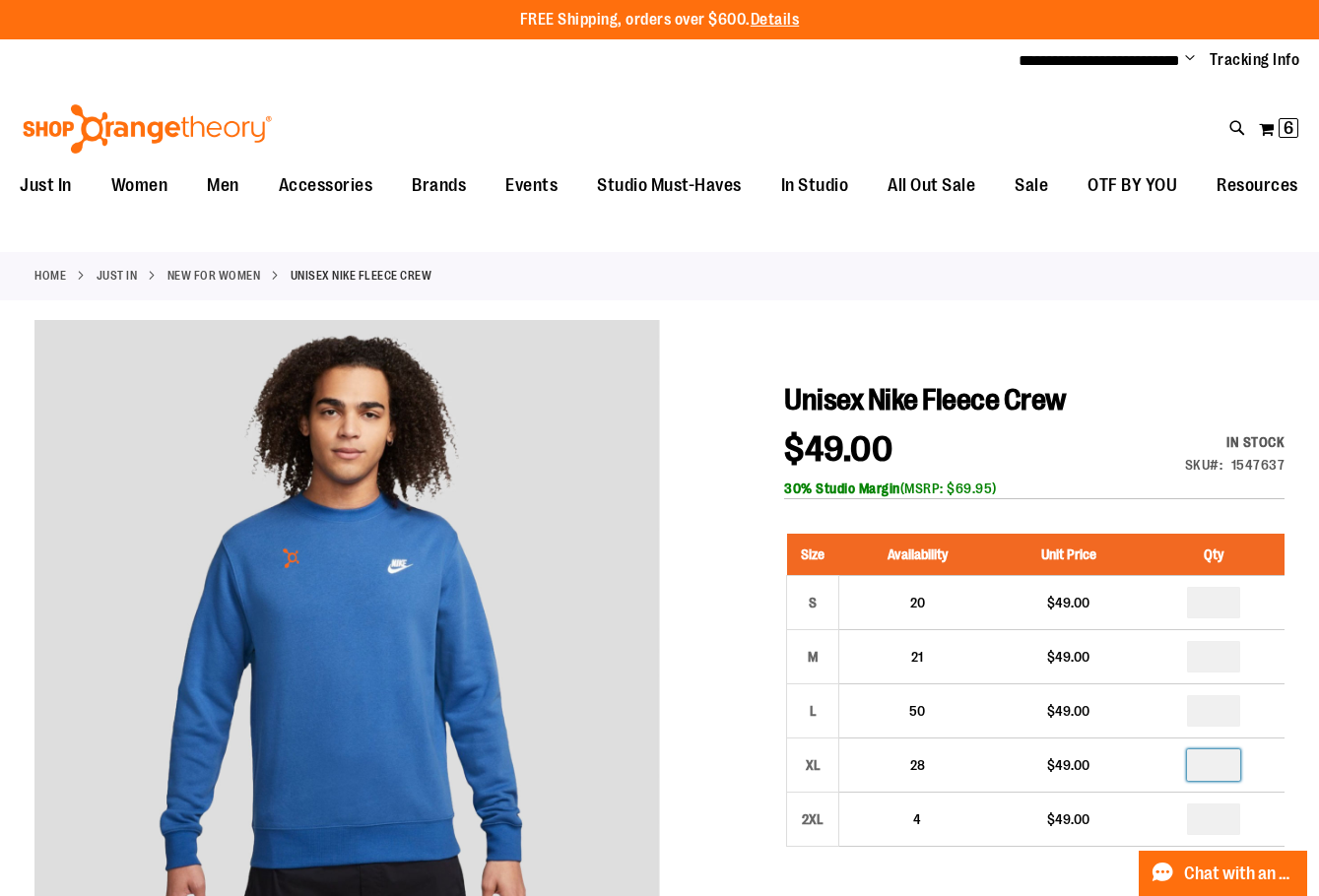 click at bounding box center [1214, 765] 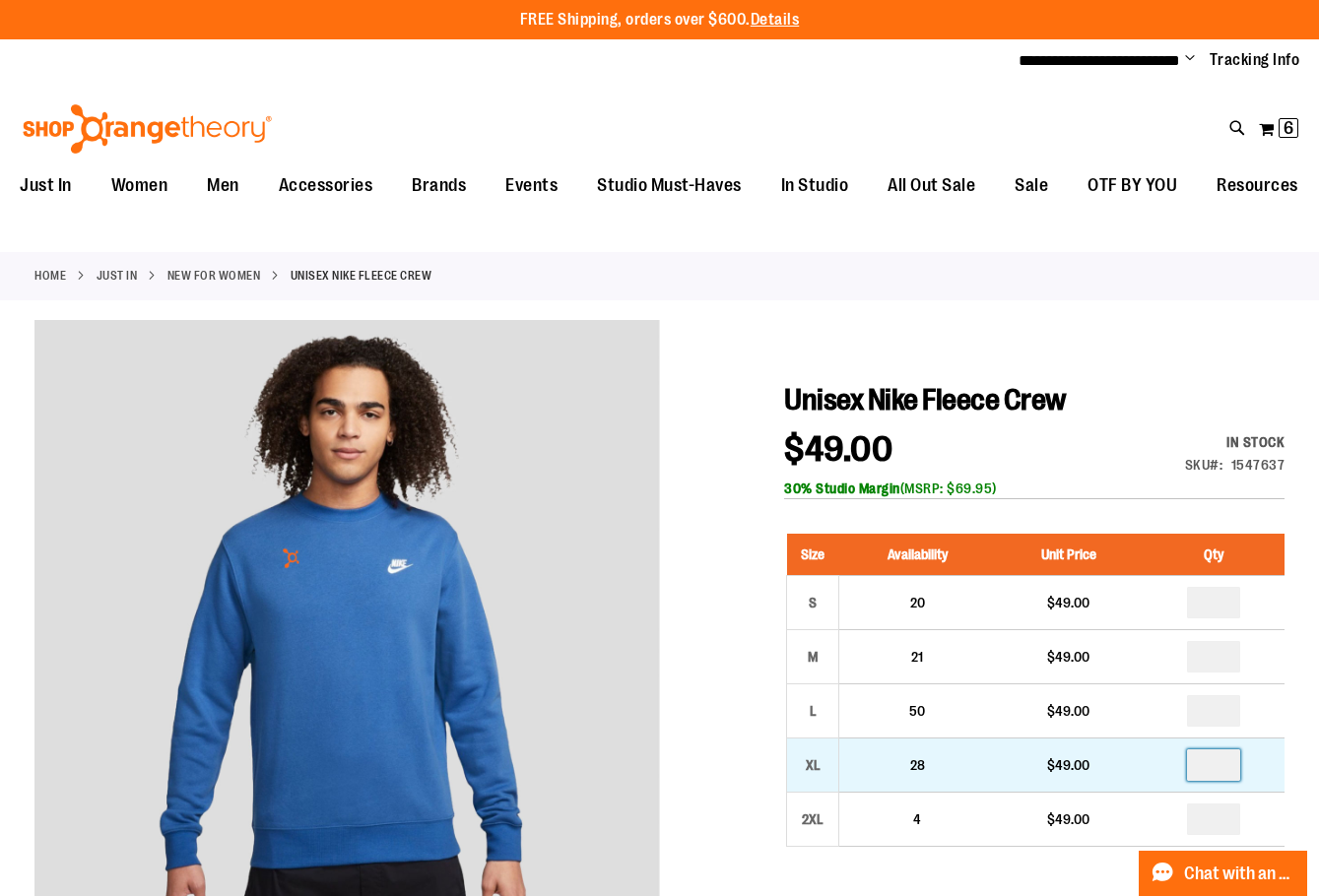 click at bounding box center (1214, 765) 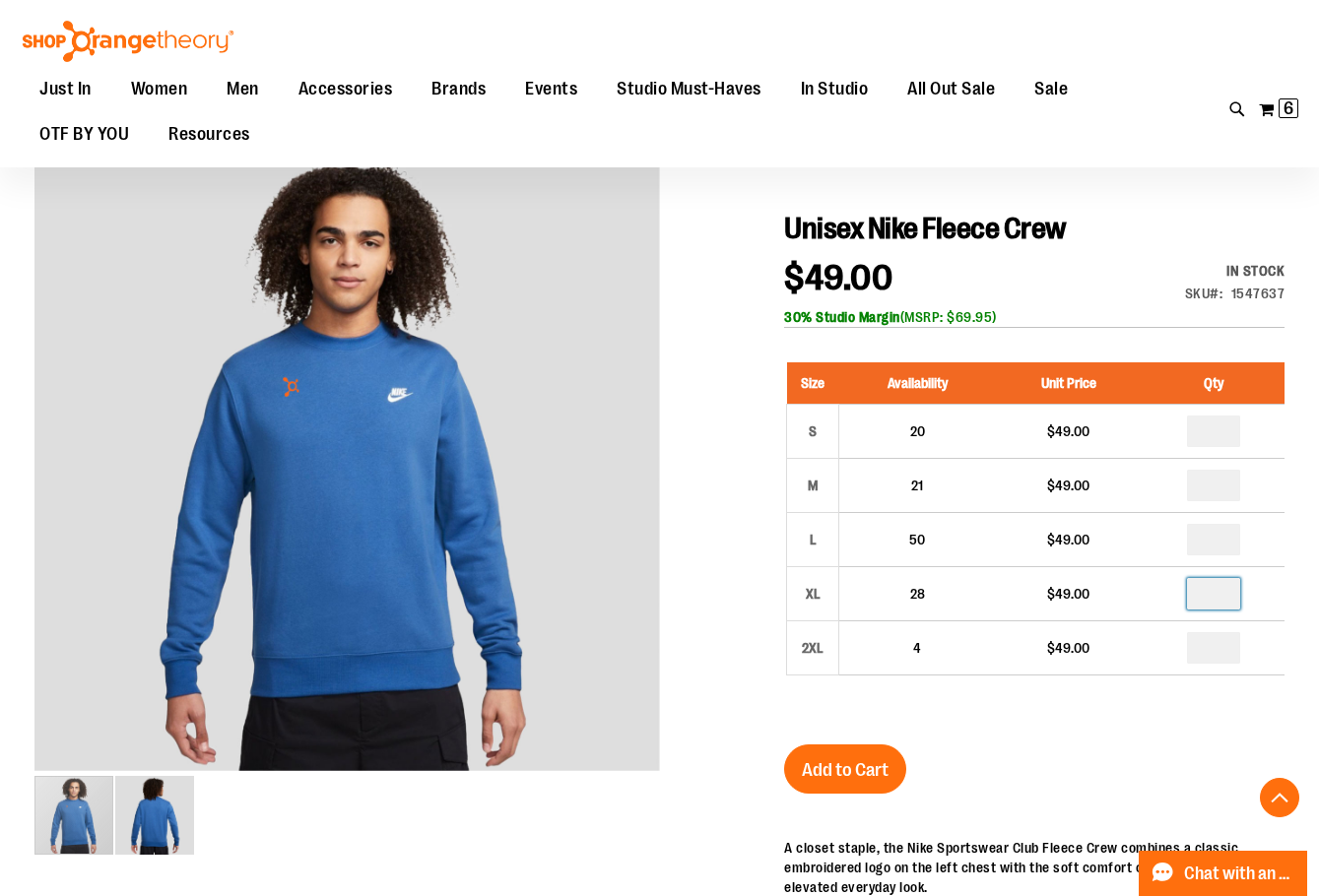 scroll, scrollTop: 393, scrollLeft: 0, axis: vertical 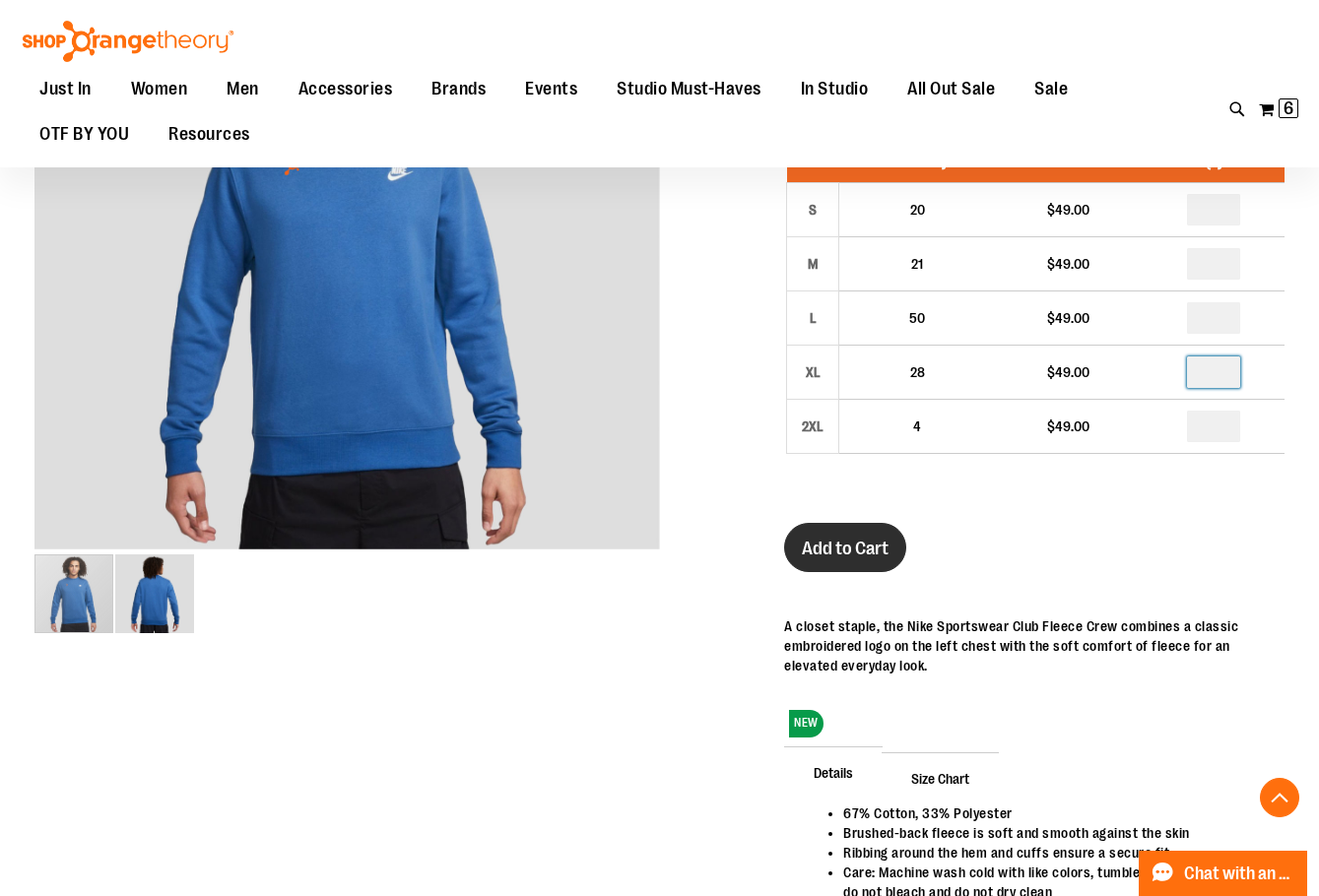 type on "*" 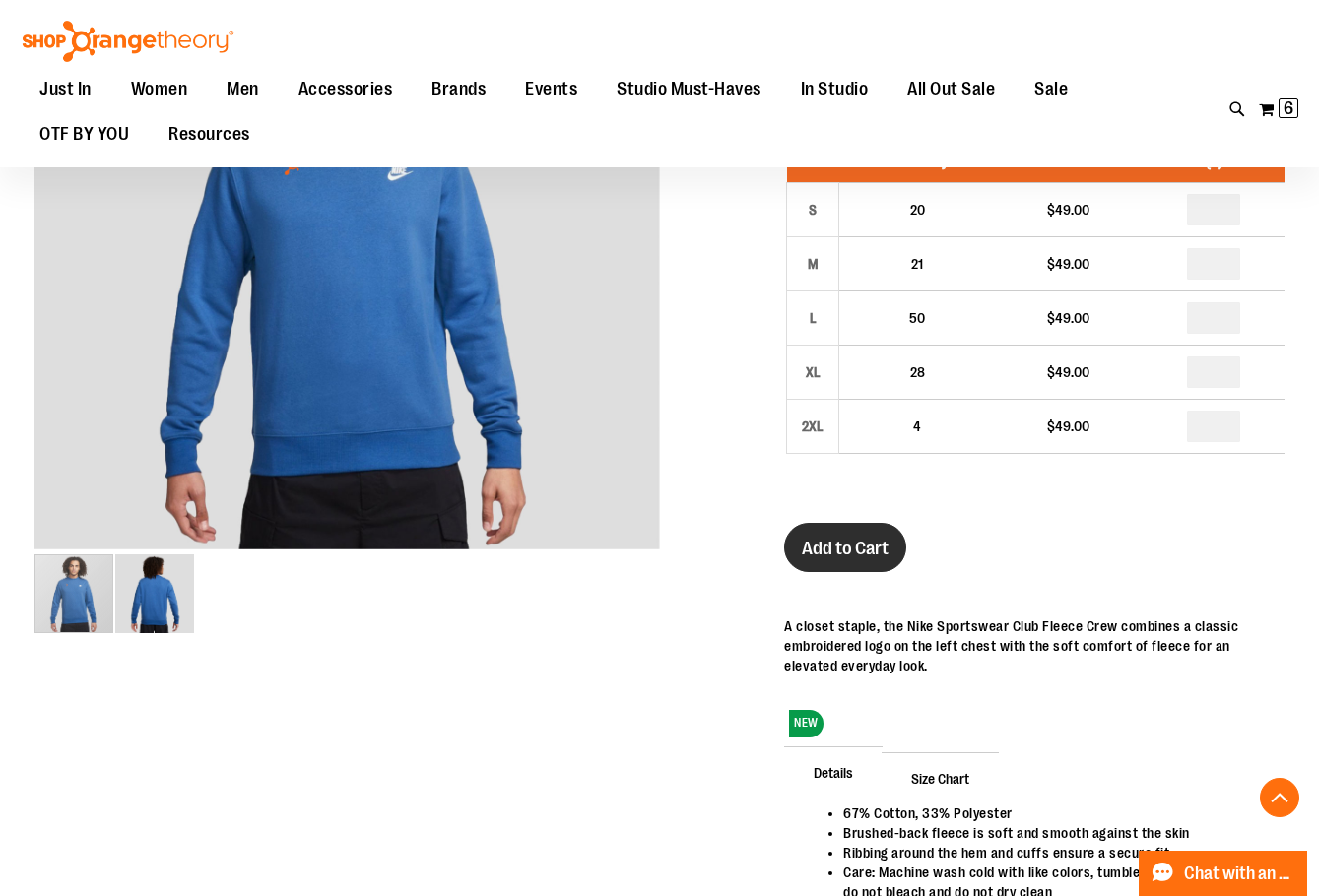 click on "Add to Cart" at bounding box center (845, 547) 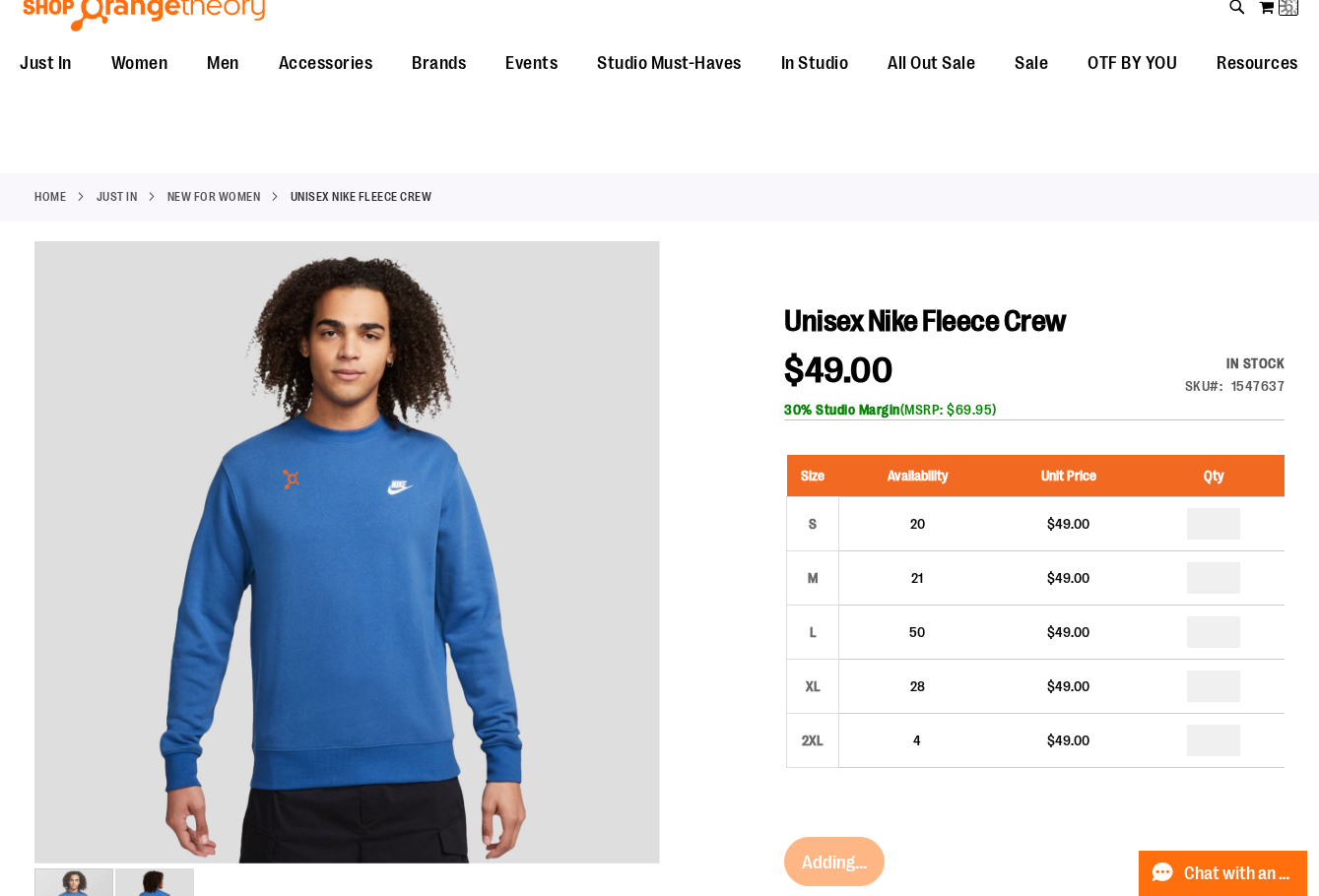 scroll, scrollTop: 0, scrollLeft: 0, axis: both 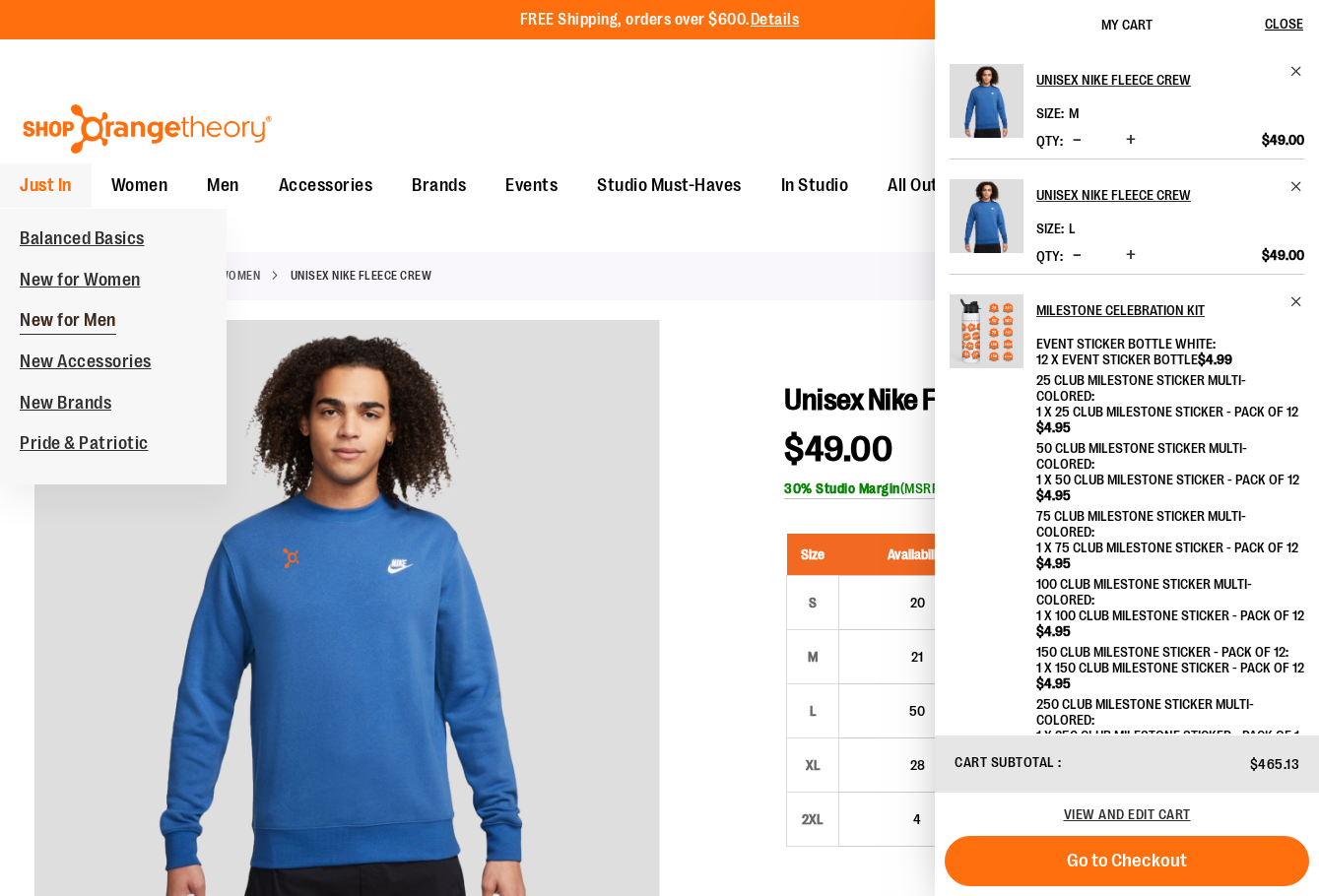 click on "New for Men" at bounding box center (68, 322) 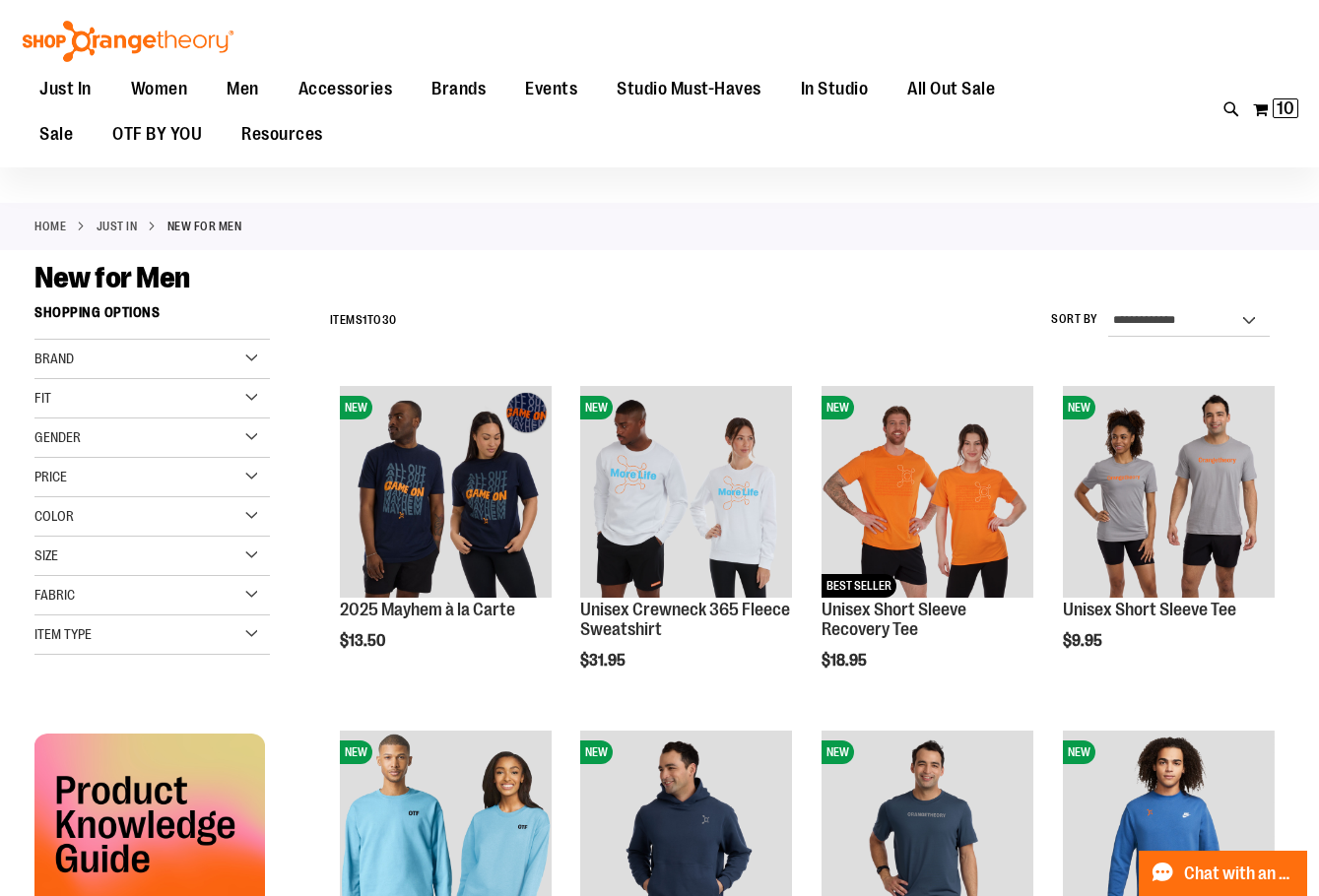 scroll, scrollTop: 97, scrollLeft: 0, axis: vertical 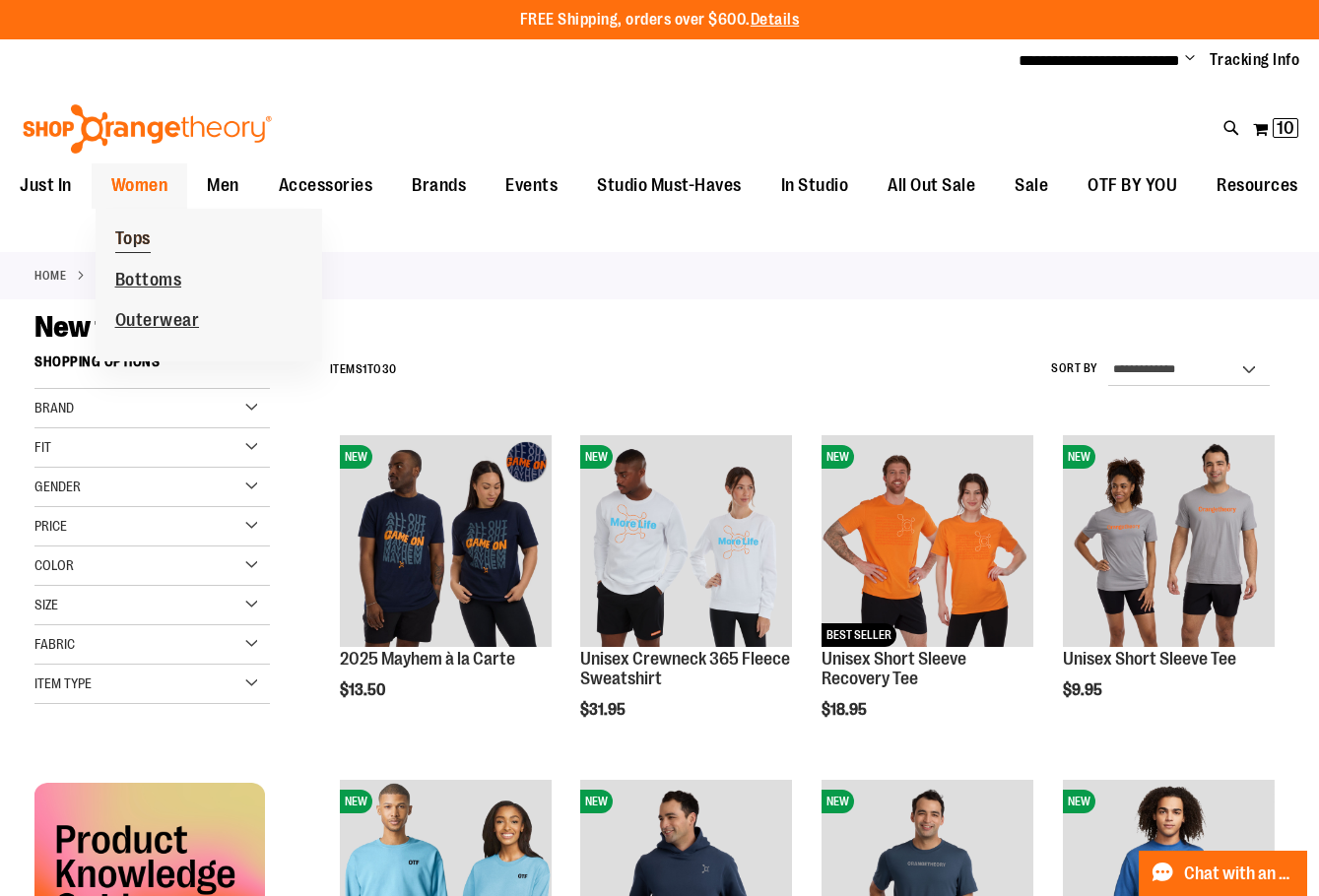type on "**********" 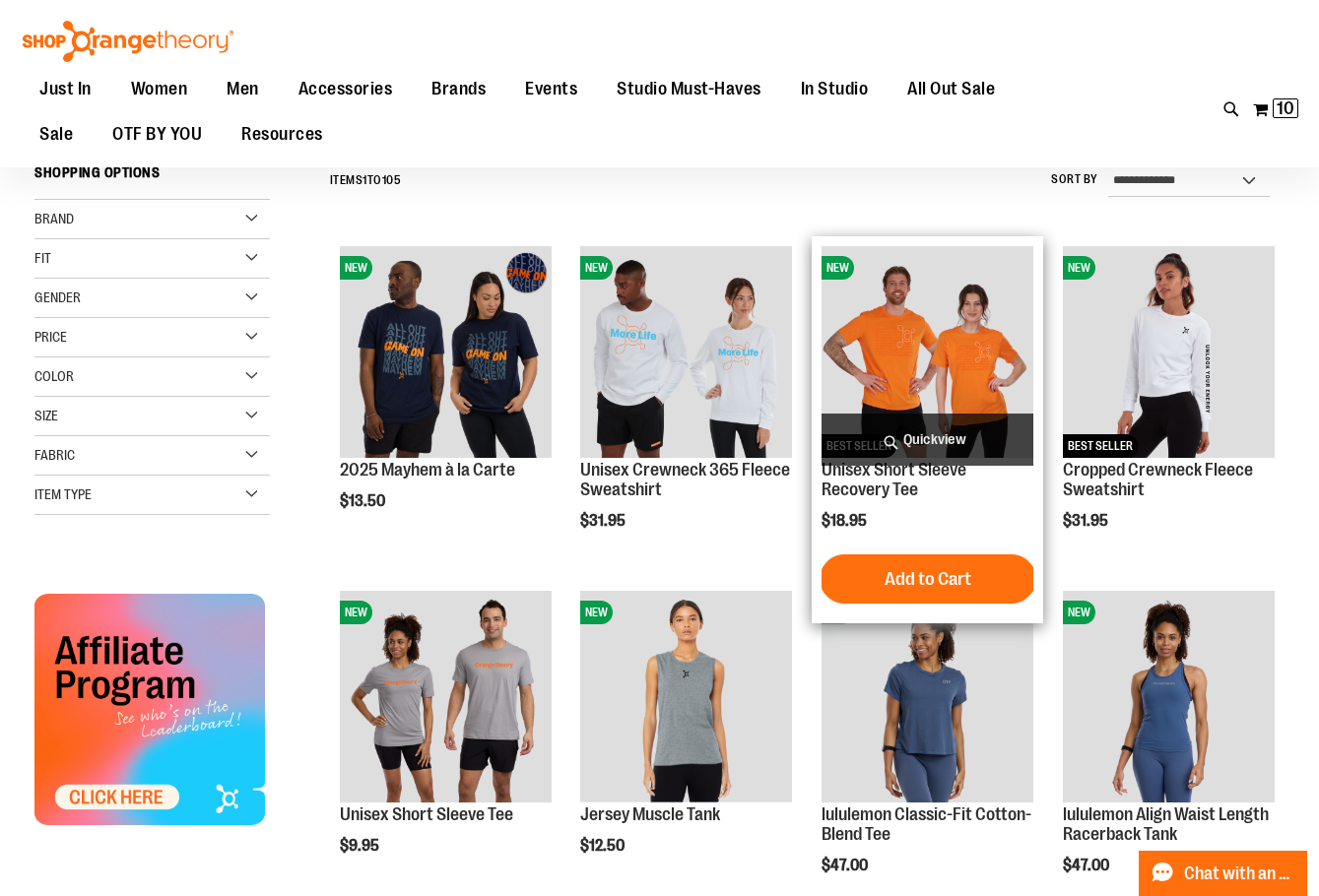 scroll, scrollTop: 196, scrollLeft: 0, axis: vertical 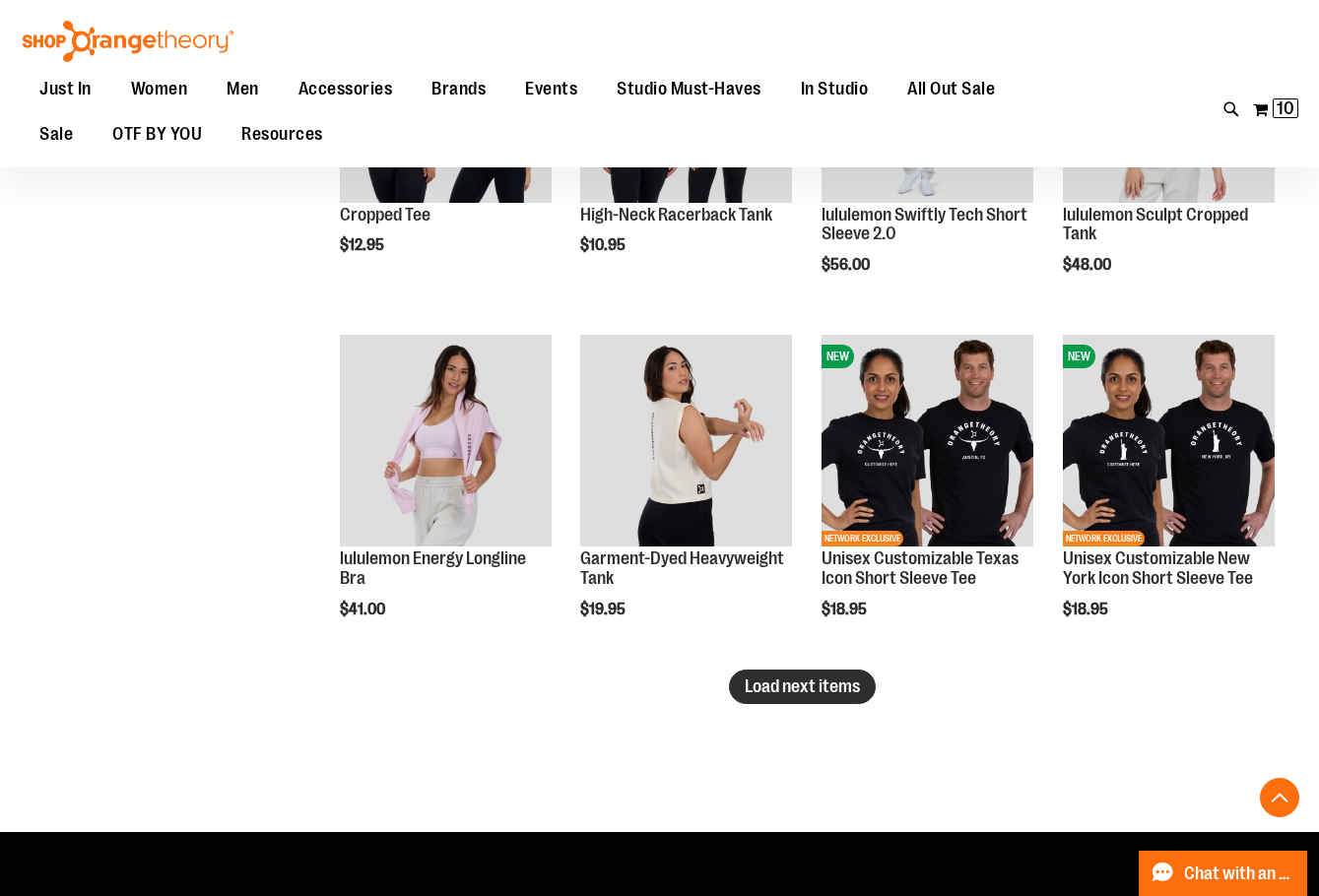 type on "**********" 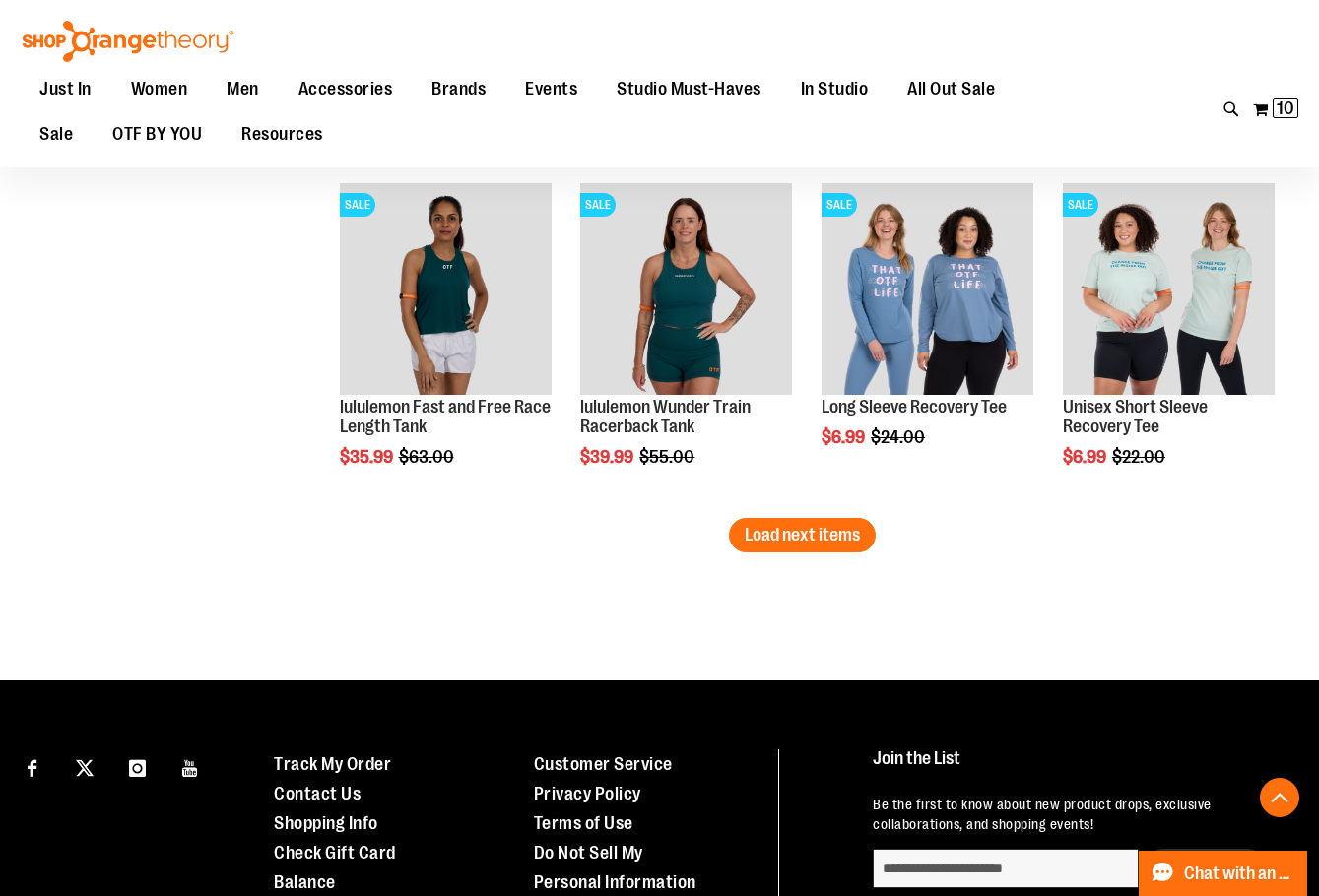 scroll, scrollTop: 4229, scrollLeft: 0, axis: vertical 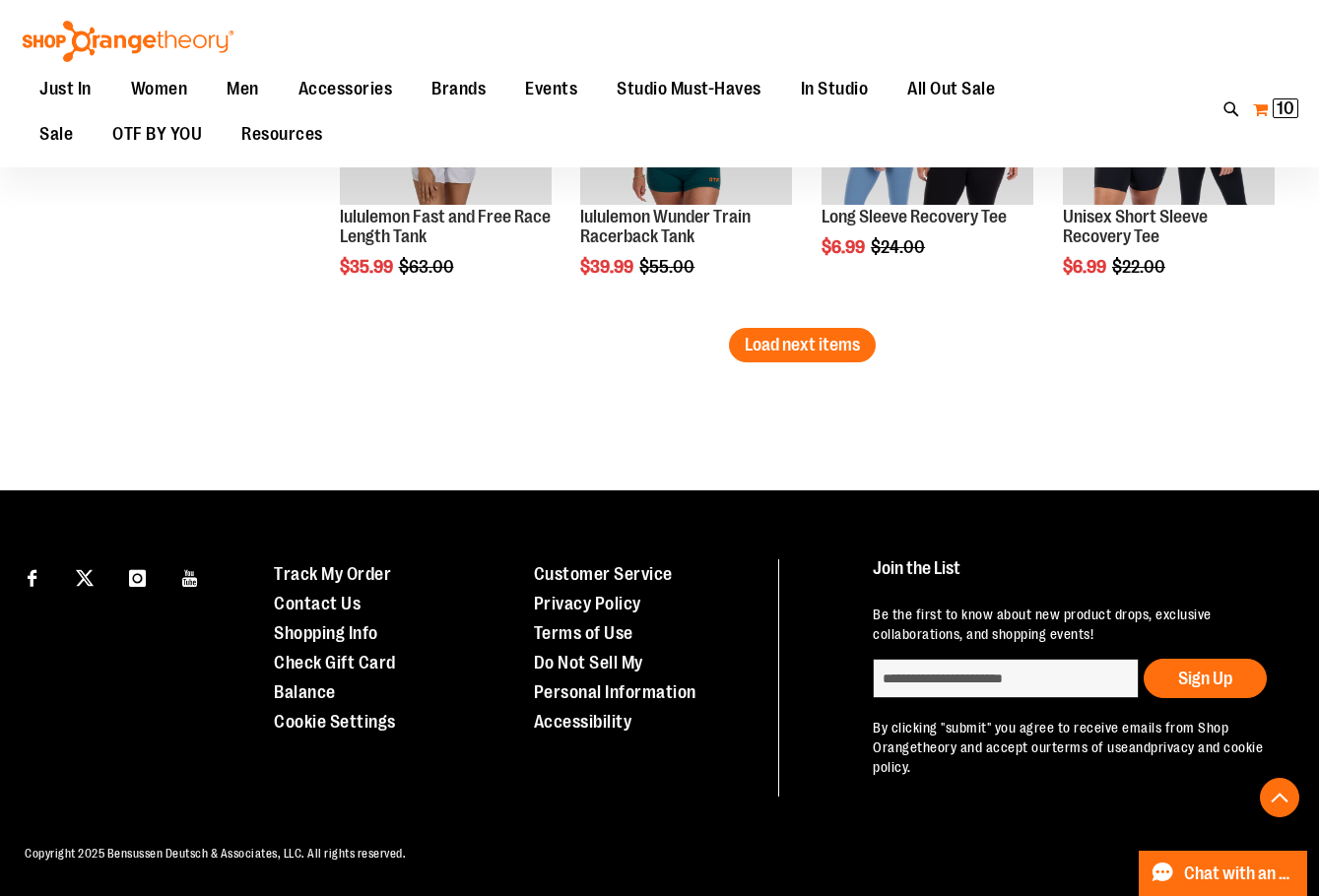 click on "10" at bounding box center (1286, 108) 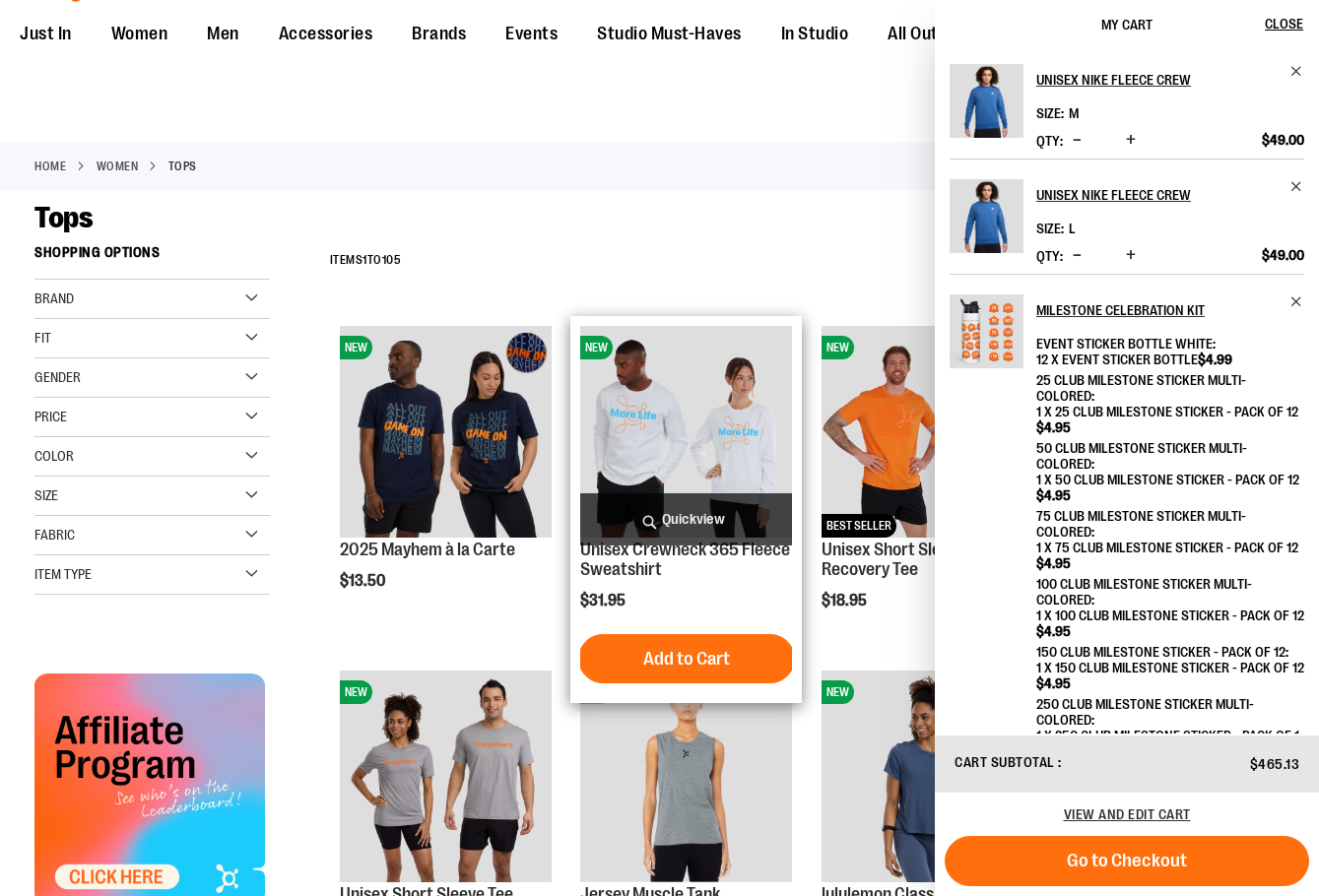 scroll, scrollTop: 0, scrollLeft: 0, axis: both 